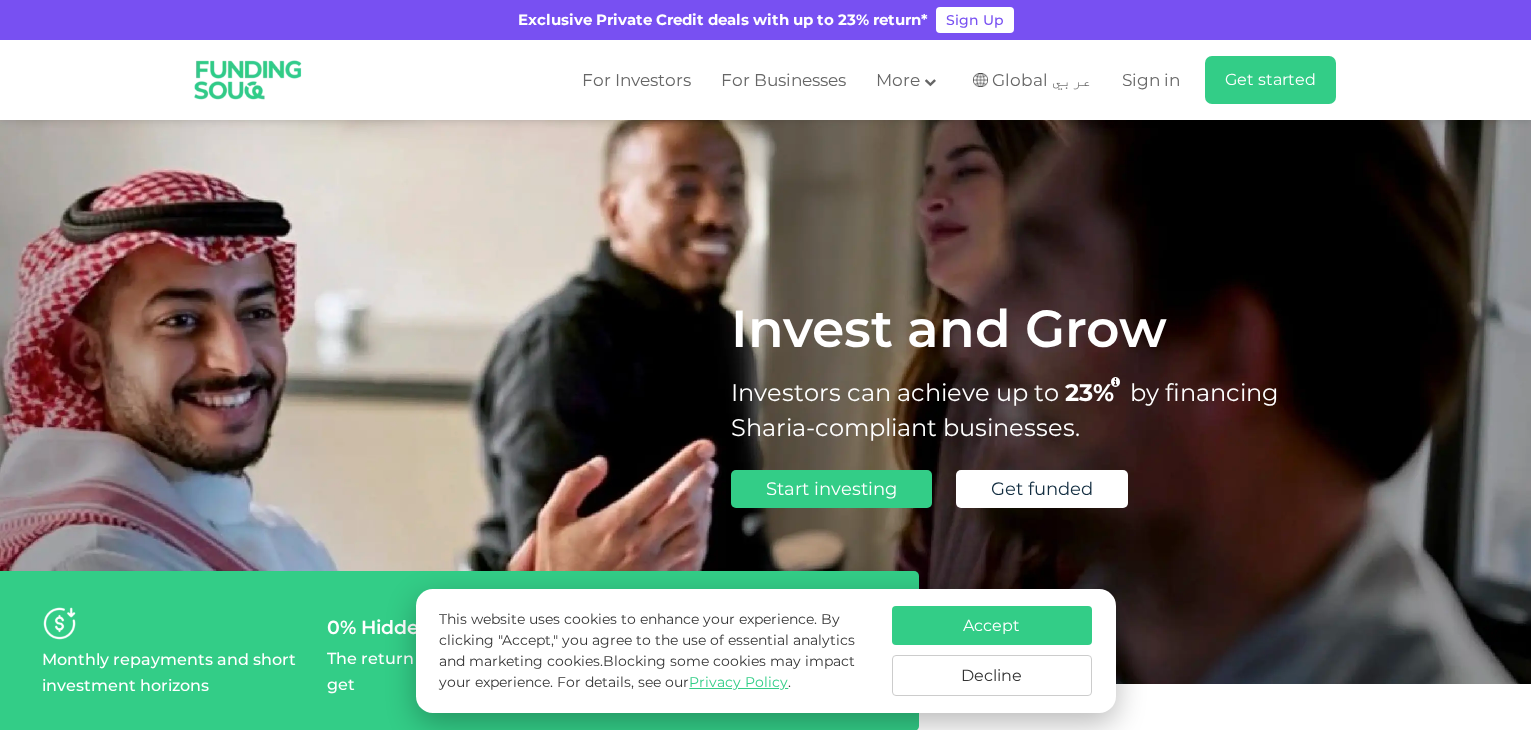 scroll, scrollTop: 0, scrollLeft: 0, axis: both 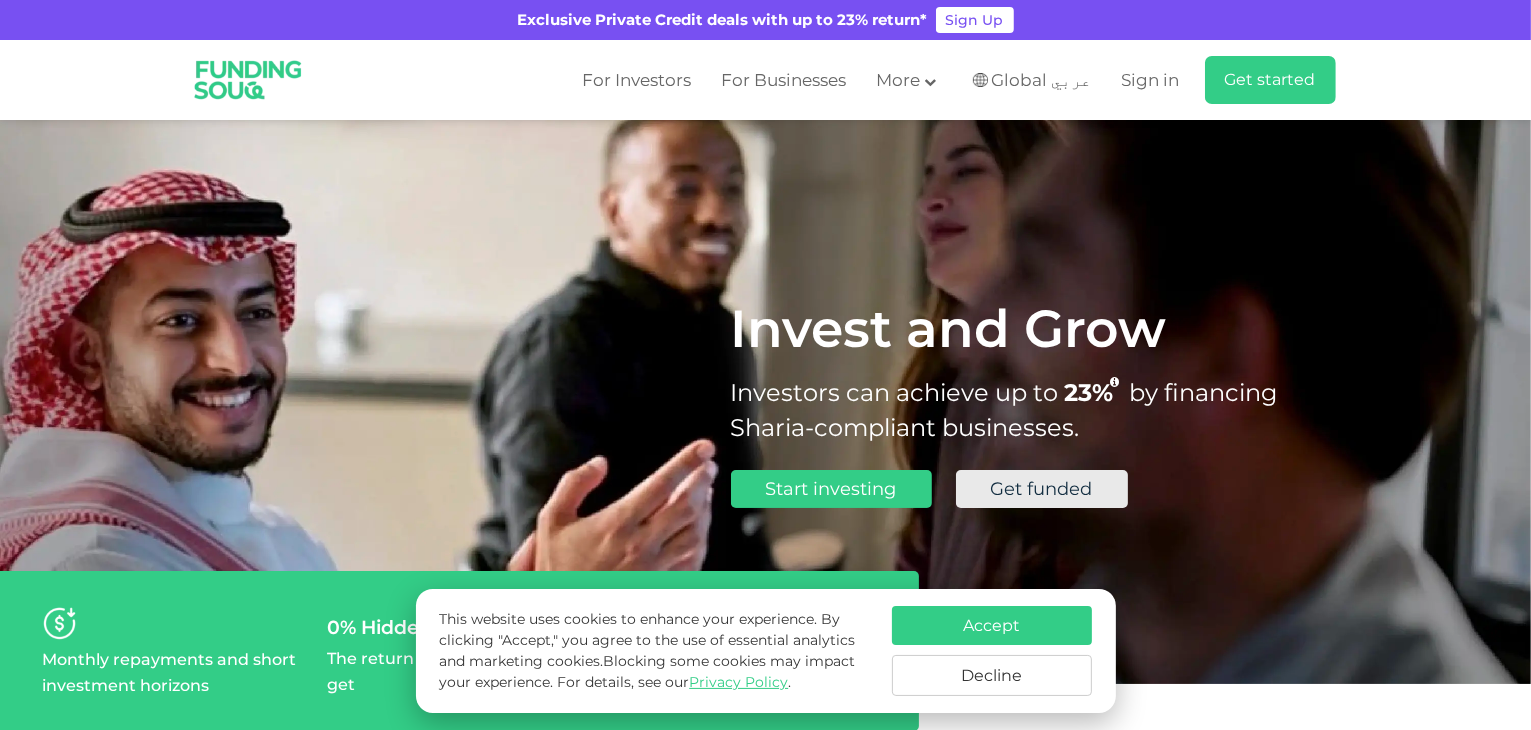 click on "Get funded" at bounding box center (1042, 489) 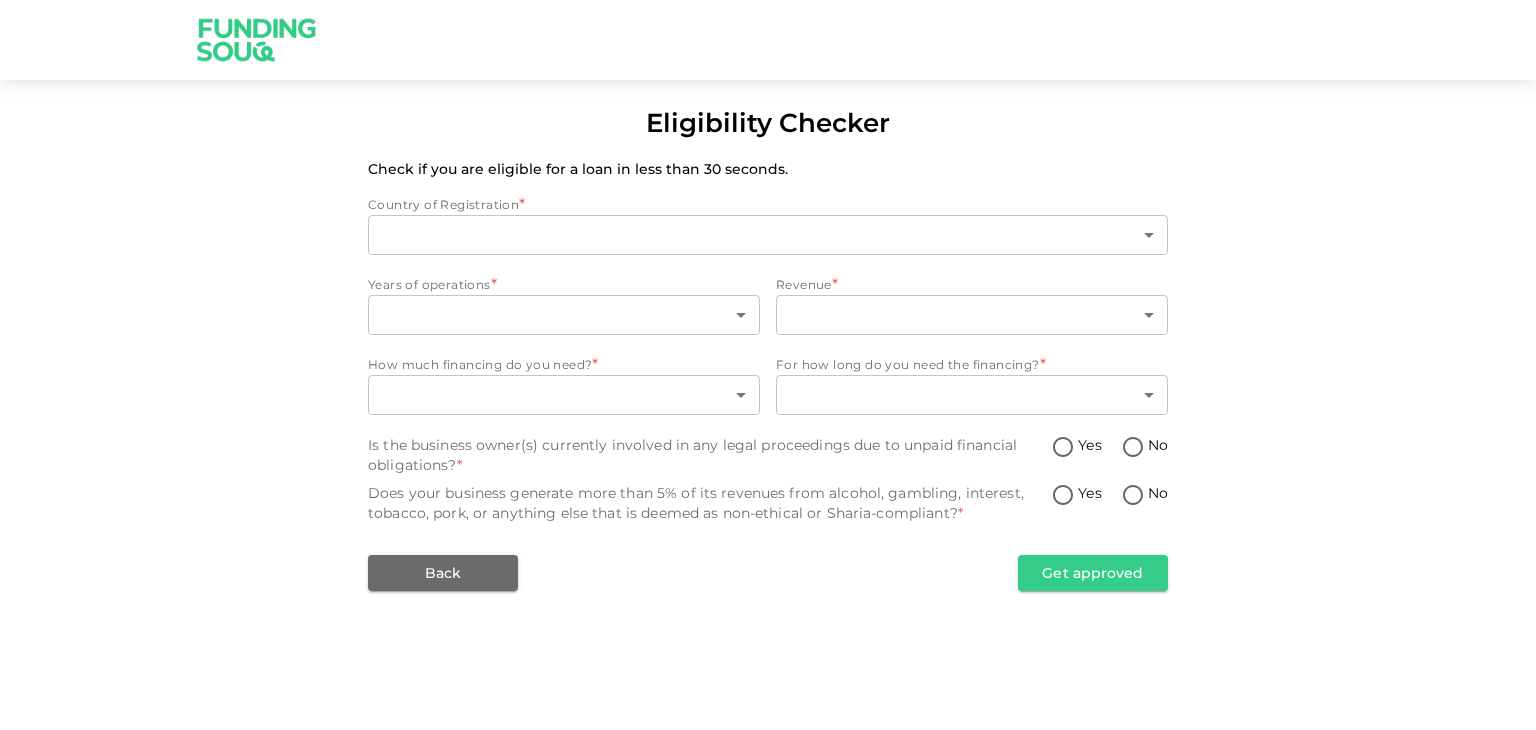 scroll, scrollTop: 0, scrollLeft: 0, axis: both 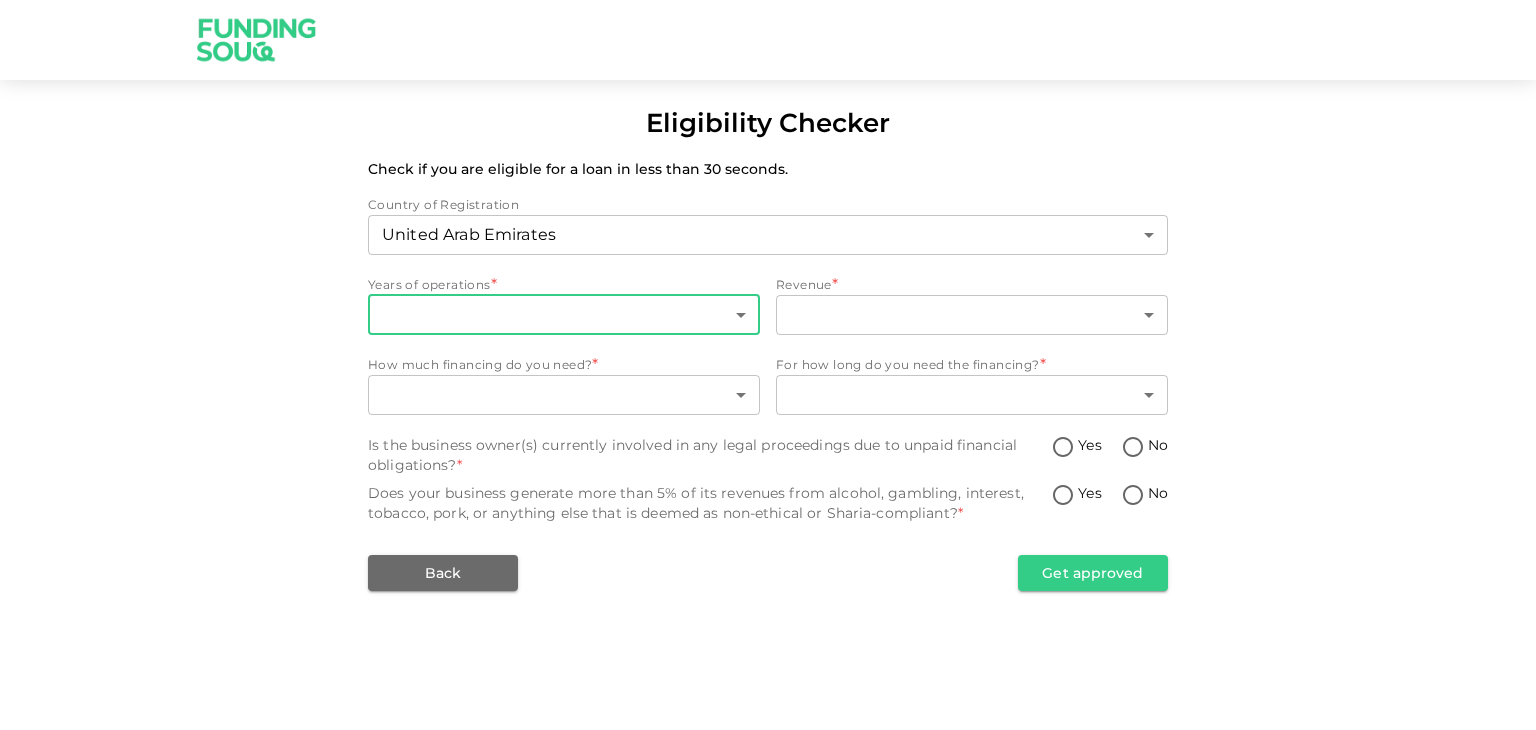 click on "Eligibility Checker Check if you are eligible for a loan in less than 30 seconds.   Country of Registration United Arab Emirates 1 ​   Years of operations * ​ ​   Revenue * ​ ​   How much financing do you need? * ​ ​   For how long do you need the financing? * ​ ​ Is the business owner(s) currently involved in any legal proceedings due to unpaid financial obligations? * Yes No Does your business generate more than 5% of its revenues from alcohol, gambling, interest, tobacco, pork, or anything else that is deemed as non-ethical or Sharia-compliant? * Yes No Back Get approved" at bounding box center (768, 365) 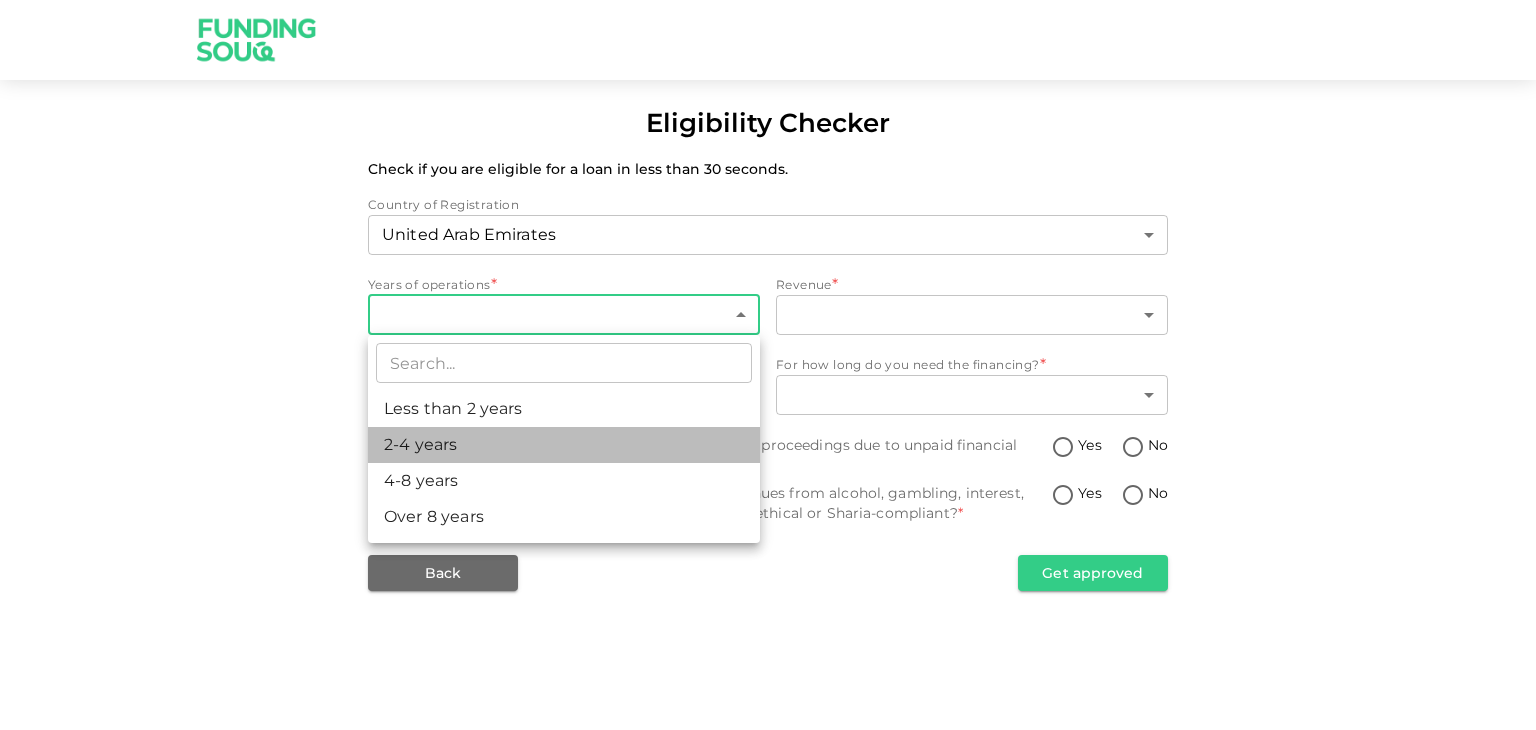 click on "2-4 years" at bounding box center (564, 445) 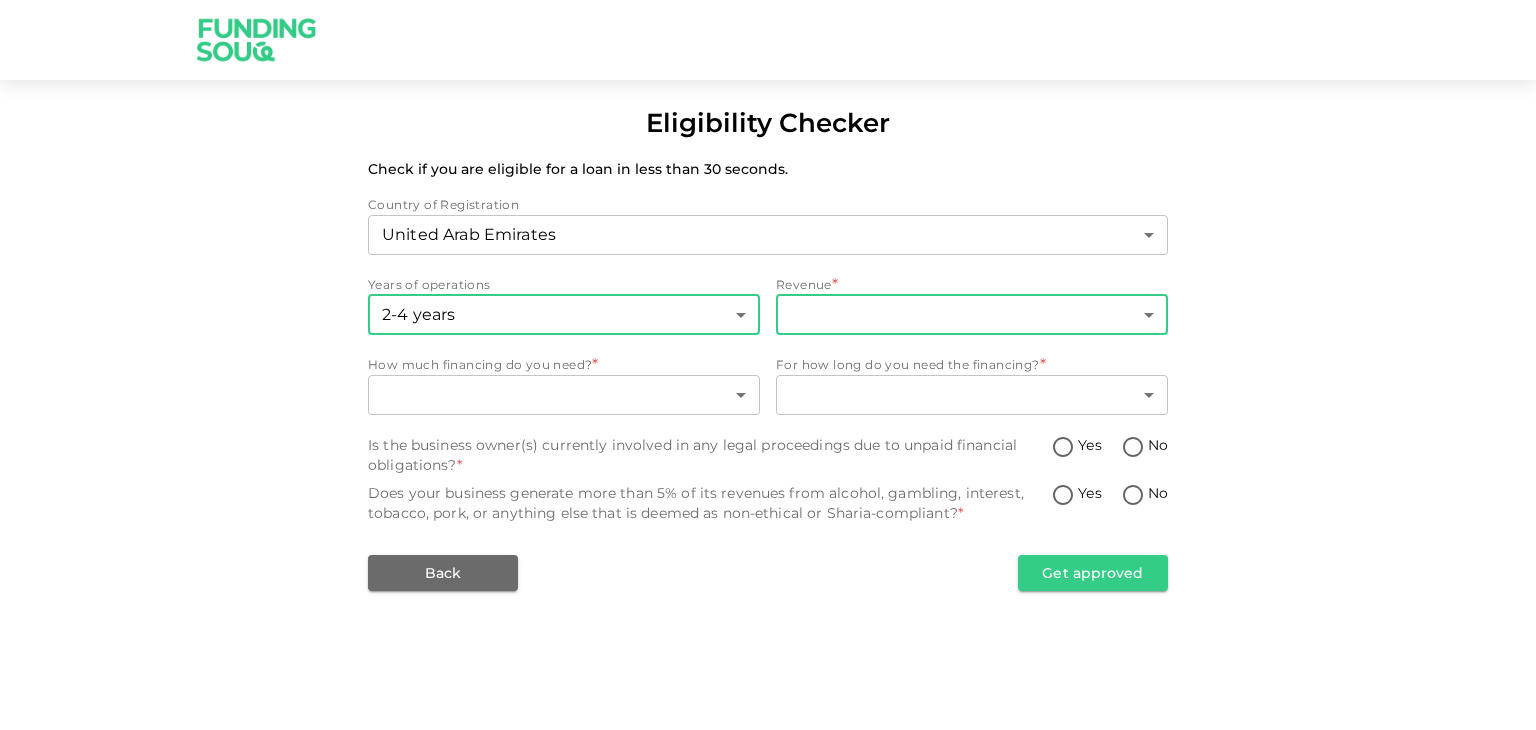 click on "Eligibility Checker Check if you are eligible for a loan in less than 30 seconds.   Country of Registration United Arab Emirates 1 ​   Years of operations 2-4 years 2 ​   Revenue * ​ ​   How much financing do you need? * ​ ​   For how long do you need the financing? * ​ ​ Is the business owner(s) currently involved in any legal proceedings due to unpaid financial obligations? * Yes No Does your business generate more than 5% of its revenues from alcohol, gambling, interest, tobacco, pork, or anything else that is deemed as non-ethical or Sharia-compliant? * Yes No Back Get approved" at bounding box center (768, 365) 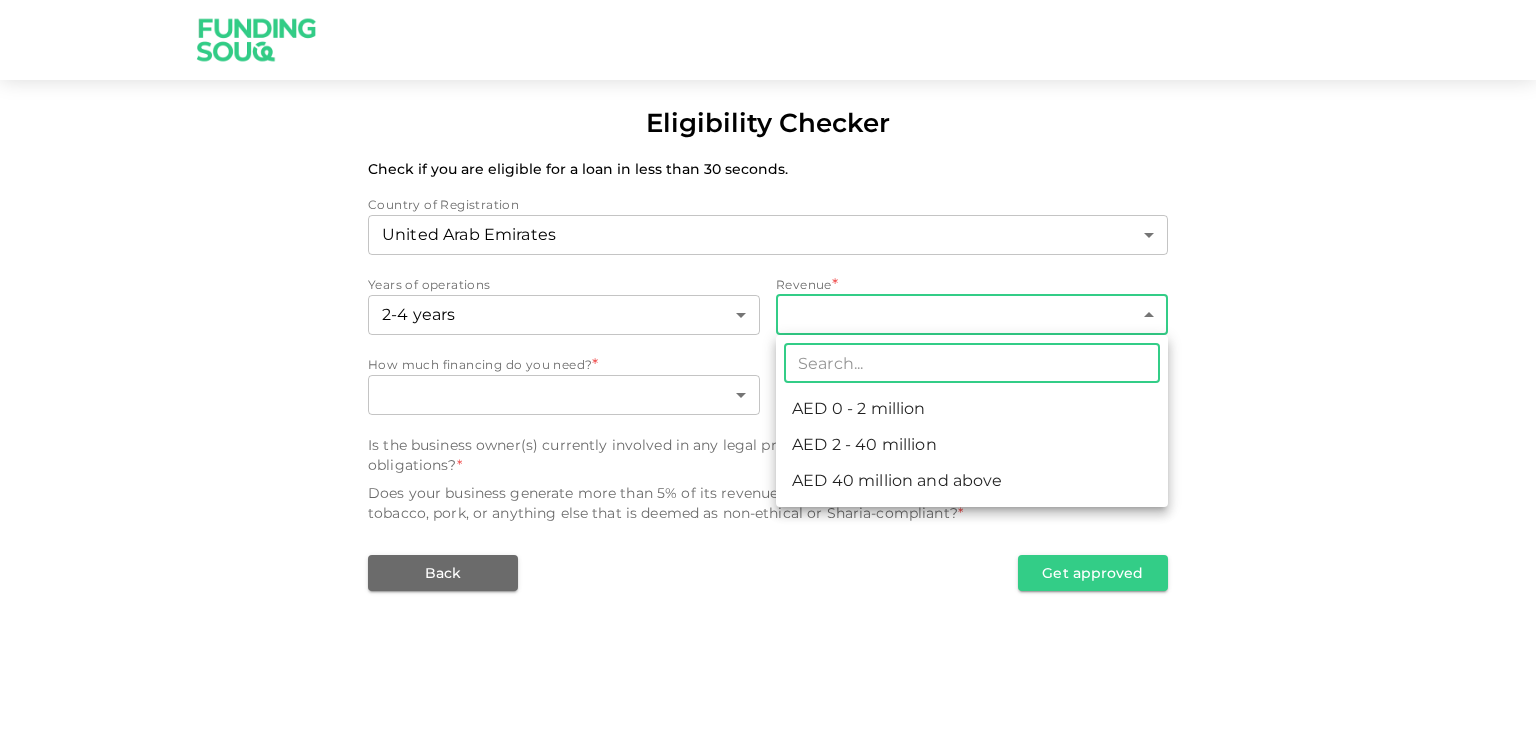 click on "AED 0 - 2 million" at bounding box center [972, 409] 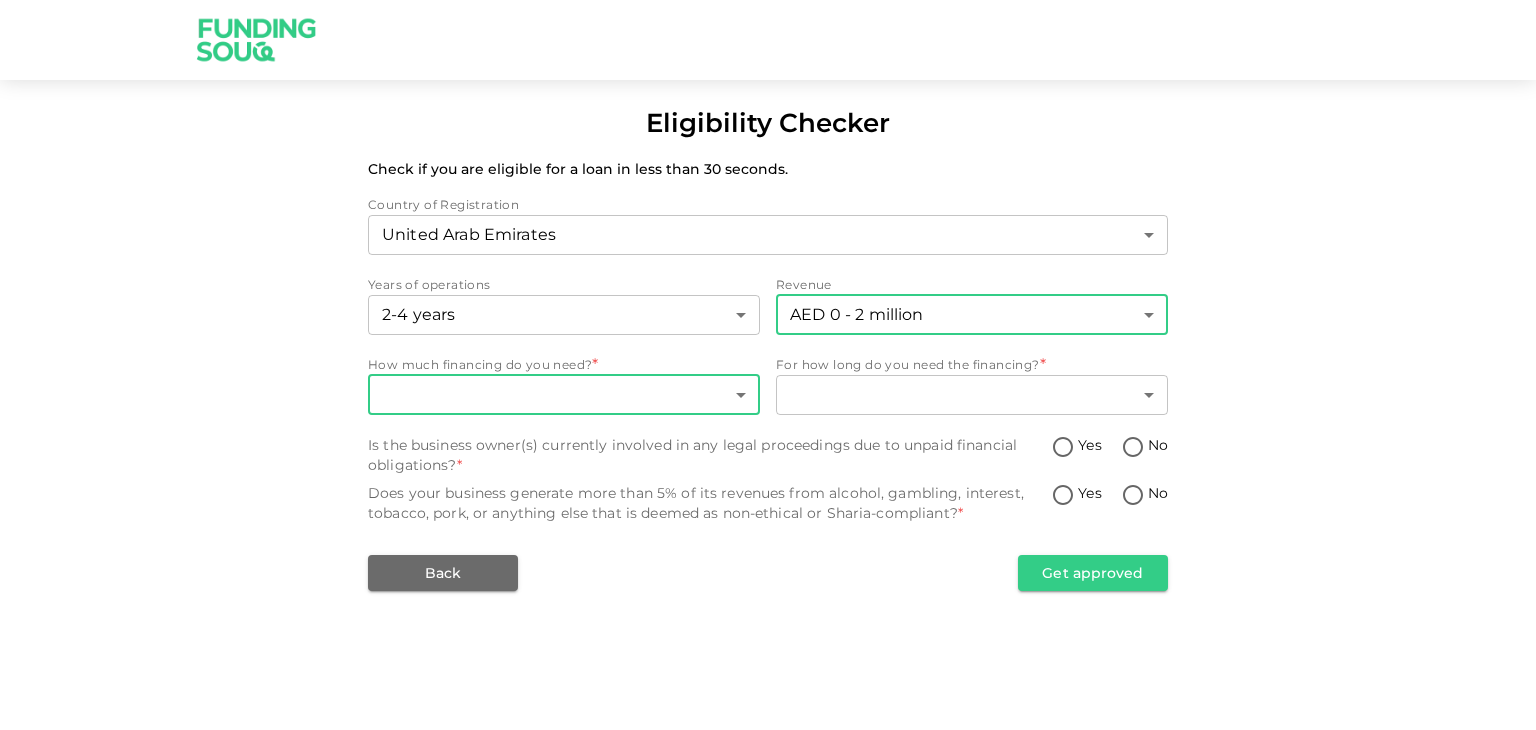 click on "Eligibility Checker Check if you are eligible for a loan in less than 30 seconds.   Country of Registration [COUNTRY] 1 ​   Years of operations 2-4 years 2 ​   Revenue AED 0 - 2 million 1 ​   How much financing do you need? * ​ ​   For how long do you need the financing? * ​ ​ Is the business owner(s) currently involved in any legal proceedings due to unpaid financial obligations? * Yes No Does your business generate more than 5% of its revenues from alcohol, gambling, interest, tobacco, pork, or anything else that is deemed as non-ethical or Sharia-compliant? * Yes No Back Get approved" at bounding box center (768, 365) 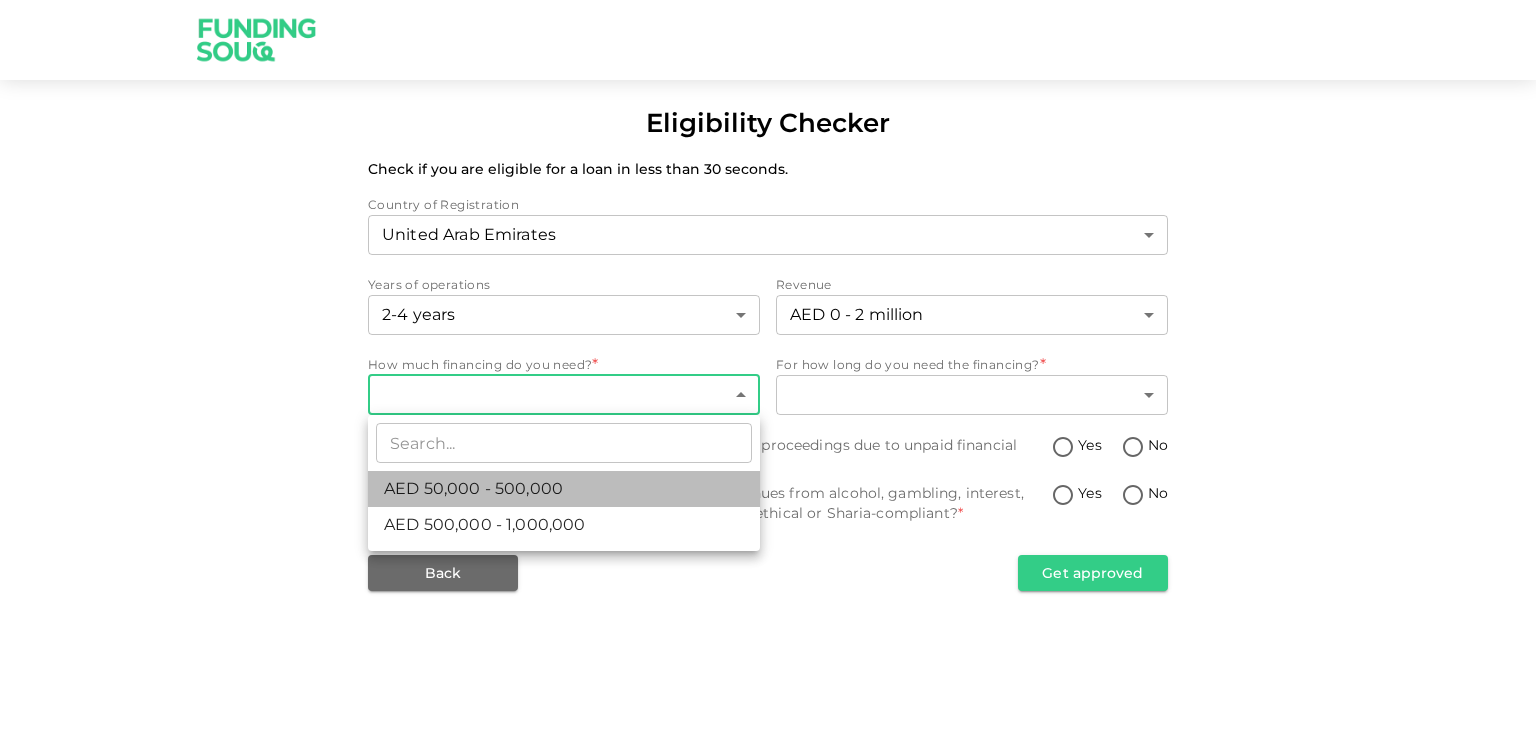click on "AED 50,000 - 500,000" at bounding box center (564, 489) 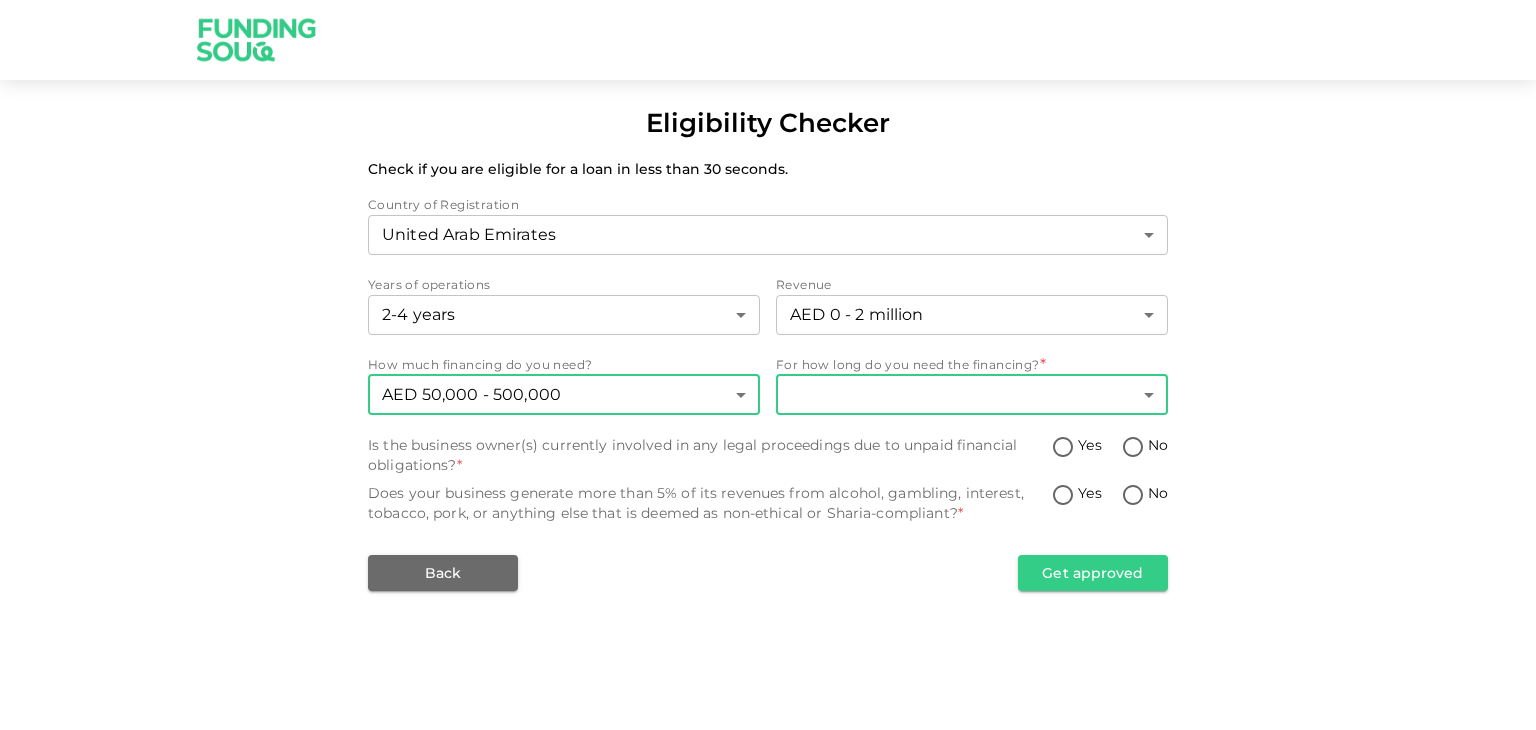 click on "Eligibility Checker Check if you are eligible for a loan in less than 30 seconds.   Country of Registration United Arab Emirates 1 ​   Years of operations 2-4 years 2 ​   Revenue AED 0 - 2 million 1 ​   How much financing do you need? AED 50,000 - 500,000 1 ​   For how long do you need the financing? * ​ ​ Is the business owner(s) currently involved in any legal proceedings due to unpaid financial obligations? * Yes No Does your business generate more than 5% of its revenues from alcohol, gambling, interest, tobacco, pork, or anything else that is deemed as non-ethical or Sharia-compliant? * Yes No Back Get approved" at bounding box center [768, 365] 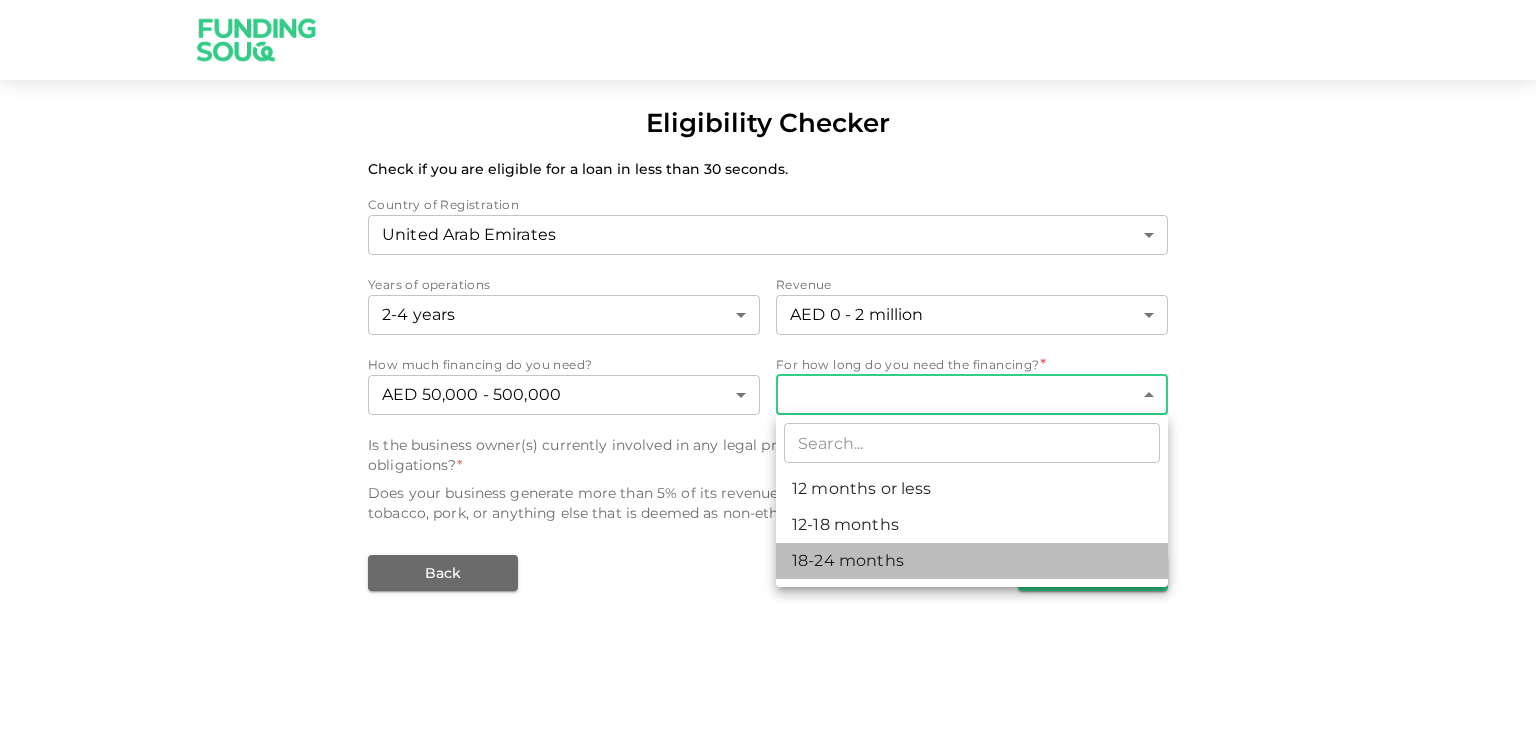click on "18-24 months" at bounding box center (972, 561) 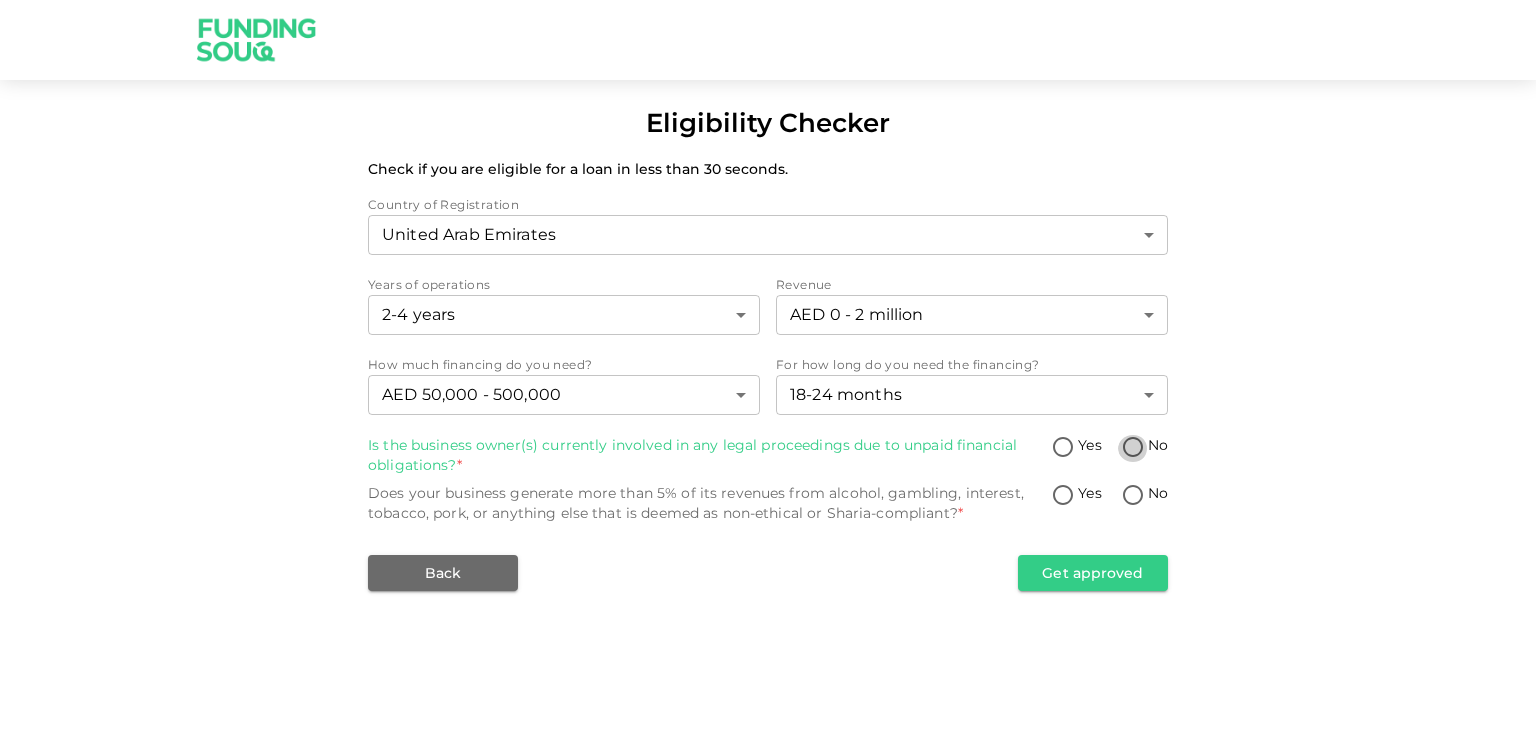 click on "No" at bounding box center (1133, 448) 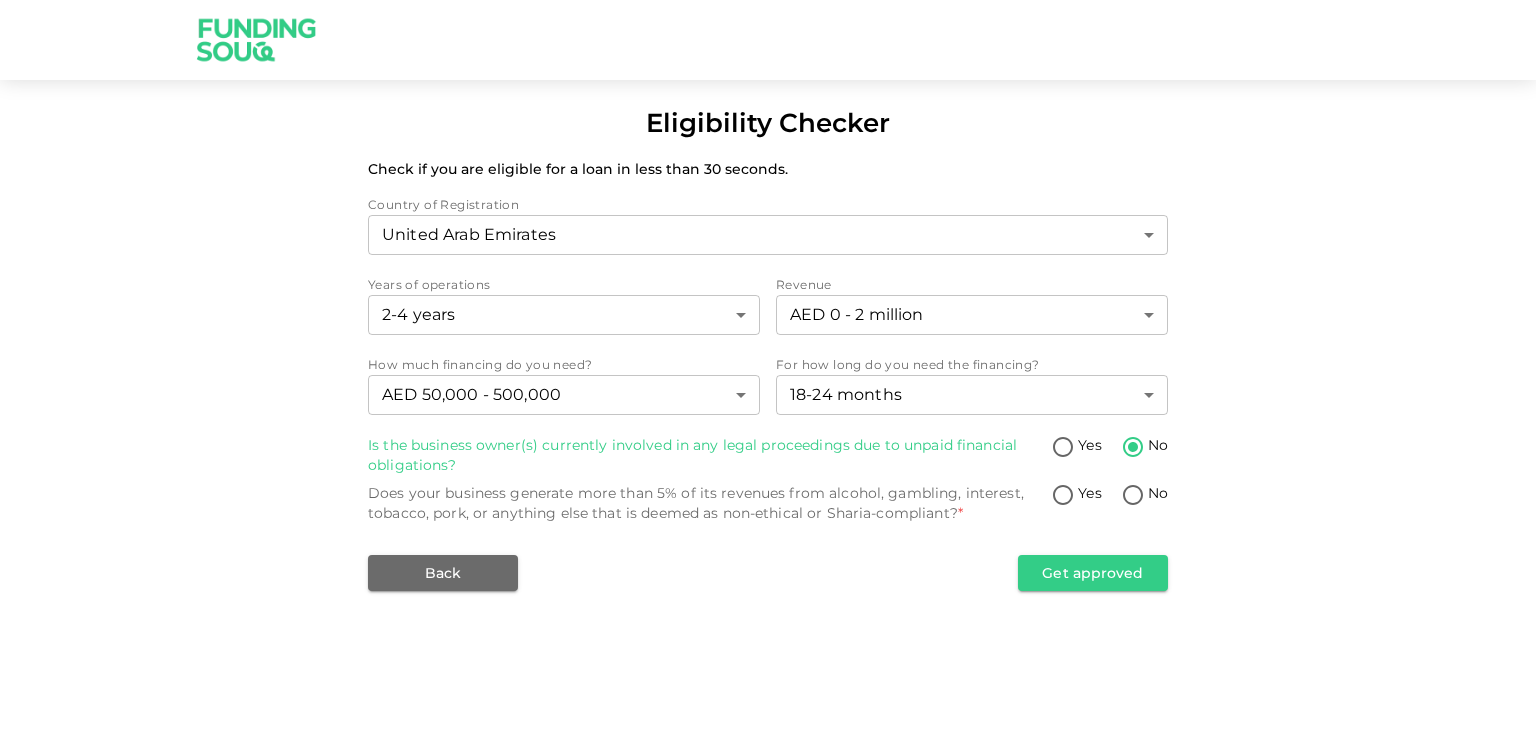 click on "No" at bounding box center (1133, 496) 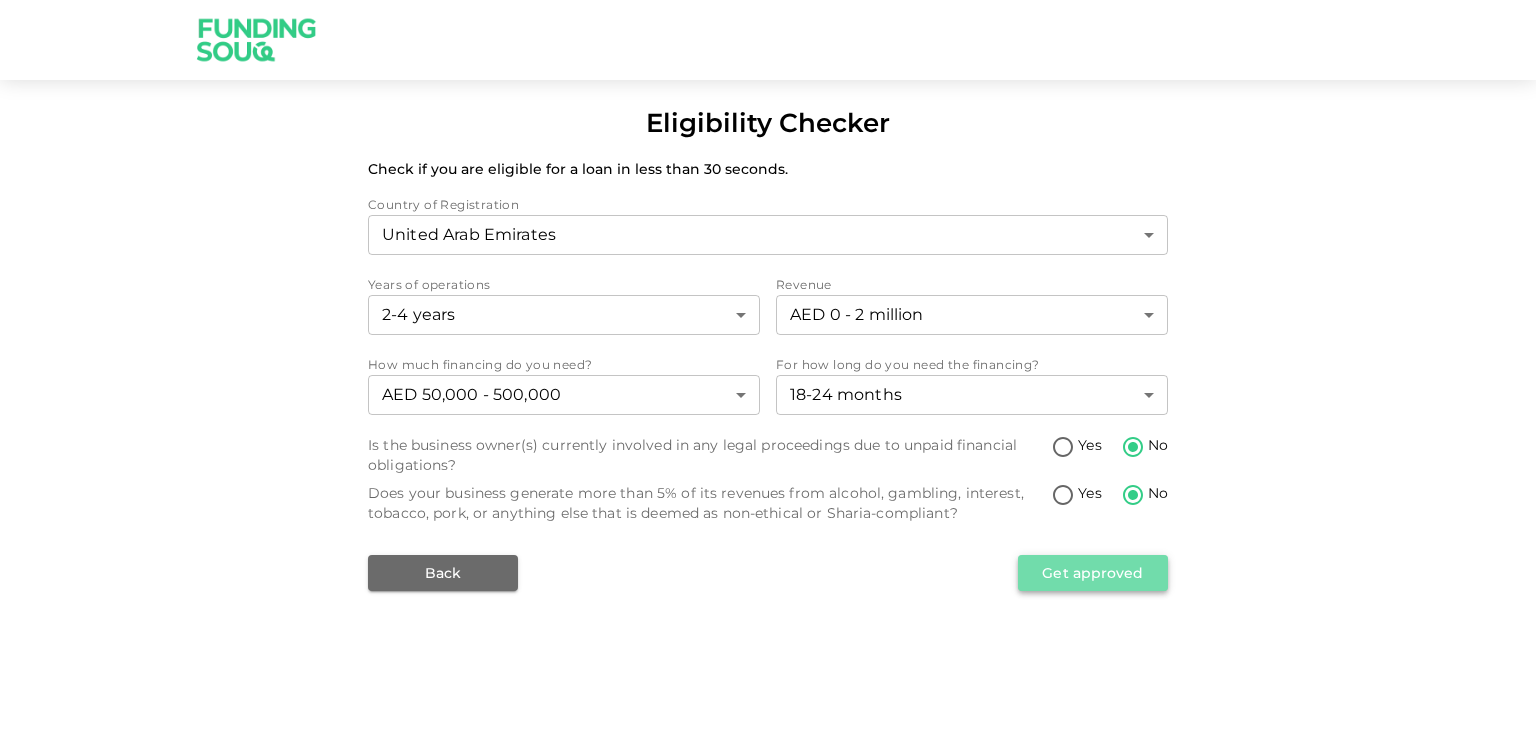 click on "Get approved" at bounding box center [1093, 573] 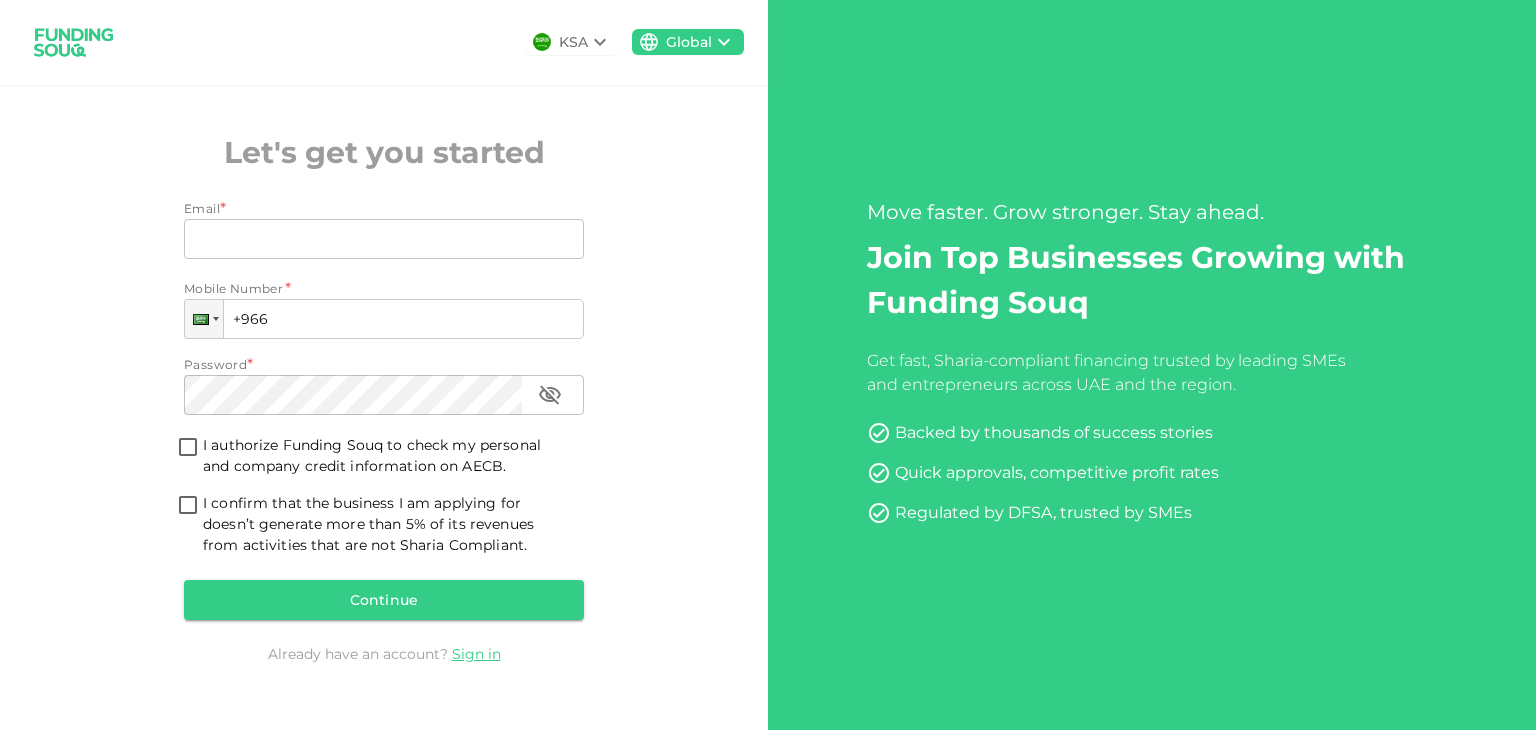 scroll, scrollTop: 0, scrollLeft: 0, axis: both 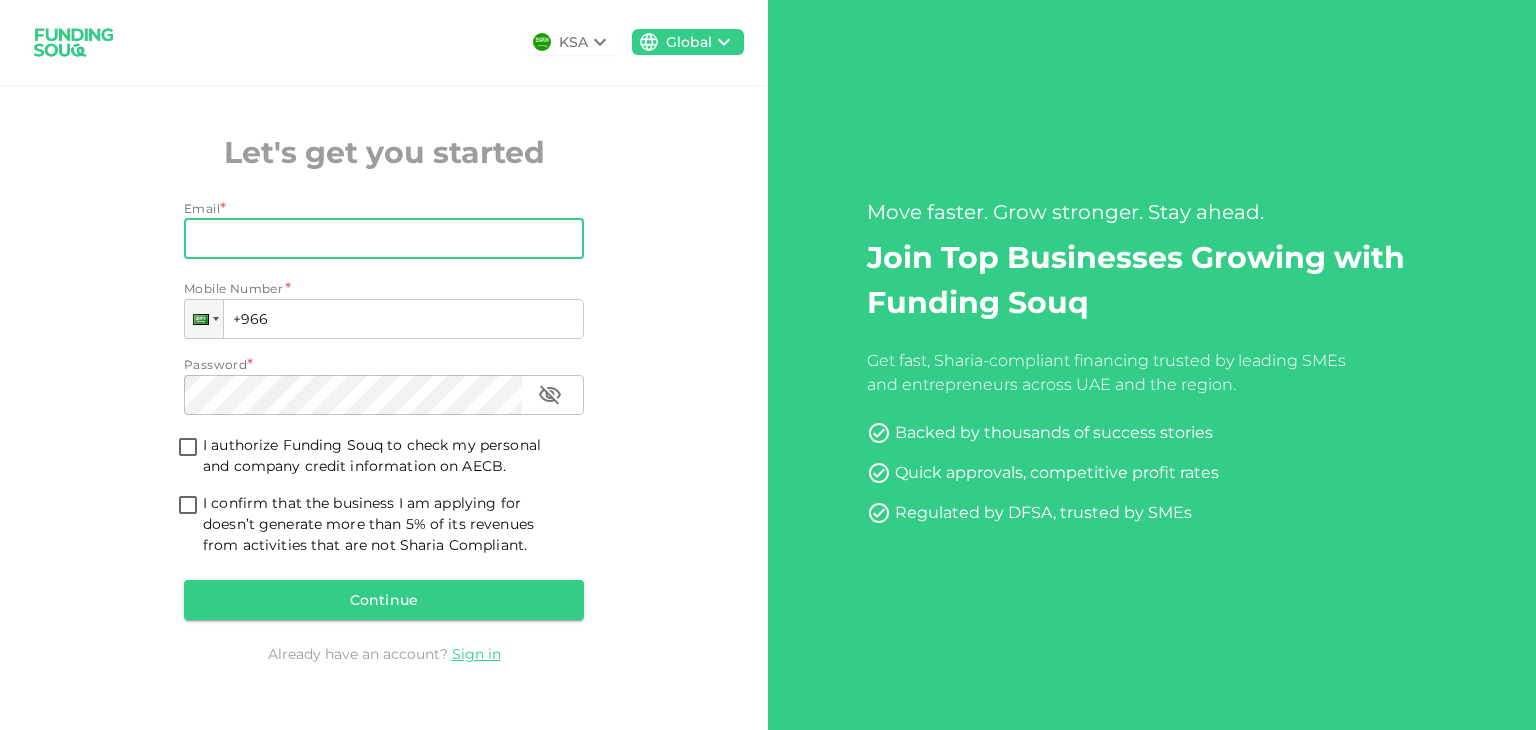 click on "Email" at bounding box center (373, 239) 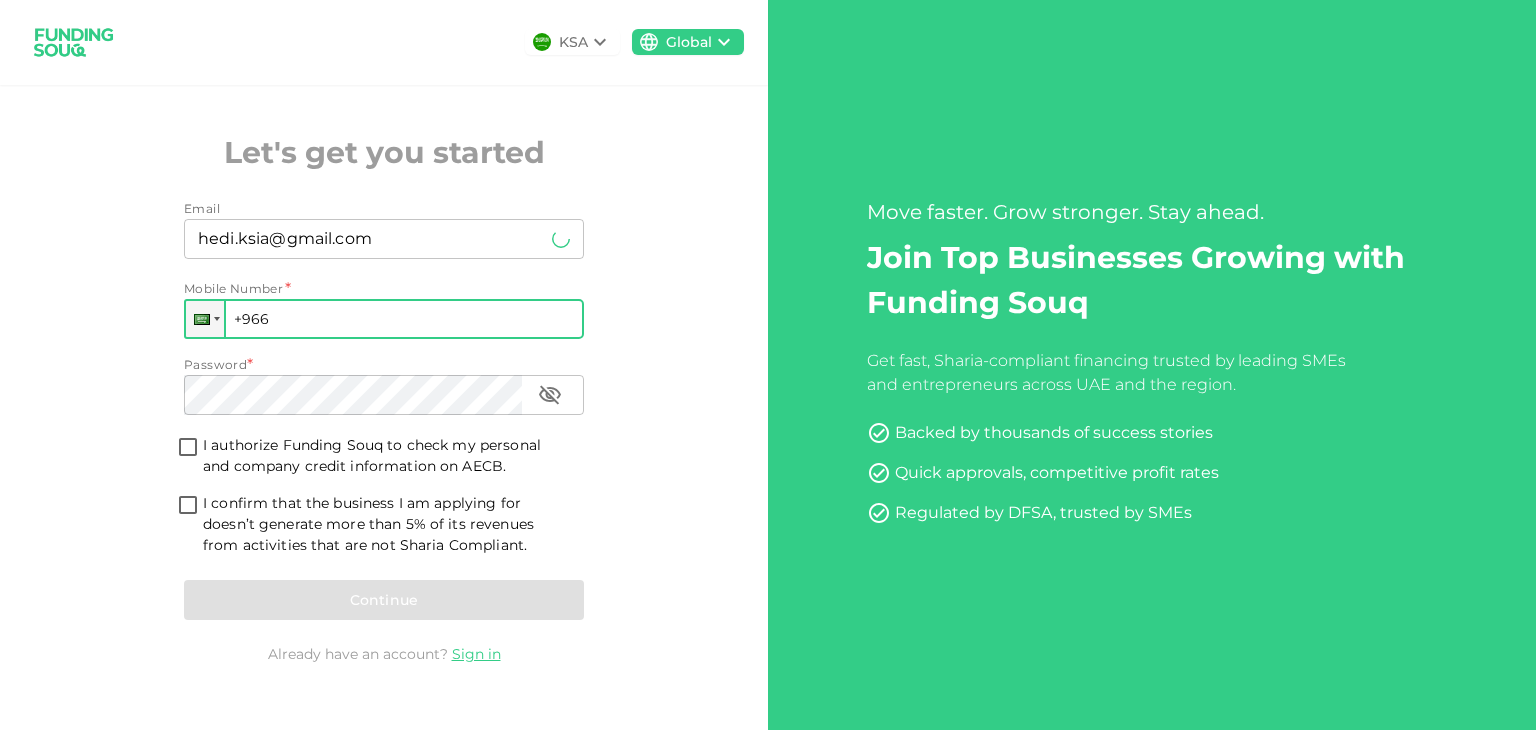 click on "+966" at bounding box center (384, 319) 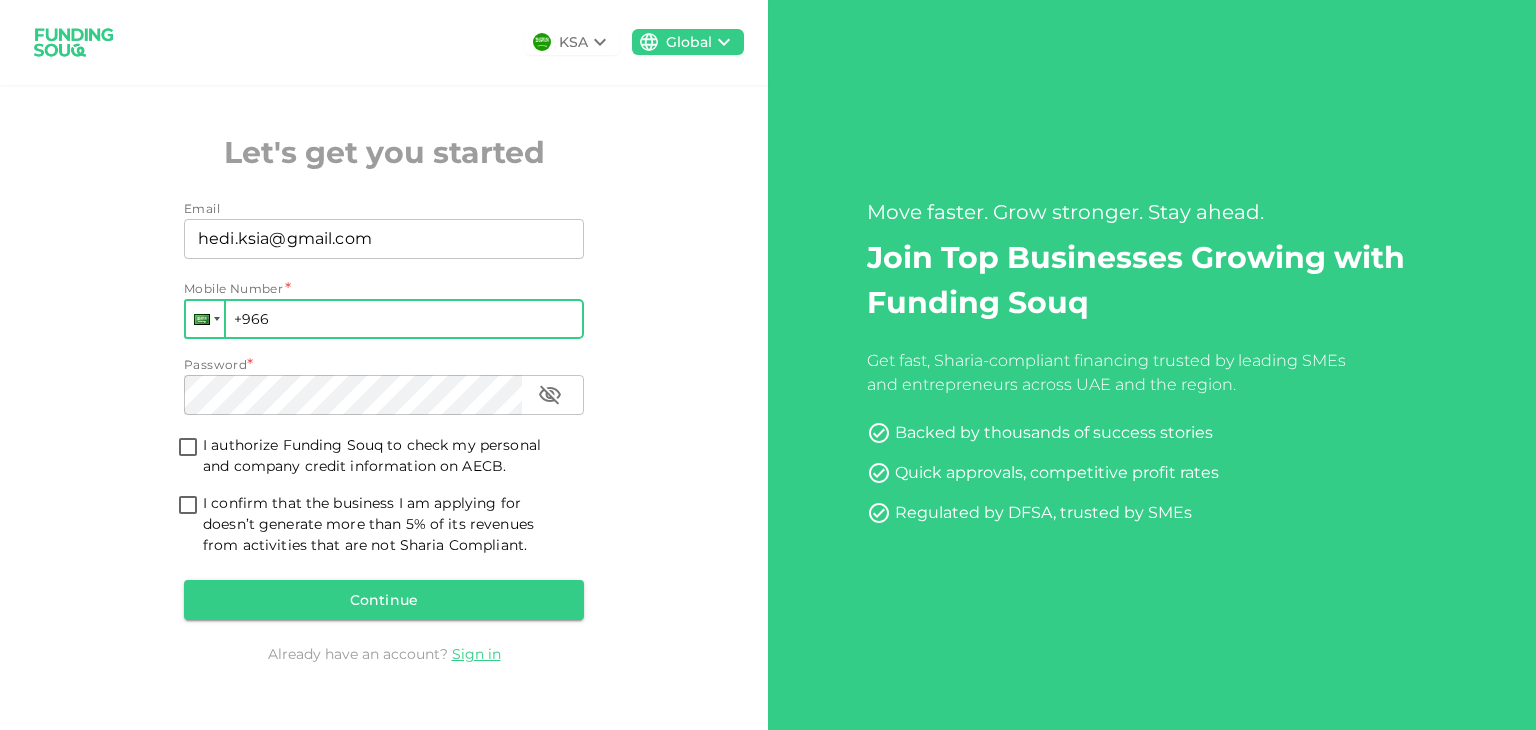 click at bounding box center (205, 319) 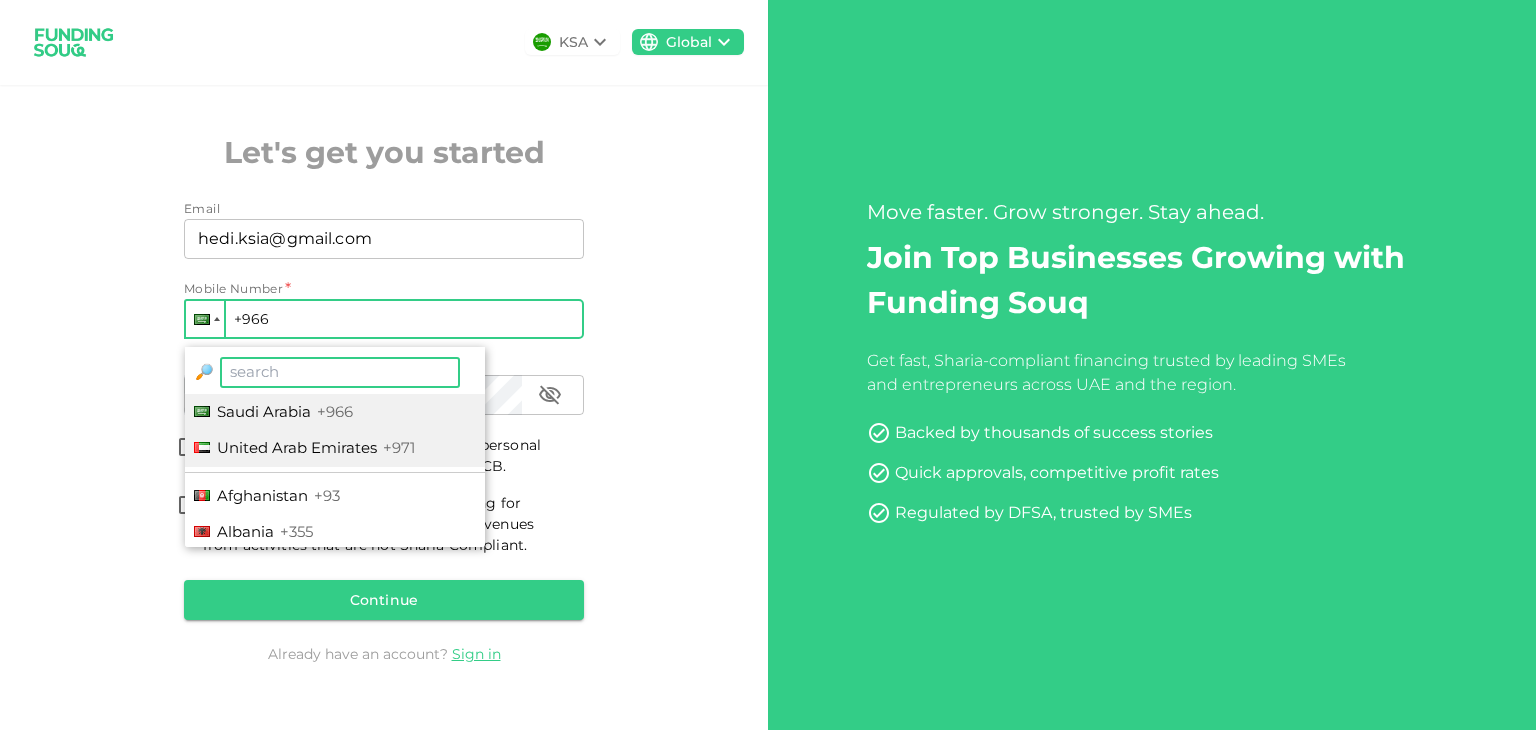 click on "United Arab Emirates" at bounding box center [297, 447] 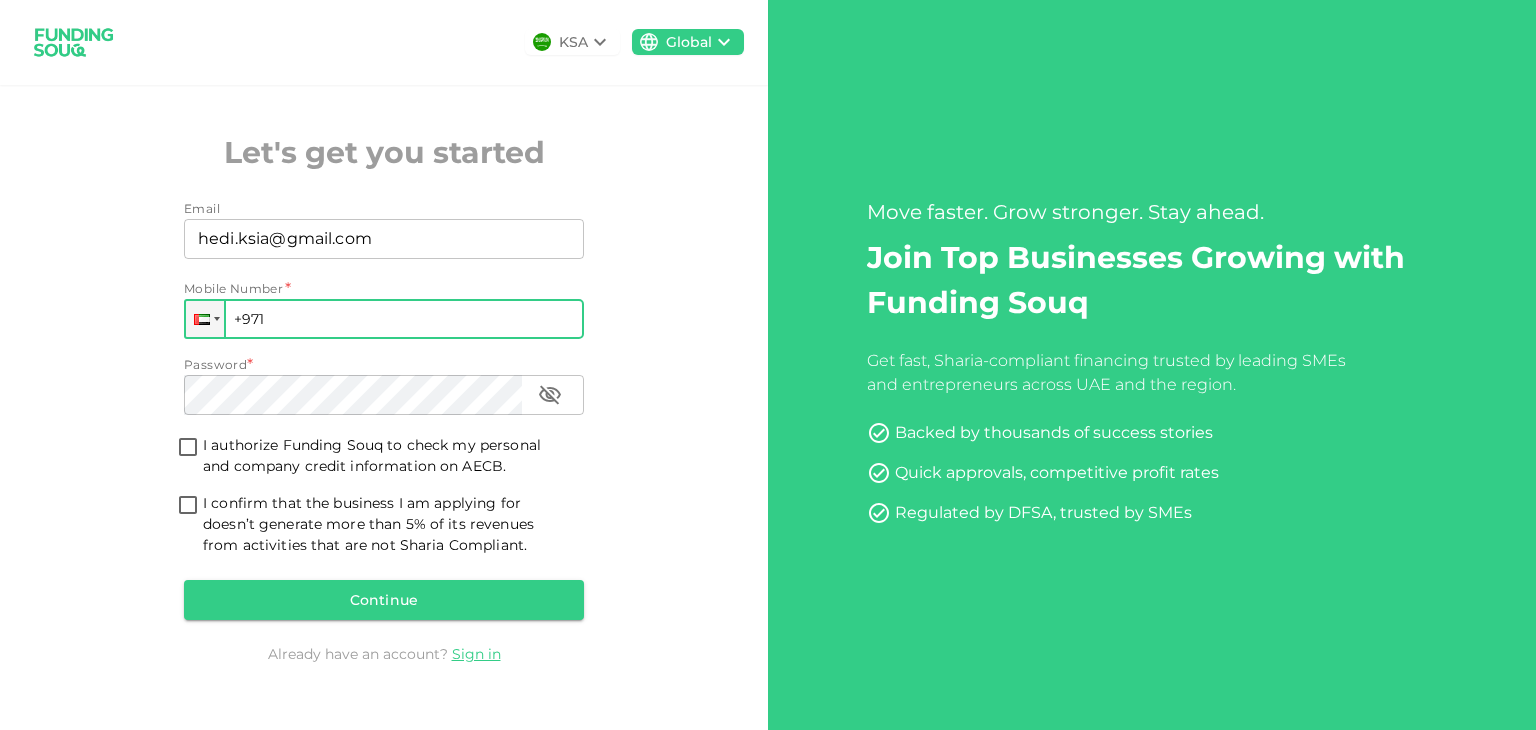 click on "+971" at bounding box center [384, 319] 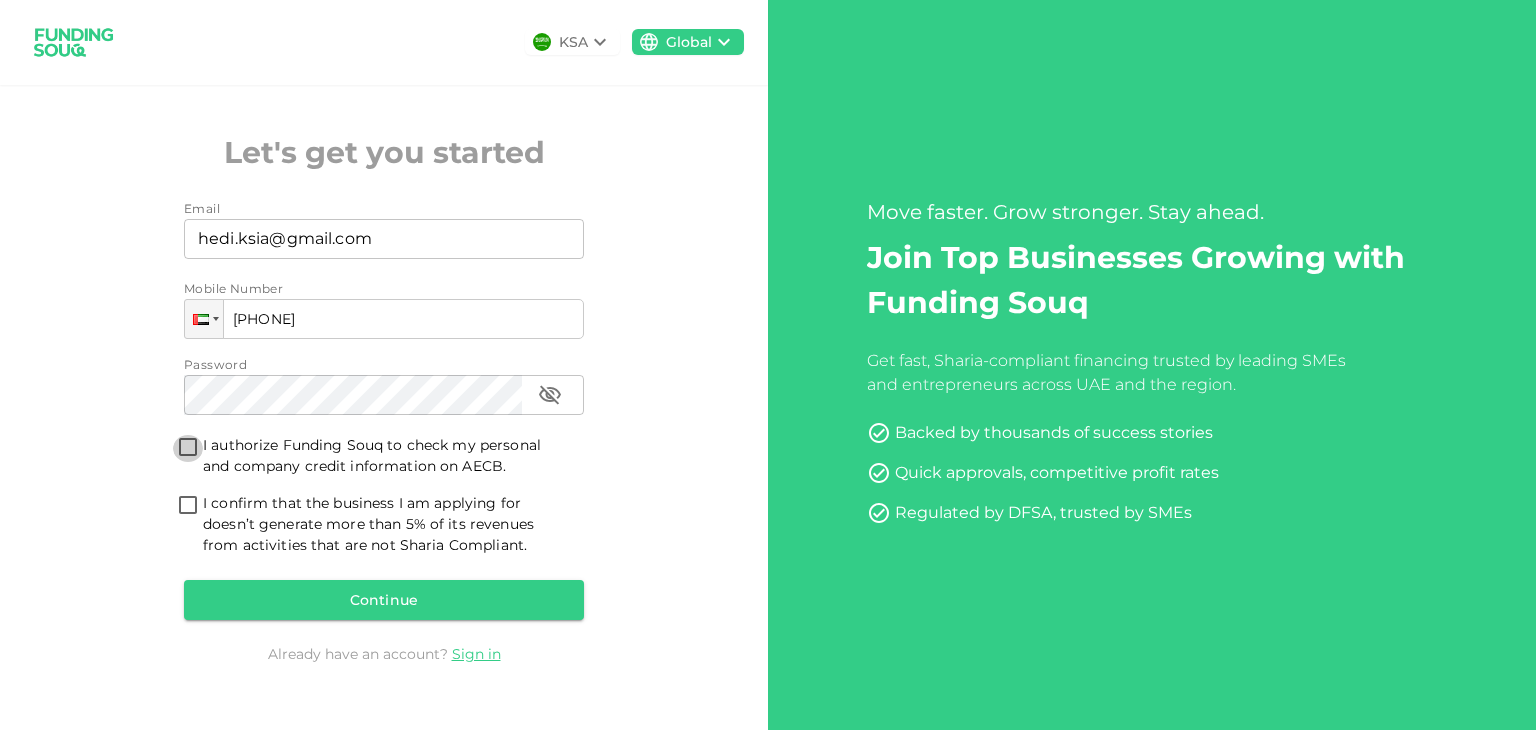 click on "I authorize Funding Souq to check my personal and company credit information on AECB." at bounding box center [188, 448] 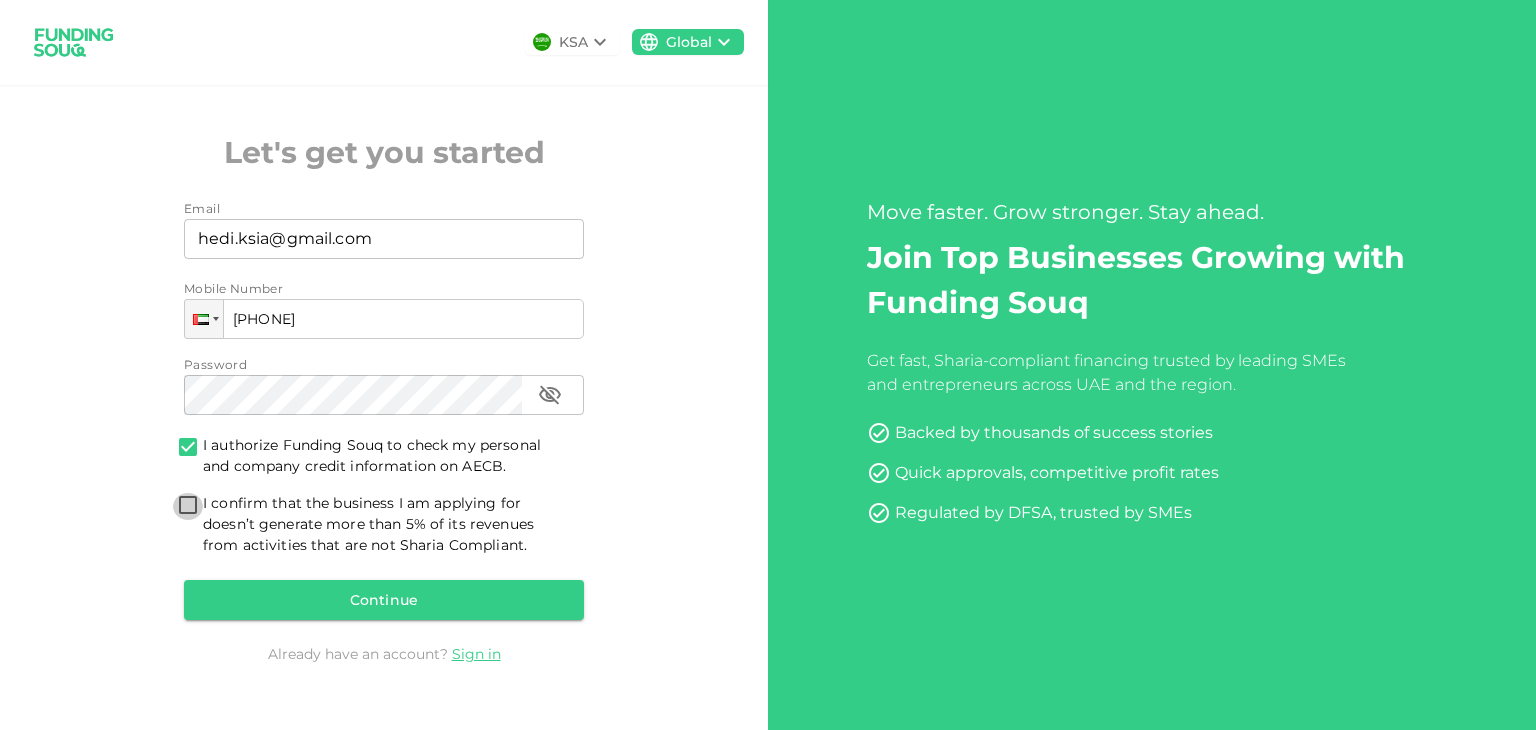 click on "I confirm that the business I am applying for doesn’t generate more than 5% of its revenues from activities that are not Sharia Compliant." at bounding box center [188, 506] 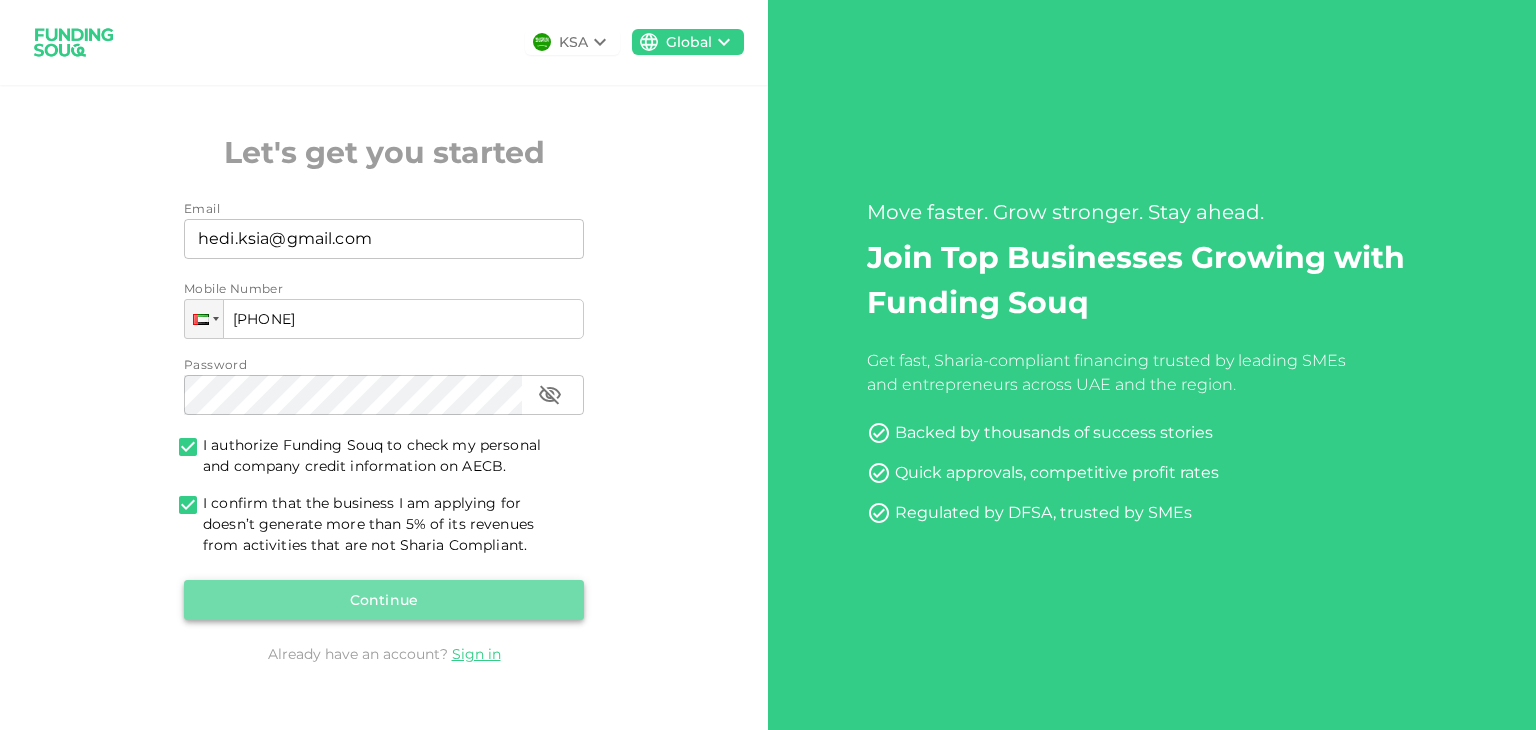 click on "Continue" at bounding box center [384, 600] 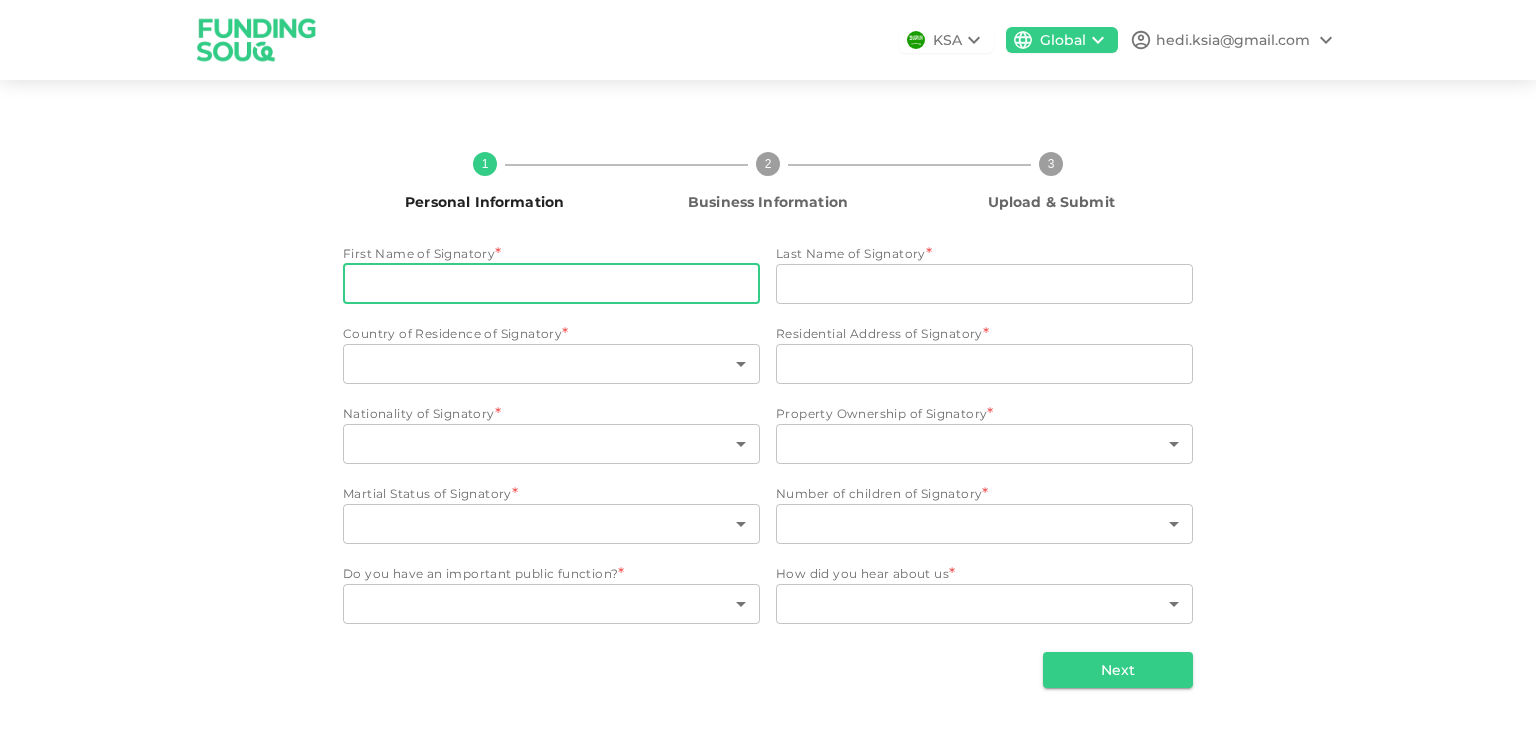 click on "First Name of Signatory" at bounding box center (551, 284) 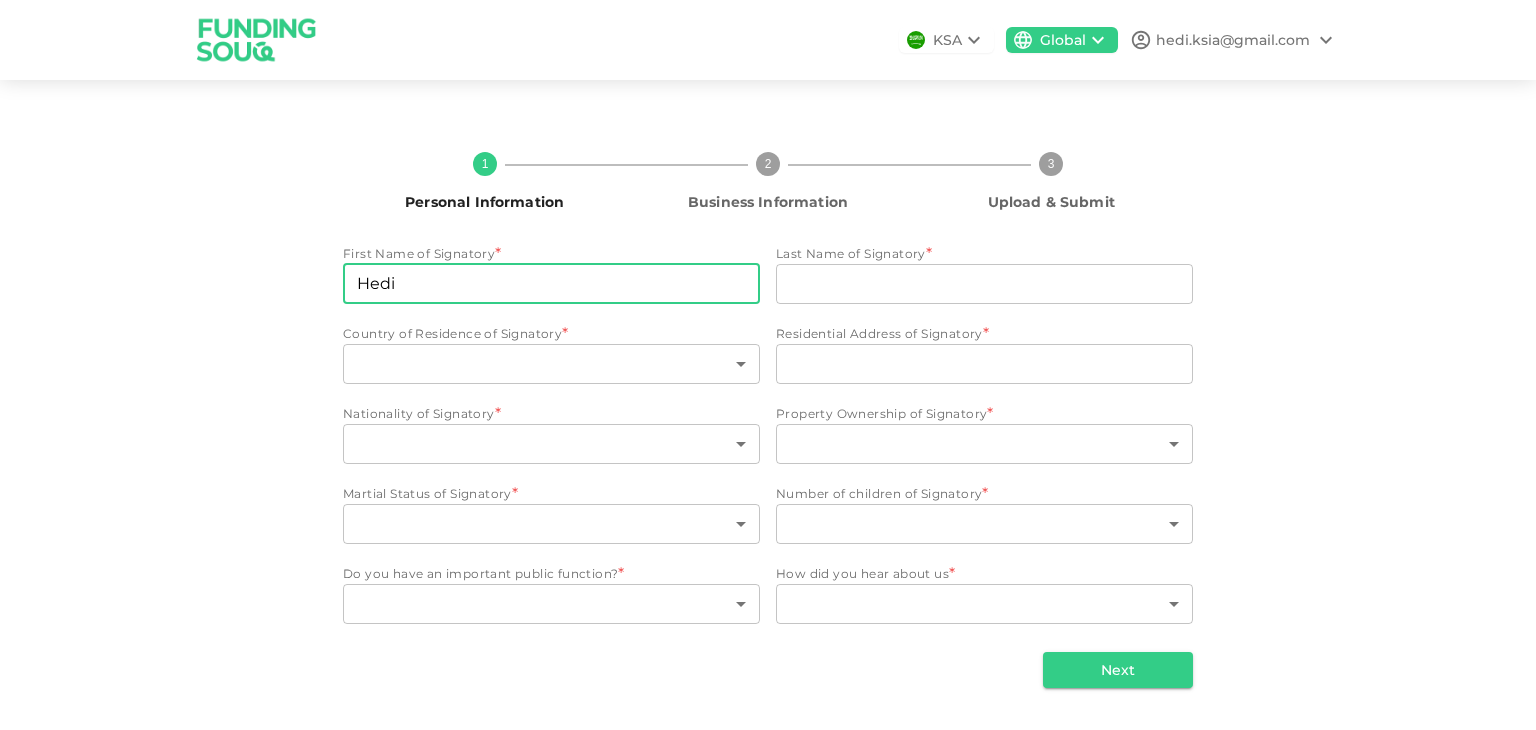 type on "Ksia" 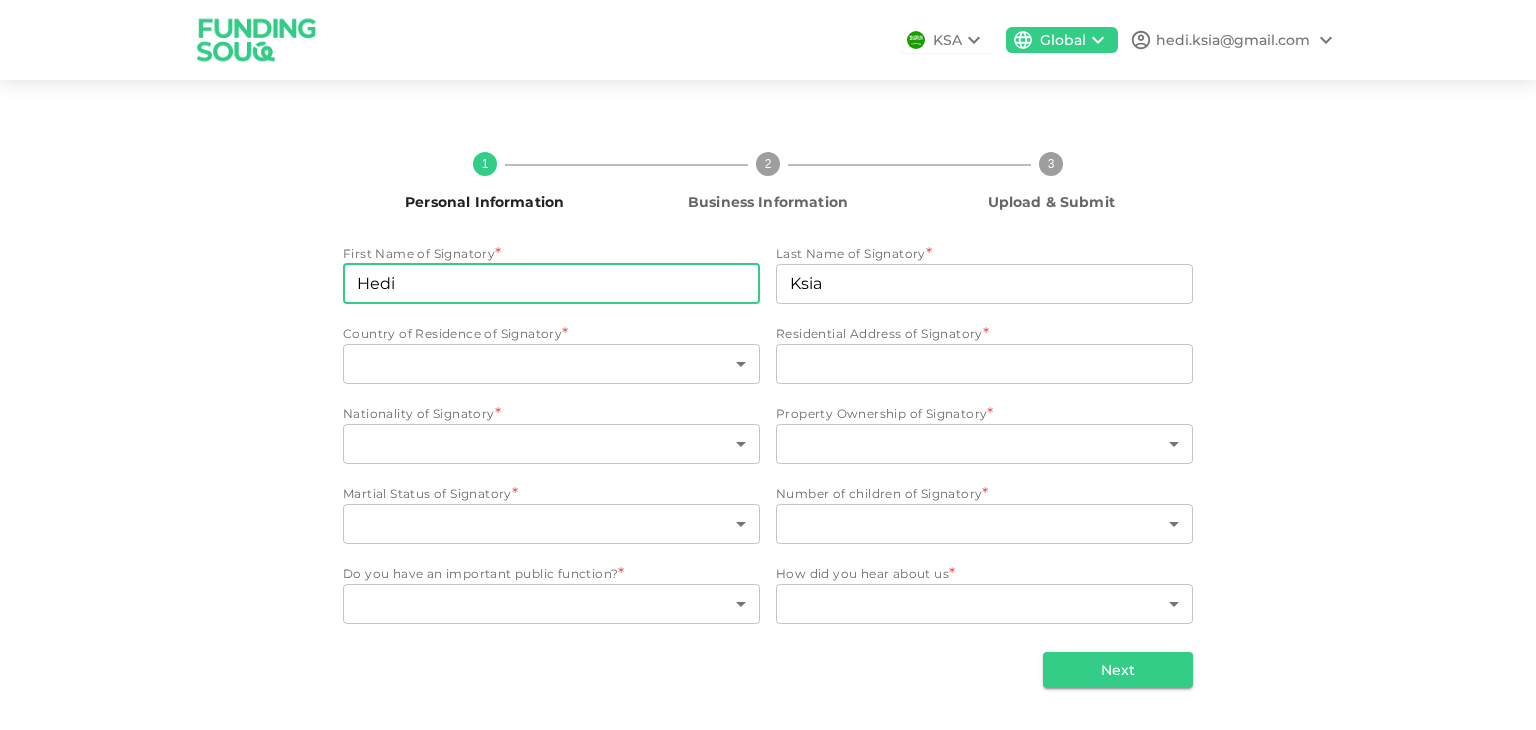 type on "United Arab Emirates" 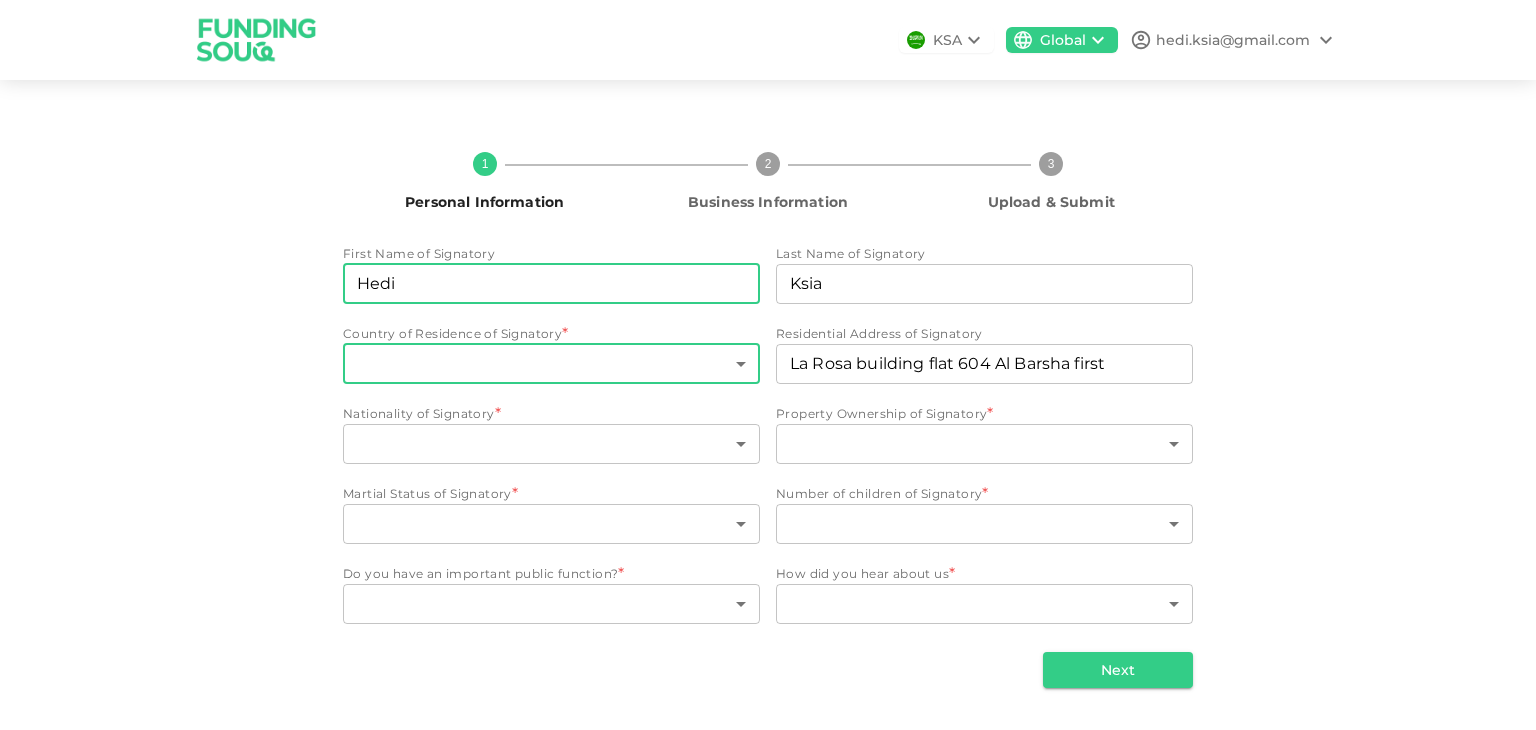 click on "KSA Global [EMAIL] 1 Personal Information 2 Business Information 3 Upload & Submit First Name of Signatory First Name of Signatory [FIRST] First Name of Signatory Last Name of Signatory Last Name of Signatory [LAST] Last Name of Signatory Country of Residence of Signatory * ​ [COUNTRY] ​ Residential Address of Signatory Residential Address of Signatory [ADDRESS] Residential Address of Signatory Nationality of Signatory * ​ ​ Property Ownership of Signatory * ​ ​ Martial Status of Signatory * ​ ​ Number of children of Signatory * ​ ​ Do you have an important public function? * ​ ​ How did you hear about us * ​ ​ Next" at bounding box center (768, 365) 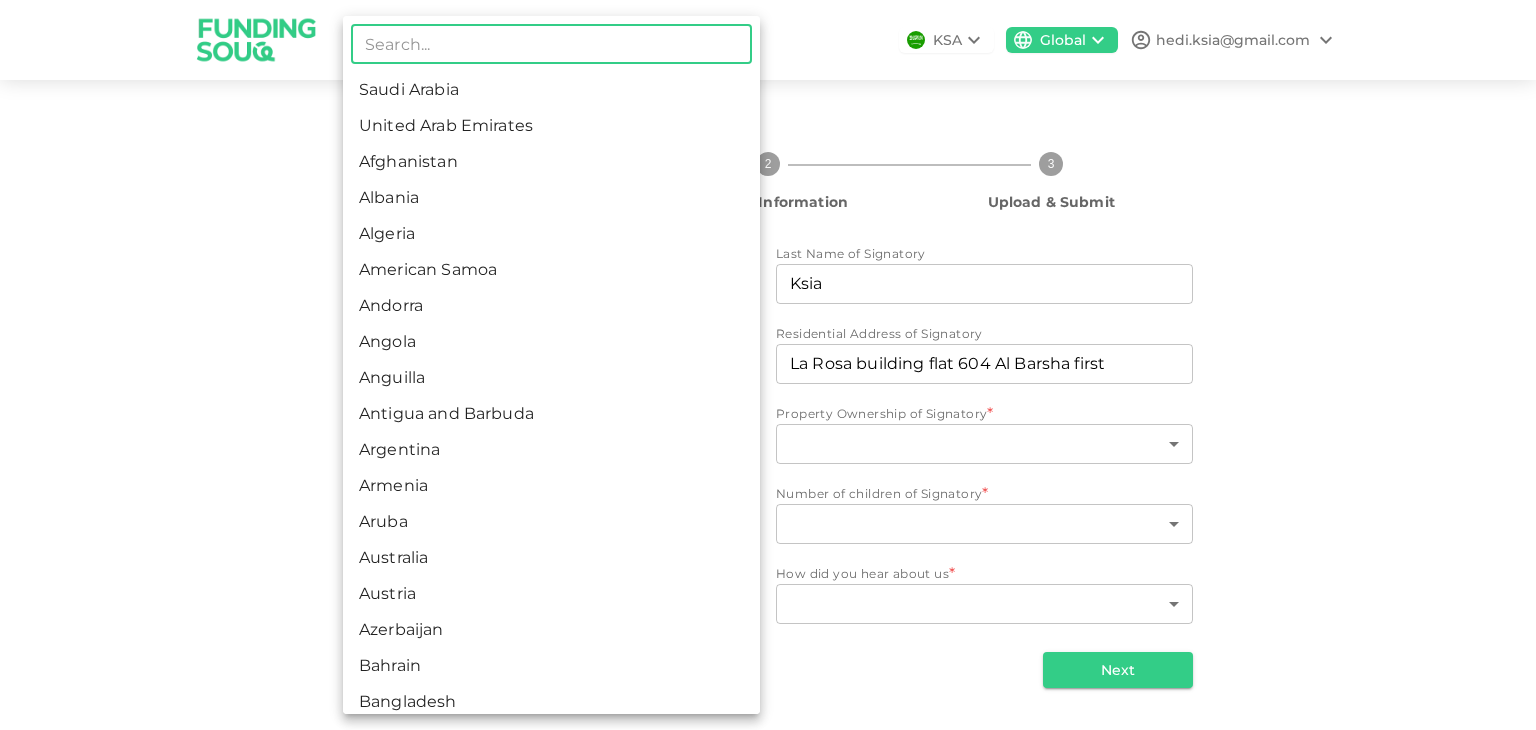 click on "United Arab Emirates" at bounding box center (551, 126) 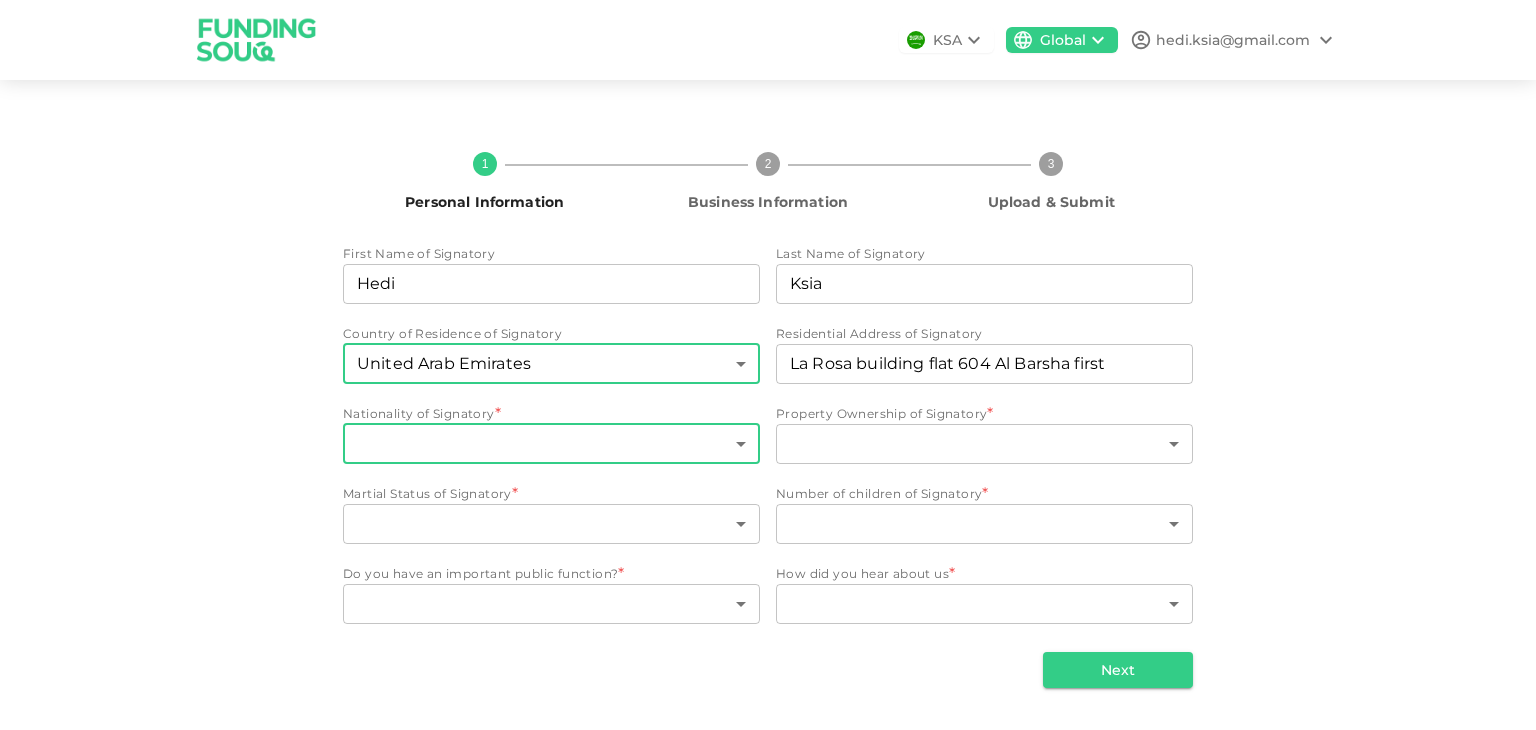 click on "KSA Global [EMAIL] 1 Personal Information 2 Business Information 3 Upload & Submit First Name of Signatory First Name of Signatory [FIRST] First Name of Signatory Last Name of Signatory Last Name of Signatory [LAST] Last Name of Signatory Country of Residence of Signatory [COUNTRY] 2 ​ Residential Address of Signatory Residential Address of Signatory [ADDRESS] Residential Address of Signatory Nationality of Signatory * ​ ​ Property Ownership of Signatory * ​ ​ Martial Status of Signatory * ​ ​ Number of children of Signatory * ​ ​ Do you have an important public function? * ​ ​ How did you hear about us * ​ ​ Next" at bounding box center (768, 365) 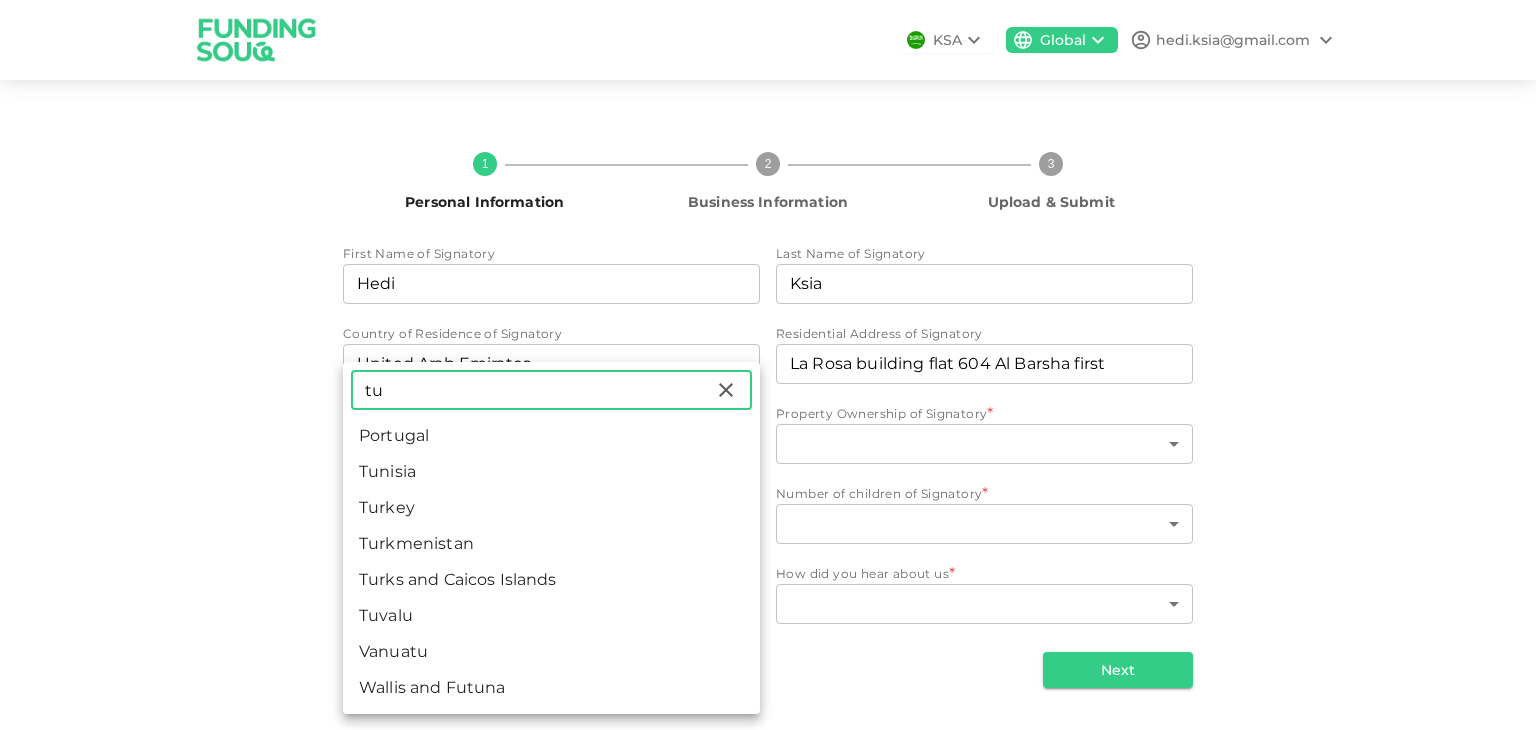 type on "tu" 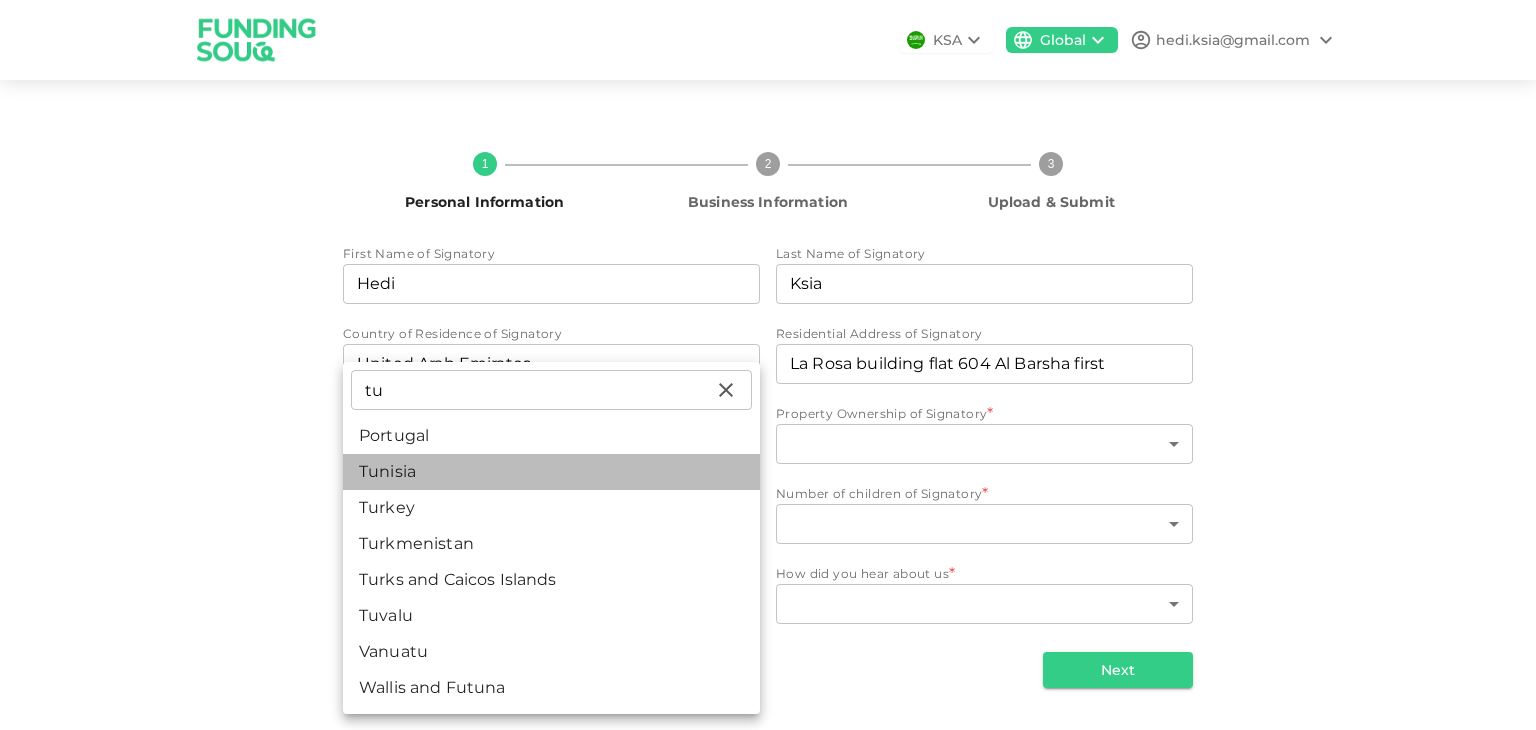 click on "Tunisia" at bounding box center [551, 472] 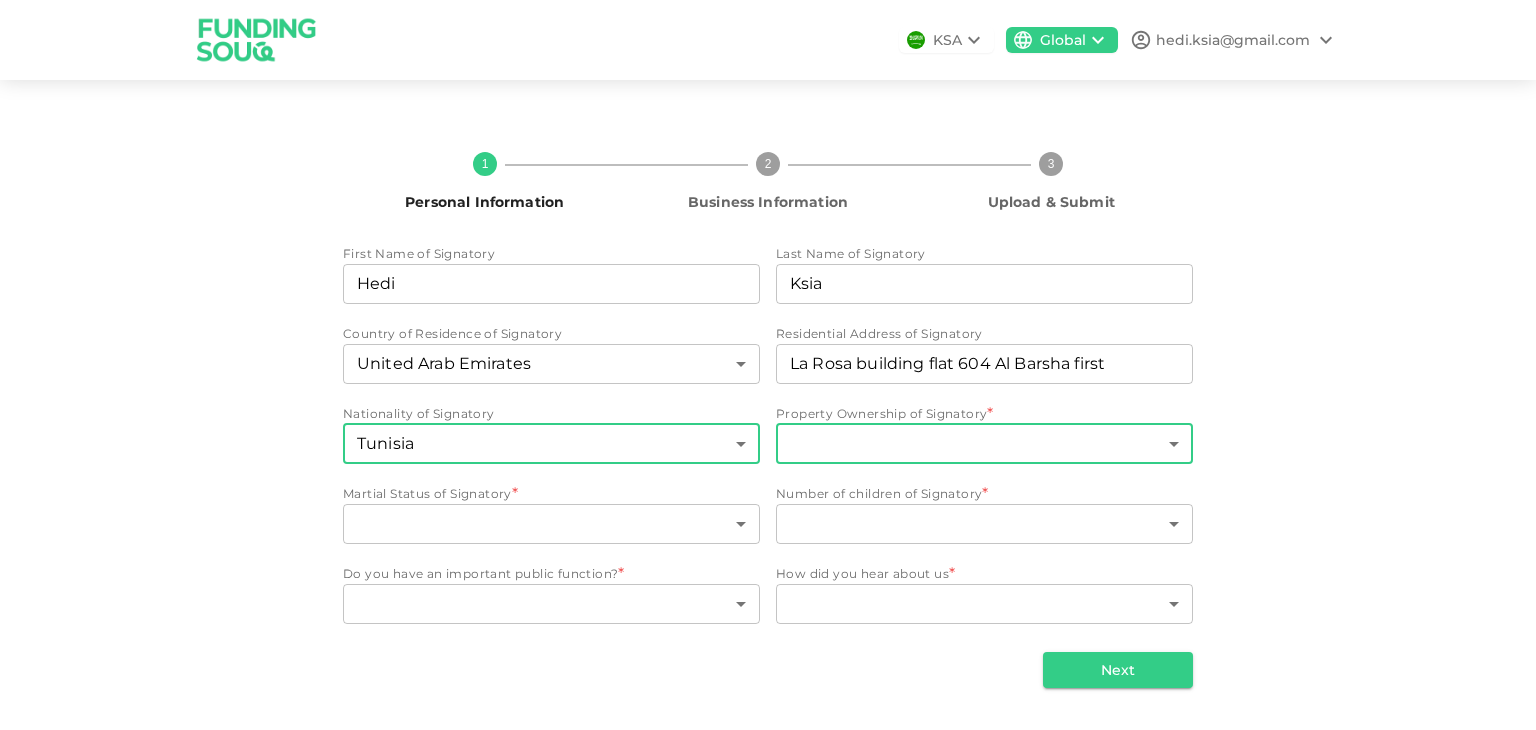 click on "KSA Global [EMAIL] 1 Personal Information 2 Business Information 3 Upload & Submit First Name of Signatory First Name of Signatory [FIRST] First Name of Signatory Last Name of Signatory Last Name of Signatory [LAST] Last Name of Signatory Country of Residence of Signatory [COUNTRY] 2 ​ Residential Address of Signatory Residential Address of Signatory [ADDRESS] Residential Address of Signatory Nationality of Signatory Tunisia 200 ​ Property Ownership of Signatory * ​ ​ Martial Status of Signatory * ​ ​ Number of children of Signatory * ​ ​ Do you have an important public function? * ​ ​ How did you hear about us * ​ ​ Next" at bounding box center (768, 365) 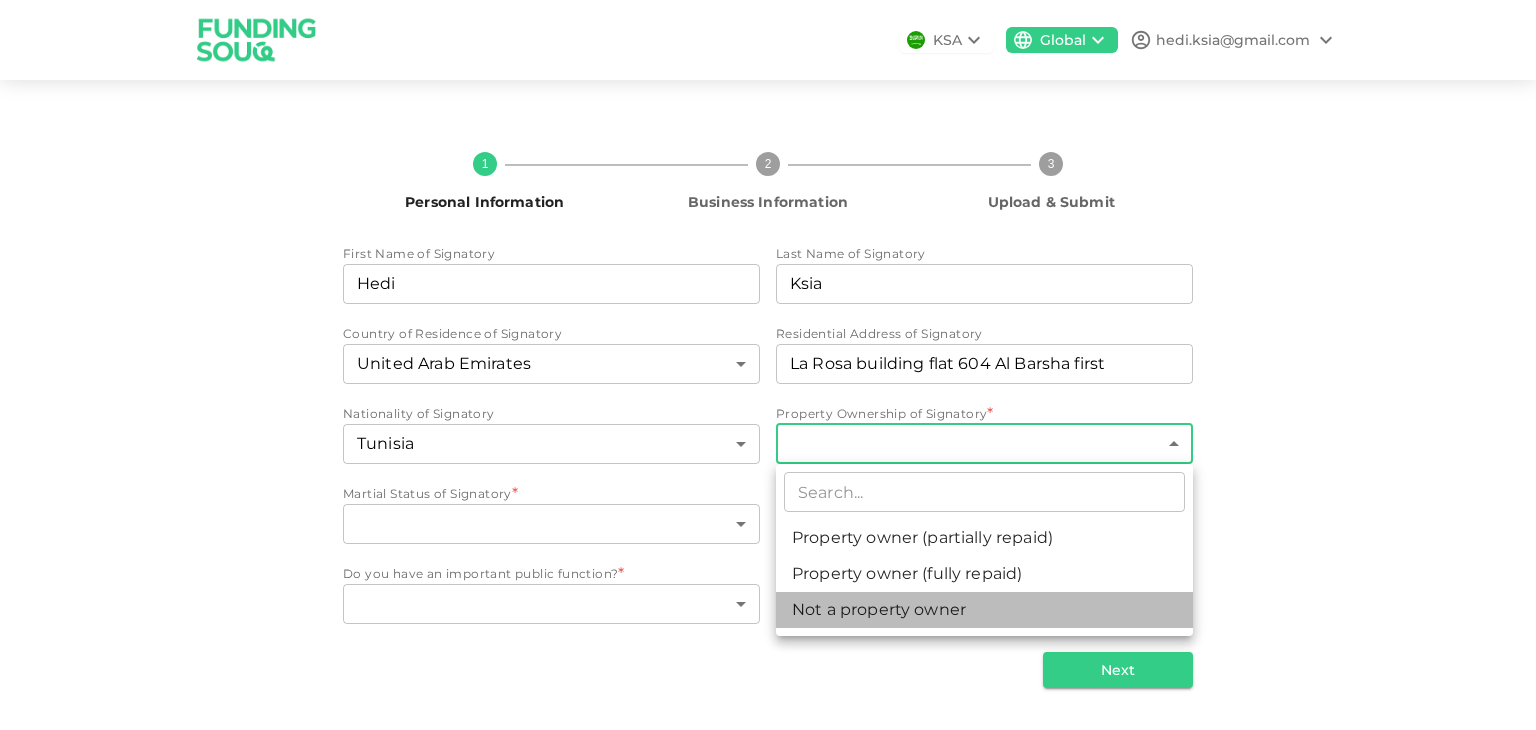 click on "Not a property owner" at bounding box center (984, 610) 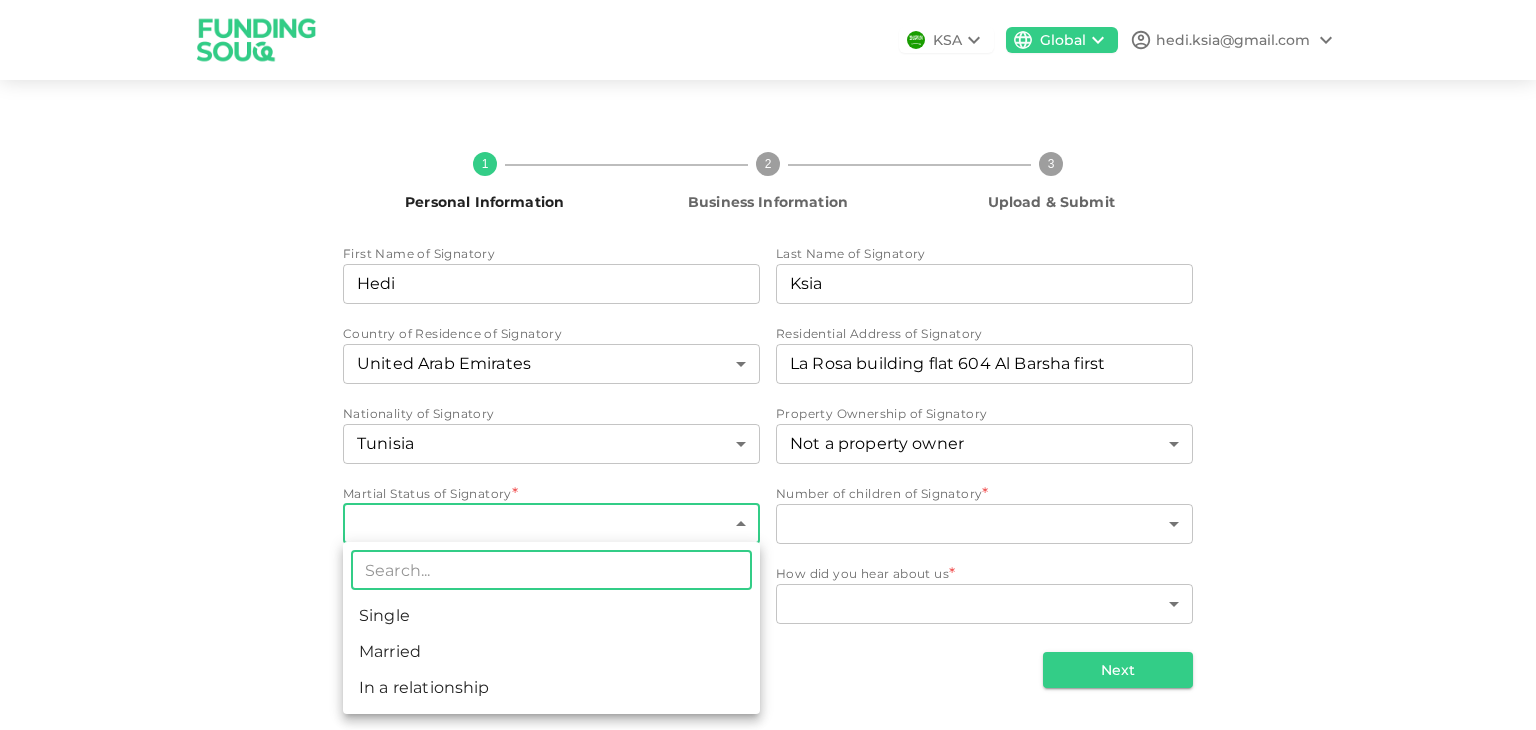click on "KSA Global [EMAIL] 1 Personal Information 2 Business Information 3 Upload & Submit First Name of Signatory First Name of Signatory [FIRST] First Name of Signatory Last Name of Signatory Last Name of Signatory [LAST] Last Name of Signatory Country of Residence of Signatory [COUNTRY] 2 ​ Residential Address of Signatory Residential Address of Signatory [ADDRESS] Residential Address of Signatory Nationality of Signatory Tunisia 200 ​ Property Ownership of Signatory Not a property owner 3 ​ Martial Status of Signatory * ​ ​ Number of children of Signatory * ​ ​ Do you have an important public function? * ​ ​ How did you hear about us * ​ ​ Next
​ Single Married In a relationship" at bounding box center (768, 365) 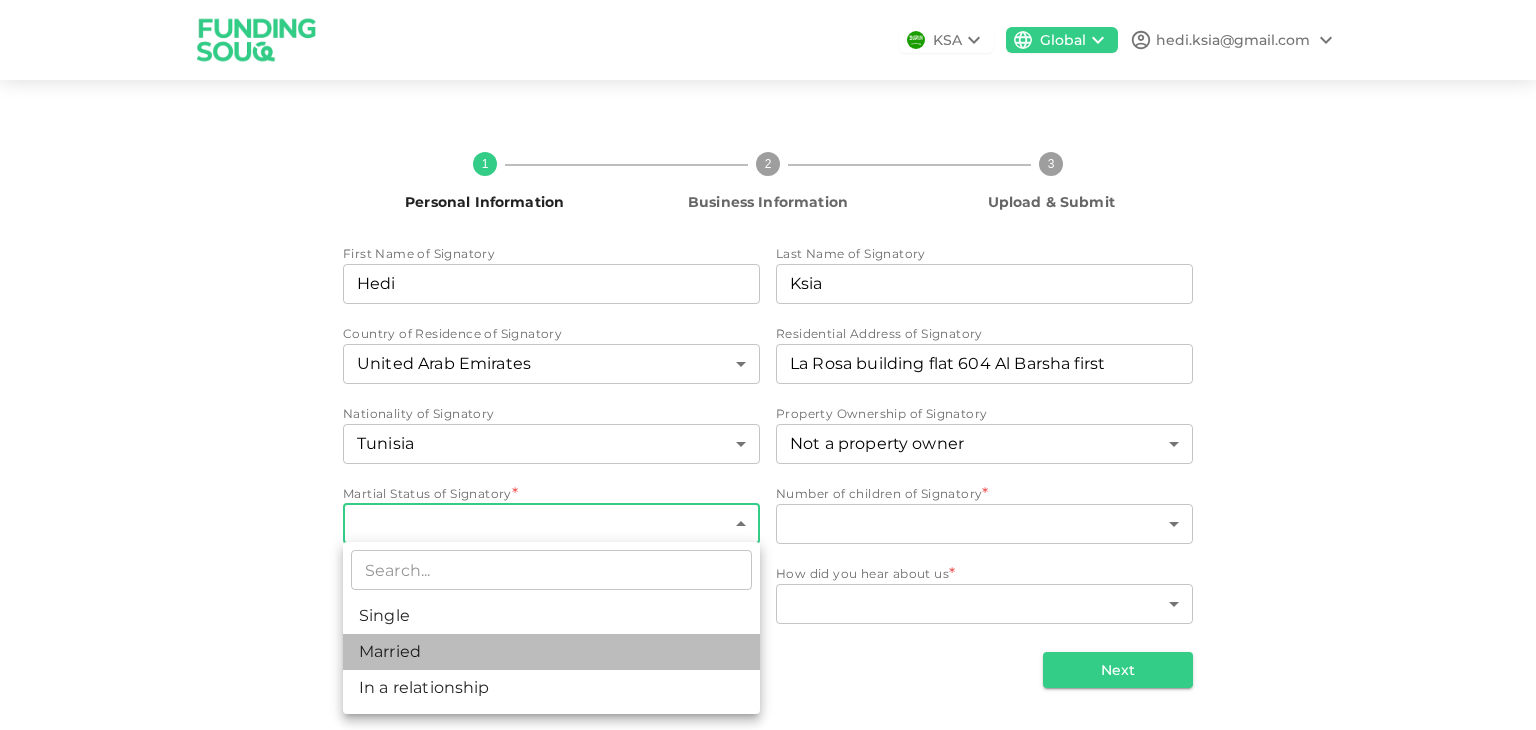click on "Married" at bounding box center (551, 652) 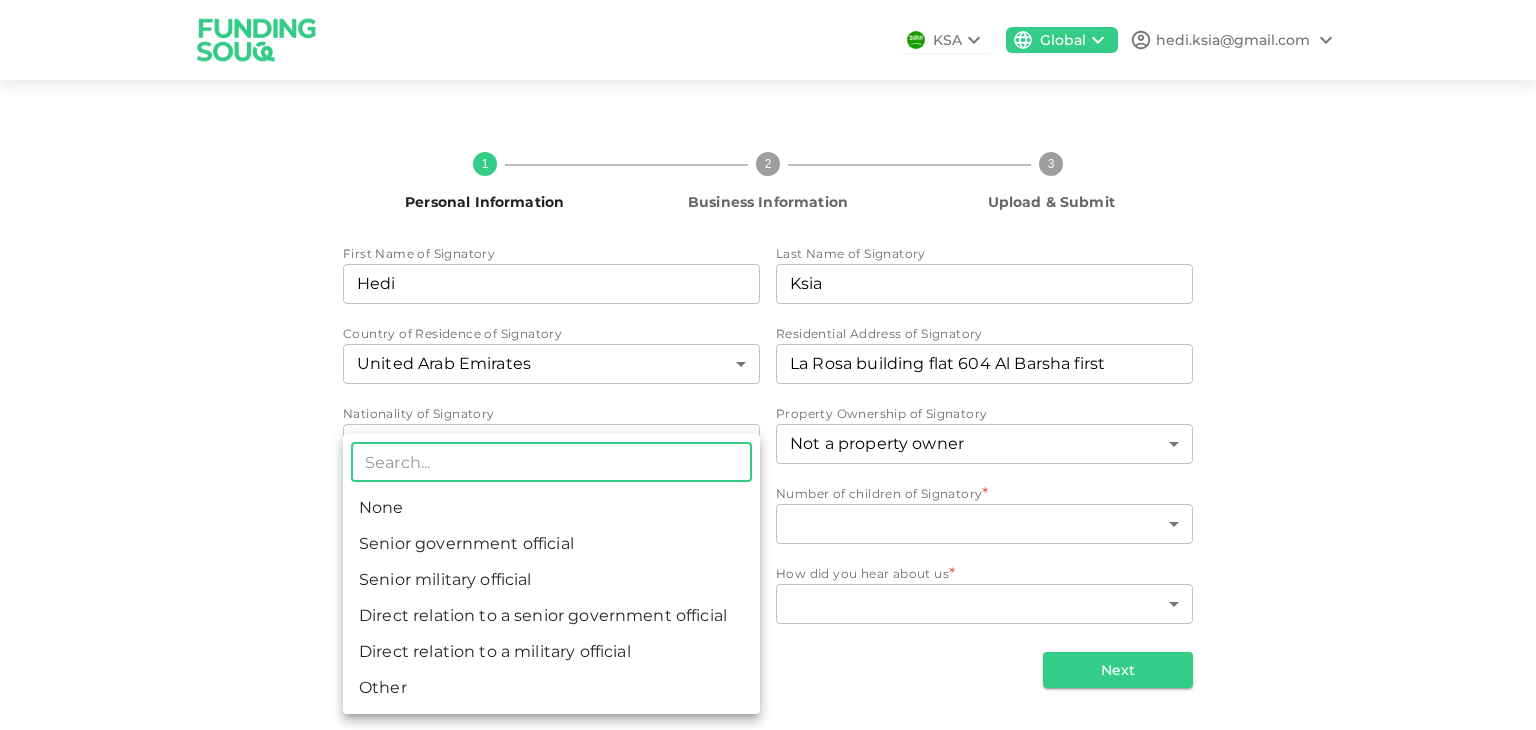click on "KSA Global [EMAIL] 1 Personal Information 2 Business Information 3 Upload & Submit First Name of Signatory First Name of Signatory [FIRST] First Name of Signatory Last Name of Signatory Last Name of Signatory [LAST] Last Name of Signatory Country of Residence of Signatory [COUNTRY] 2 ​ Residential Address of Signatory Residential Address of Signatory [ADDRESS] Residential Address of Signatory Nationality of Signatory Tunisia 200 ​ Property Ownership of Signatory Not a property owner 3 ​ Martial Status of Signatory Married 2 ​ Number of children of Signatory * ​ ​ Do you have an important public function? * ​ ​ How did you hear about us * ​ ​ Next
​ None Senior government official Senior military official Direct relation to a senior government official Direct relation to a military official Other" at bounding box center [768, 365] 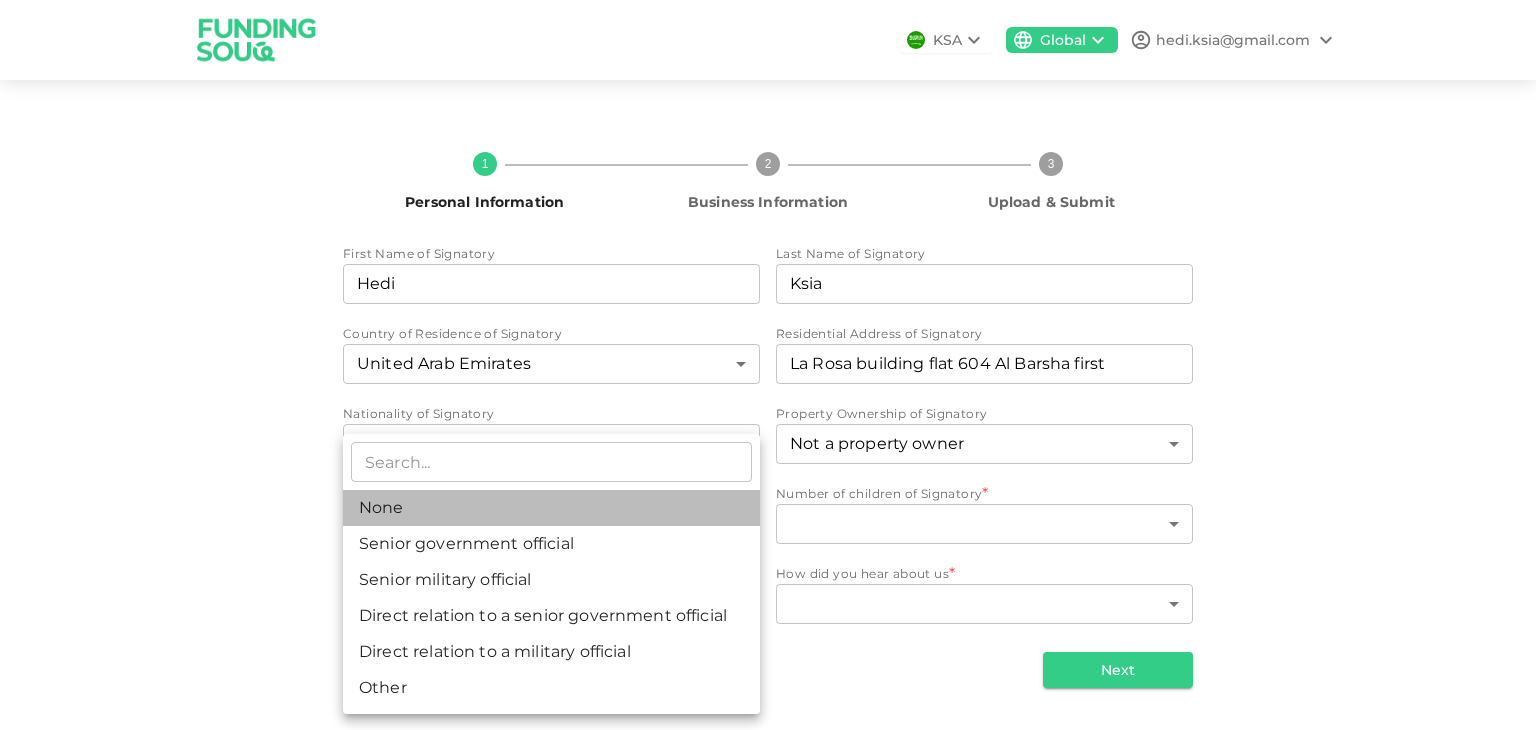 click on "None" at bounding box center [551, 508] 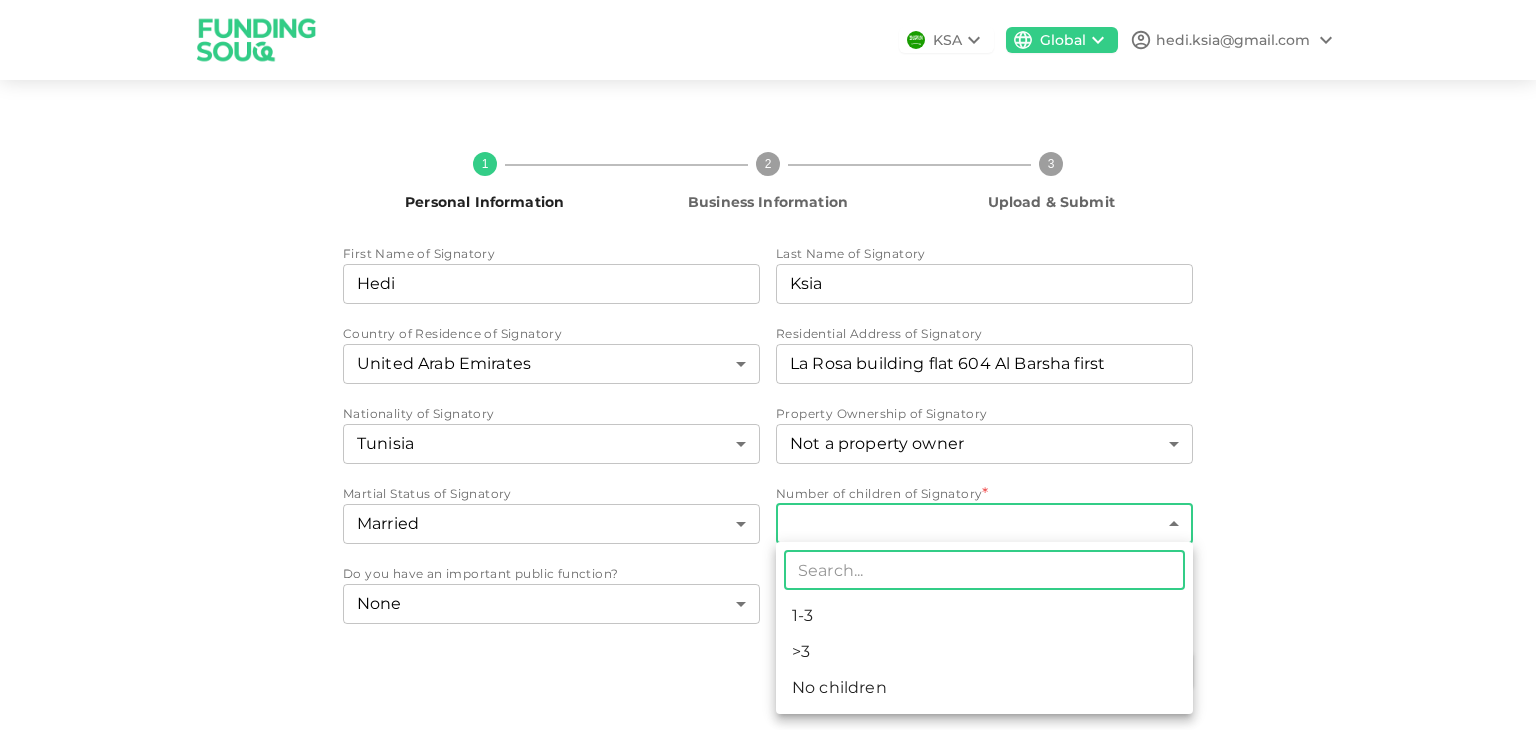click on "KSA Global [EMAIL] 1 Personal Information 2 Business Information 3 Upload & Submit First Name of Signatory First Name of Signatory [FIRST] First Name of Signatory Last Name of Signatory Last Name of Signatory [LAST] Last Name of Signatory Country of Residence of Signatory [COUNTRY] 2 ​ Residential Address of Signatory Residential Address of Signatory [ADDRESS] Residential Address of Signatory Nationality of Signatory Tunisia 200 ​ Property Ownership of Signatory Not a property owner 3 ​ Martial Status of Signatory Married 2 ​ Number of children of Signatory * ​ ​ Do you have an important public function? None 1 ​ How did you hear about us * ​ ​ Next
​ 1-3 >3 No children" at bounding box center [768, 365] 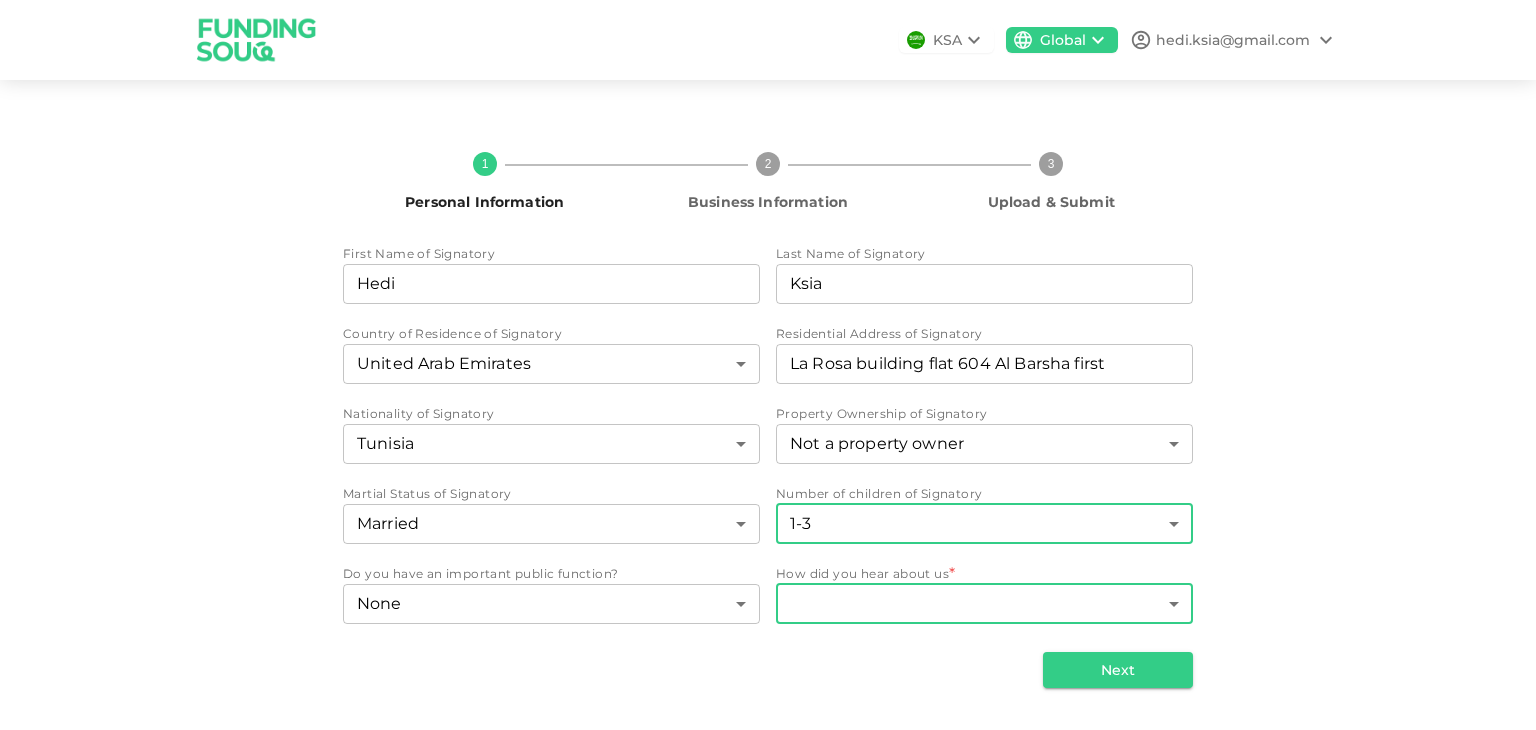 click on "KSA Global [EMAIL] 1 Personal Information 2 Business Information 3 Upload & Submit First Name of Signatory First Name of Signatory [FIRST] First Name of Signatory Last Name of Signatory Last Name of Signatory [LAST] Last Name of Signatory Country of Residence of Signatory [COUNTRY] 2 ​ Residential Address of Signatory Residential Address of Signatory [ADDRESS] Residential Address of Signatory Nationality of Signatory Tunisia 200 ​ Property Ownership of Signatory Not a property owner 3 ​ Martial Status of Signatory Married 2 ​ Number of children of Signatory 1-3 1 ​ Do you have an important public function? None 1 ​ How did you hear about us * ​ ​ Next" at bounding box center [768, 365] 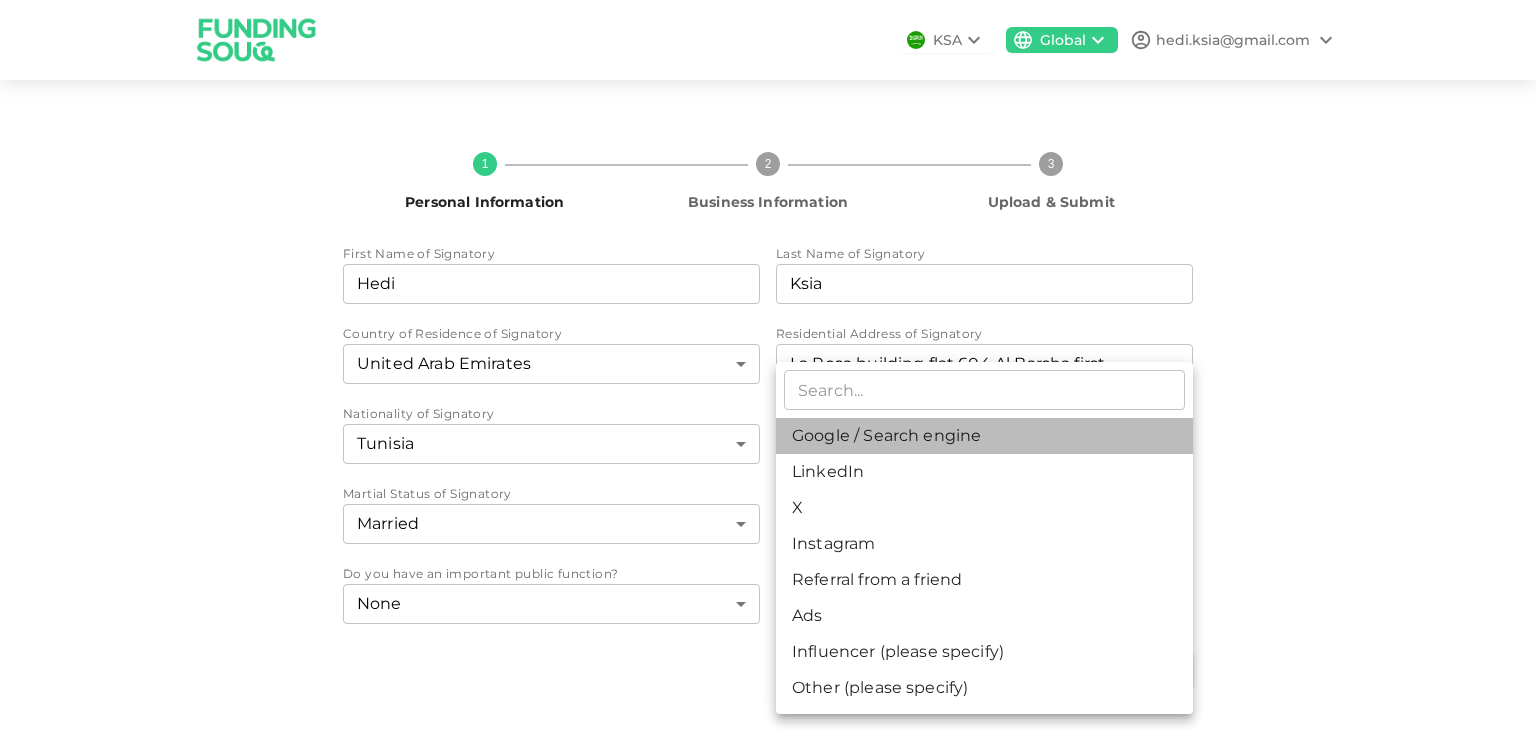 click on "Google / Search engine" at bounding box center [984, 436] 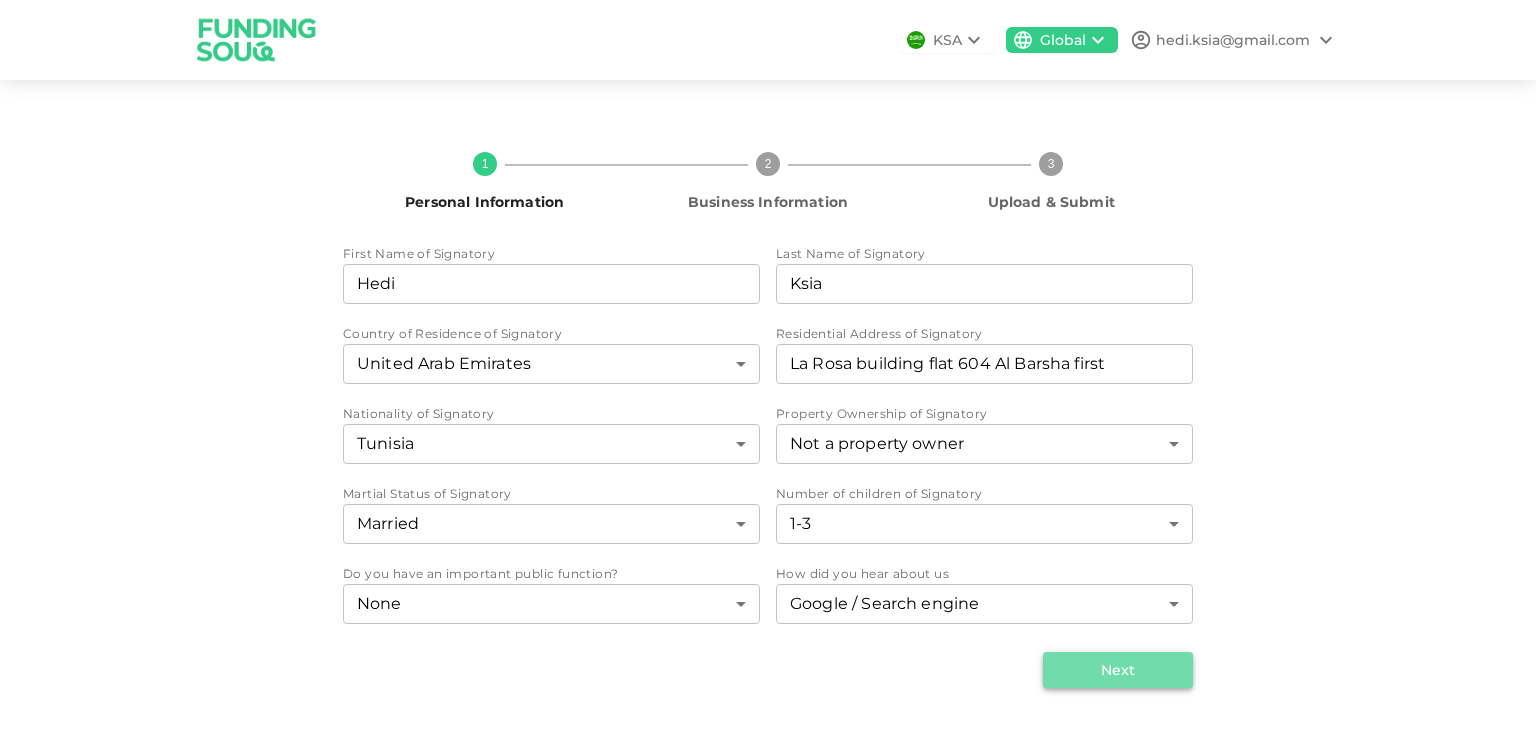 click on "Next" at bounding box center [1118, 670] 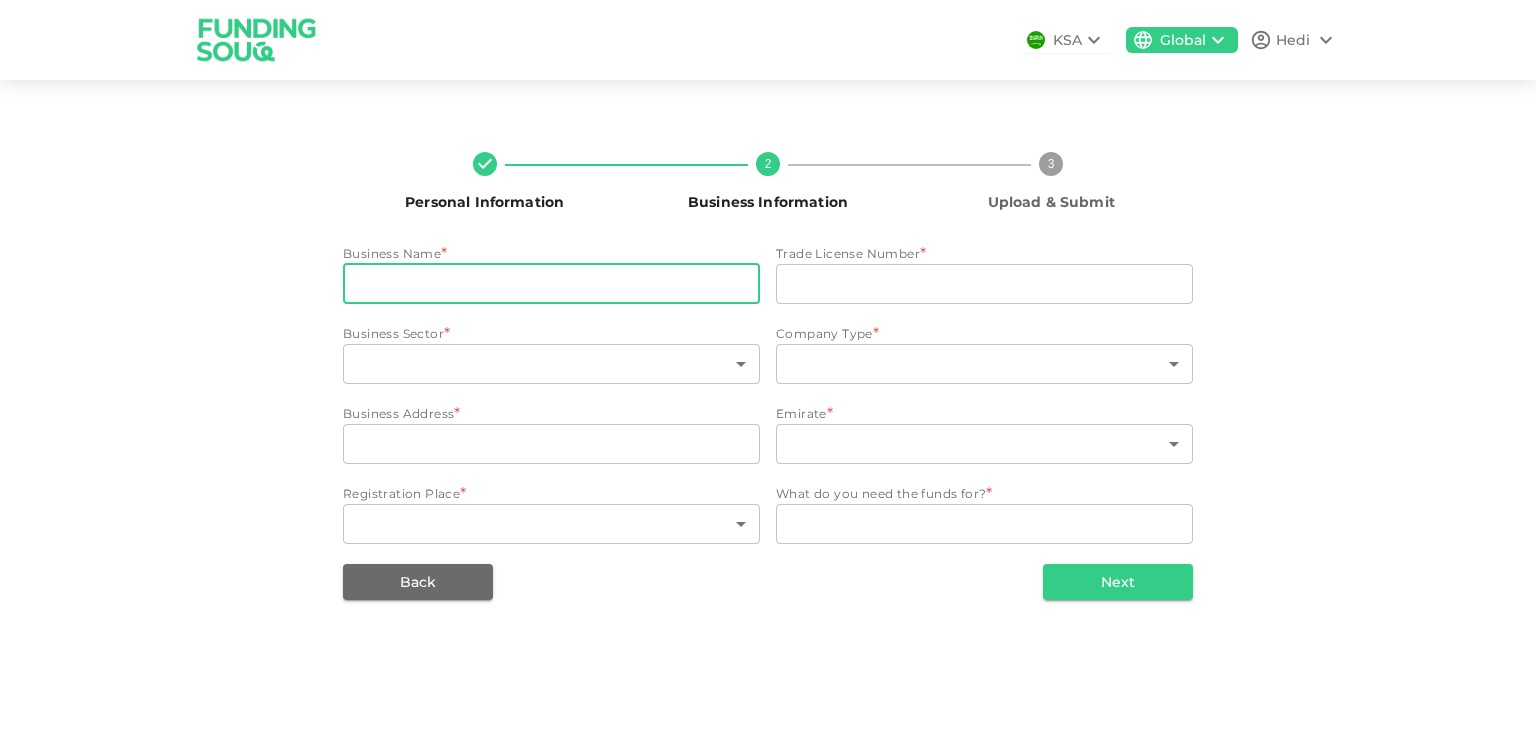 click on "businessName" at bounding box center [551, 284] 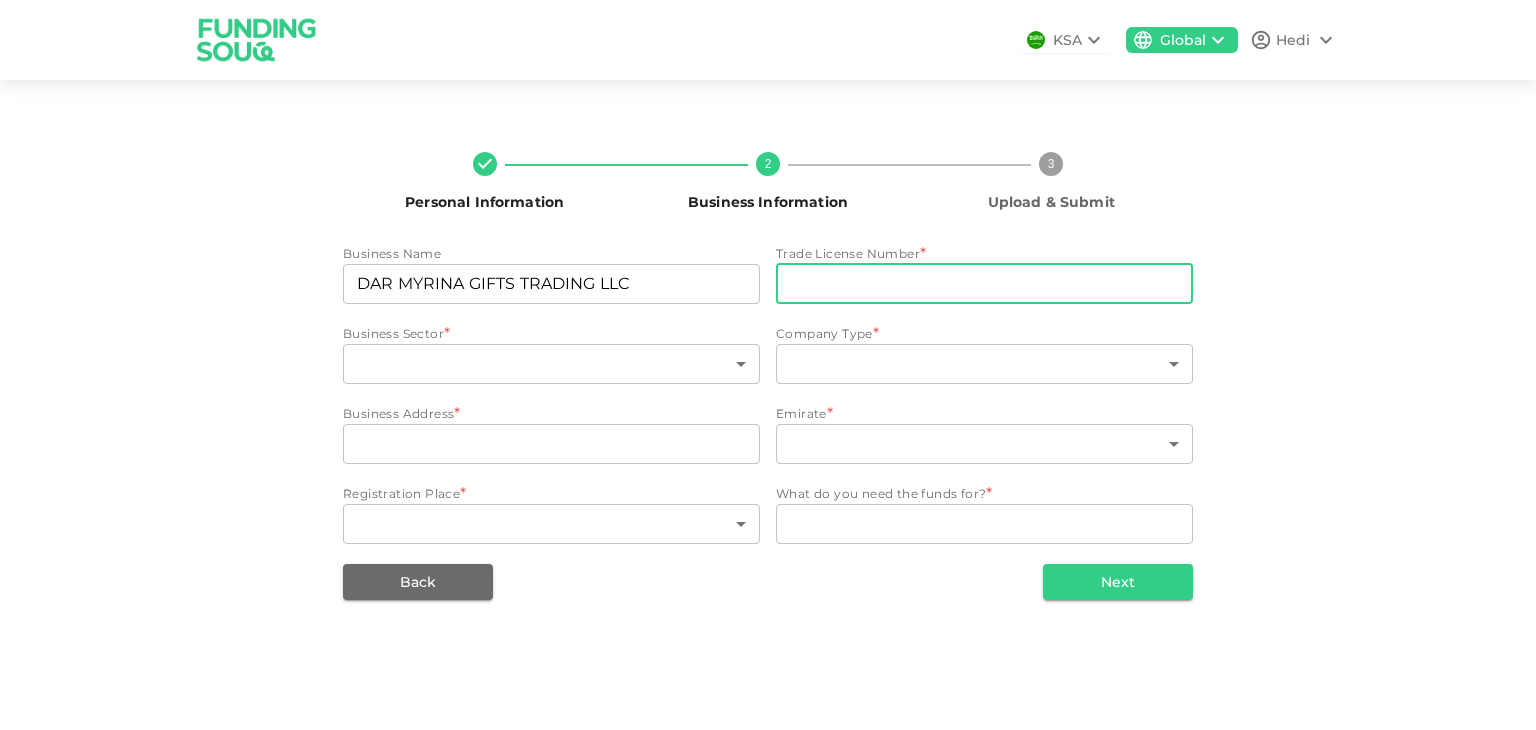 click on "tradeLicenseNumber" at bounding box center (984, 284) 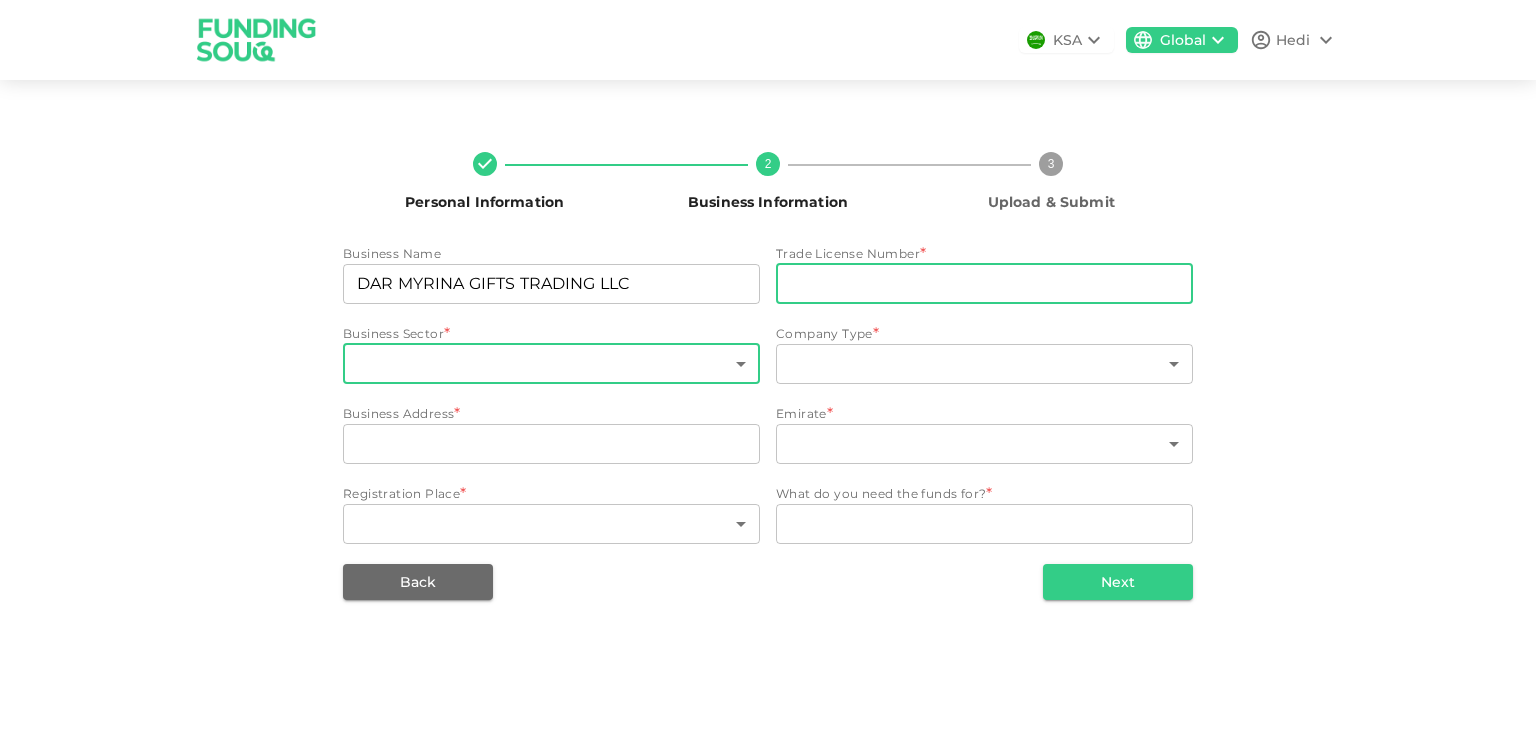 click on "KSA Global Hedi Personal Information 2 Business Information 3 Upload & Submit   Business Name businessName DAR MYRINA GIFTS TRADING LLC businessName   Trade License Number * tradeLicenseNumber tradeLicenseNumber   Business Sector * ​ ​   Company Type * ​ ​   Business Address * businessAddress businessAddress   Emirate * ​ ​   Registration Place * ​ ​   What do you need the funds for? * WhatDoYouNeedFundsFor x WhatDoYouNeedFundsFor Back Next" at bounding box center [768, 365] 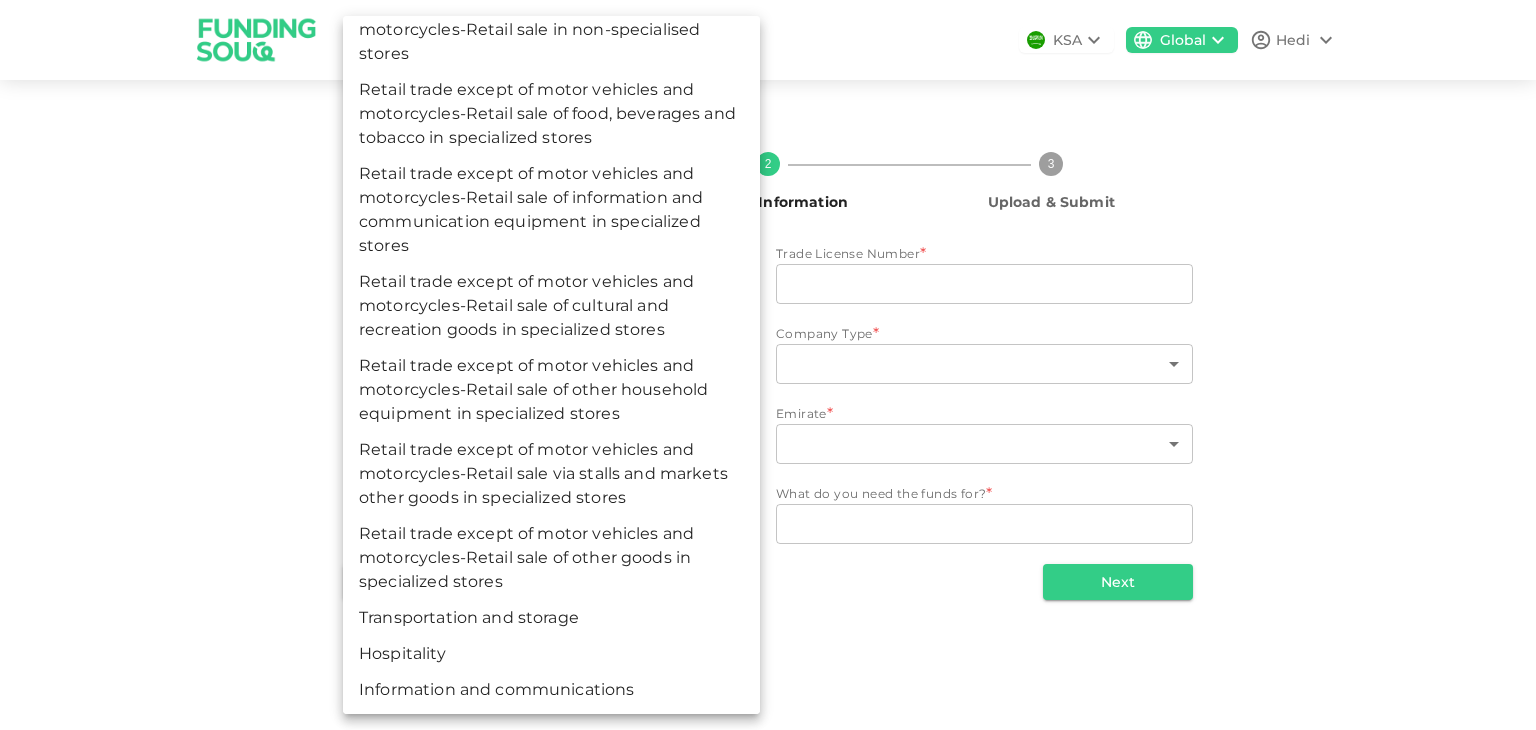 scroll, scrollTop: 9426, scrollLeft: 0, axis: vertical 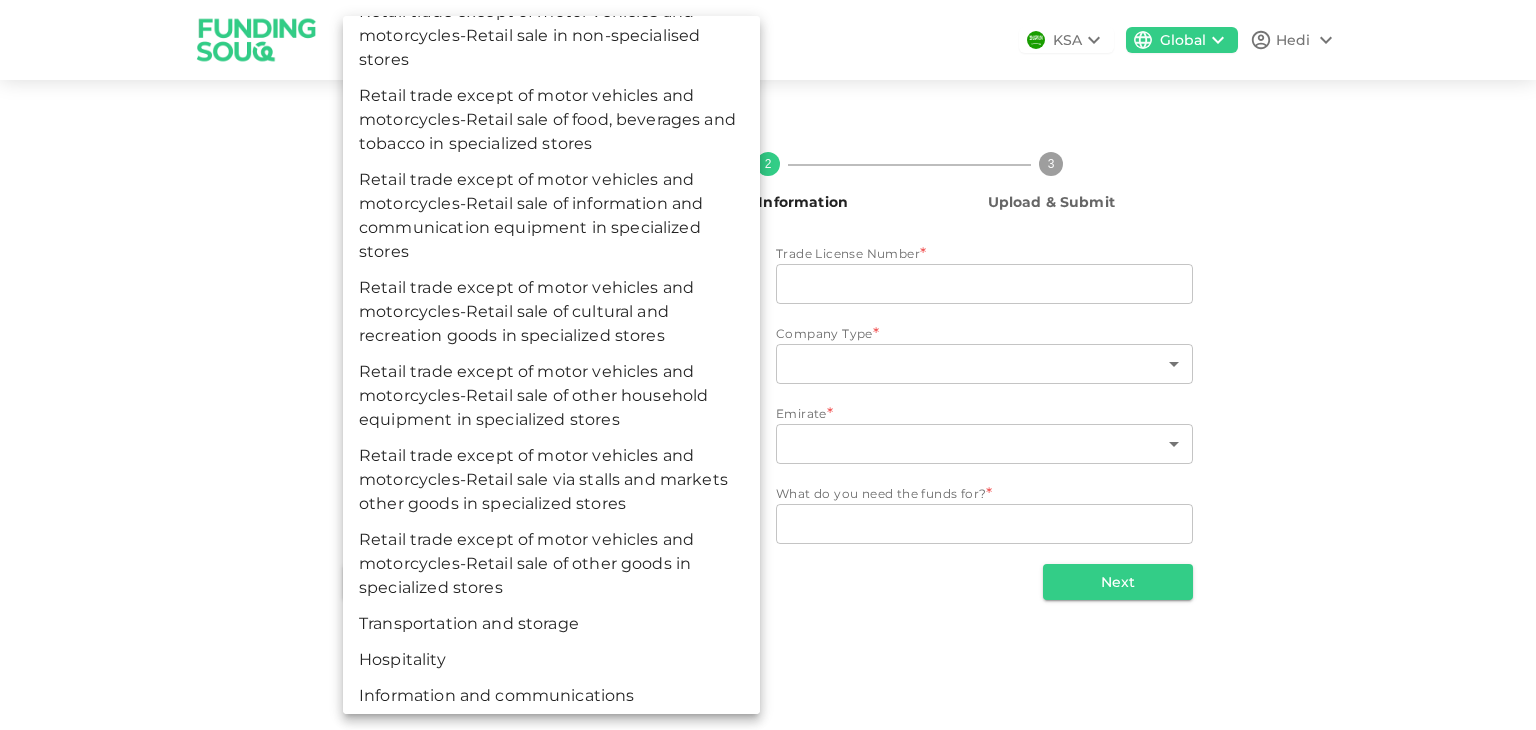 click on "Retail trade except of motor vehicles and motorcycles" at bounding box center (551, -36) 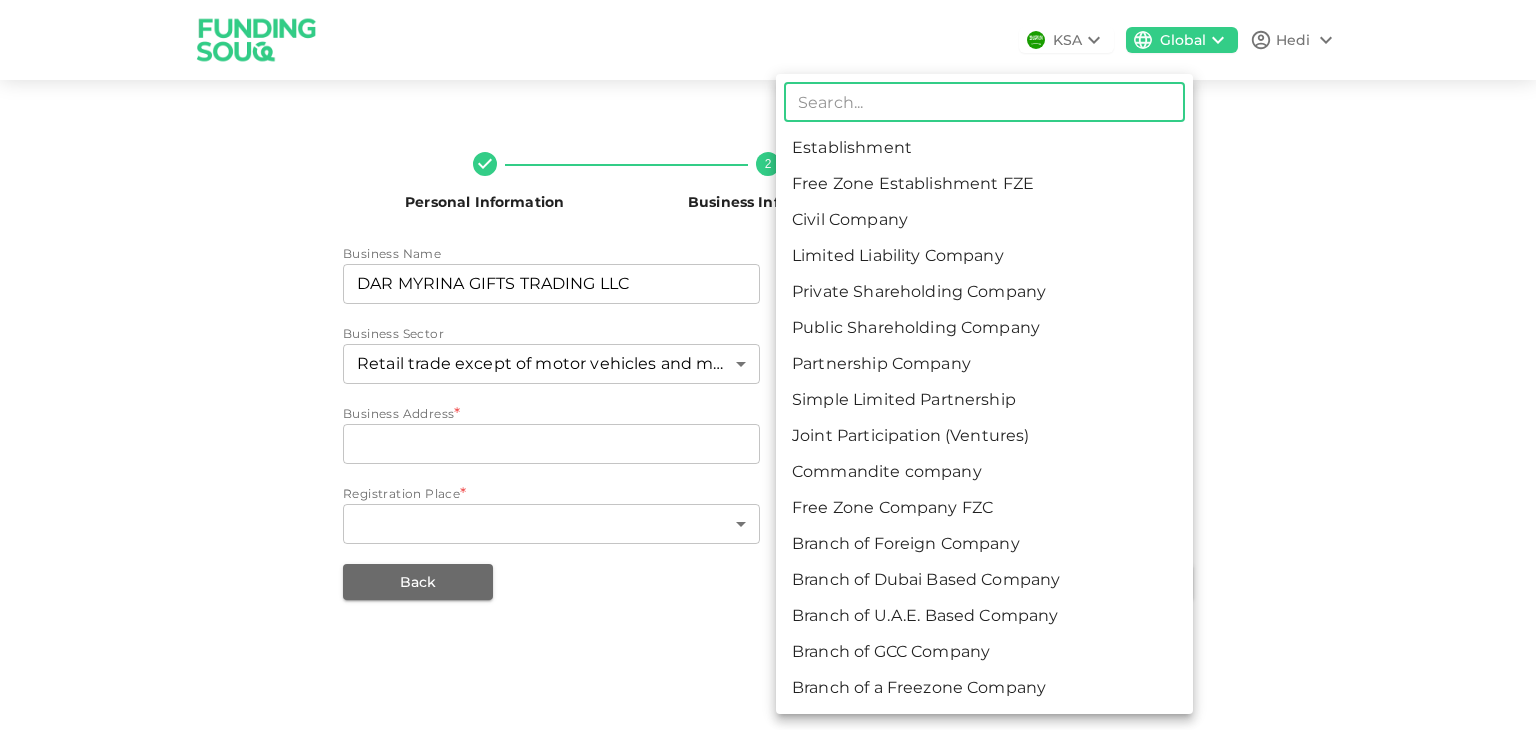 click on "KSA Global [FIRST] Personal Information 2 Business Information 3 Upload & Submit Business Name businessName DAR MYRINA GIFTS TRADING LLC businessName Trade License Number * tradeLicenseNumber tradeLicenseNumber Business Sector Retail trade except of motor vehicles and motorcycles 151 ​ Company Type * ​ ​ Business Address * businessAddress businessAddress Emirate * ​ ​ Registration Place * ​ ​ What do you need the funds for? * WhatDoYouNeedFundsFor x WhatDoYouNeedFundsFor Back Next
​ Establishment Free Zone Establishment FZE Civil Company Limited Liability Company Private Shareholding Company Public Shareholding Company Partnership Company Simple Limited Partnership Joint Participation (Ventures) Commandite company Free Zone Company FZC Branch of Foreign Company Branch of Dubai Based Company Branch of U.A.E. Based Company Branch of GCC Company Branch of a Freezone Company" at bounding box center [768, 365] 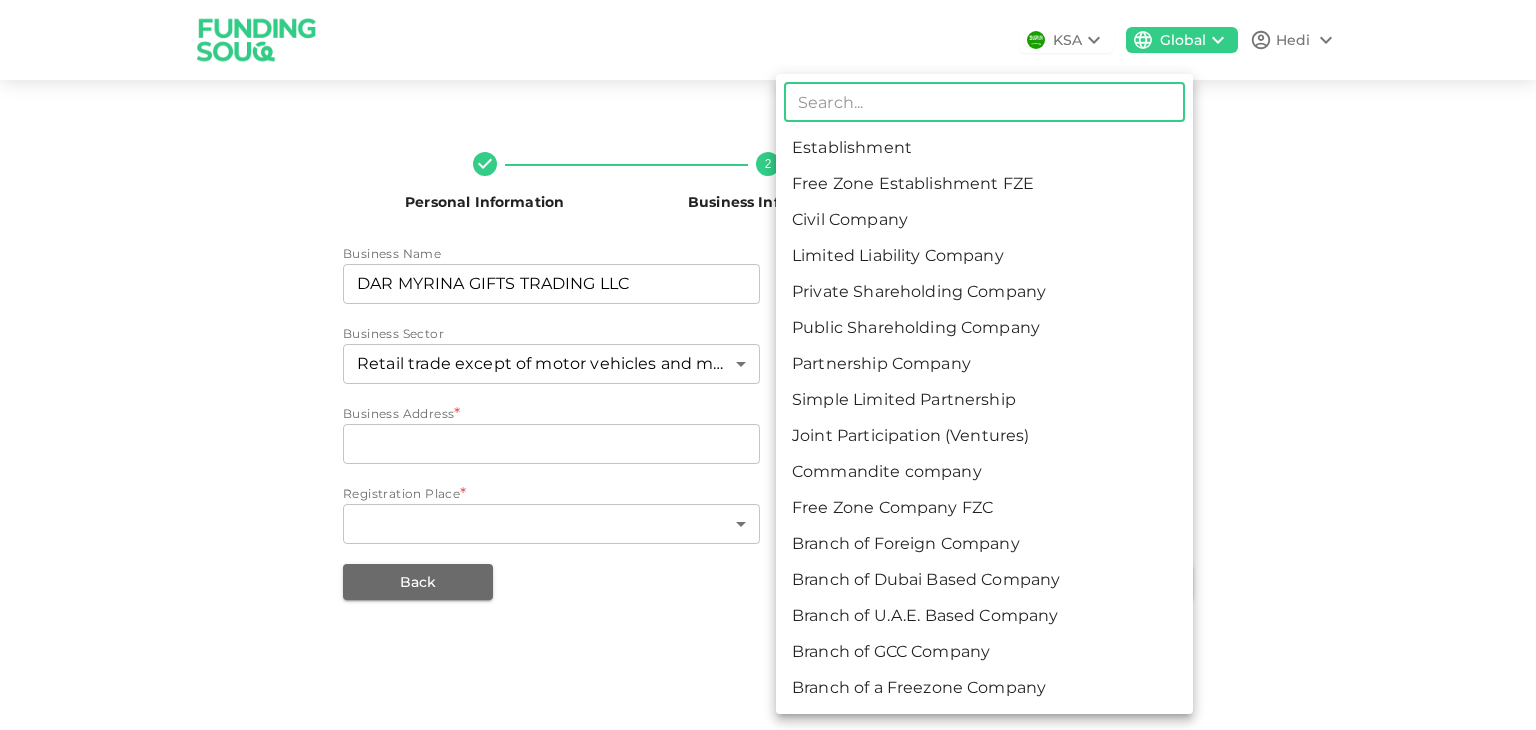 click on "Limited Liability Company" at bounding box center (984, 256) 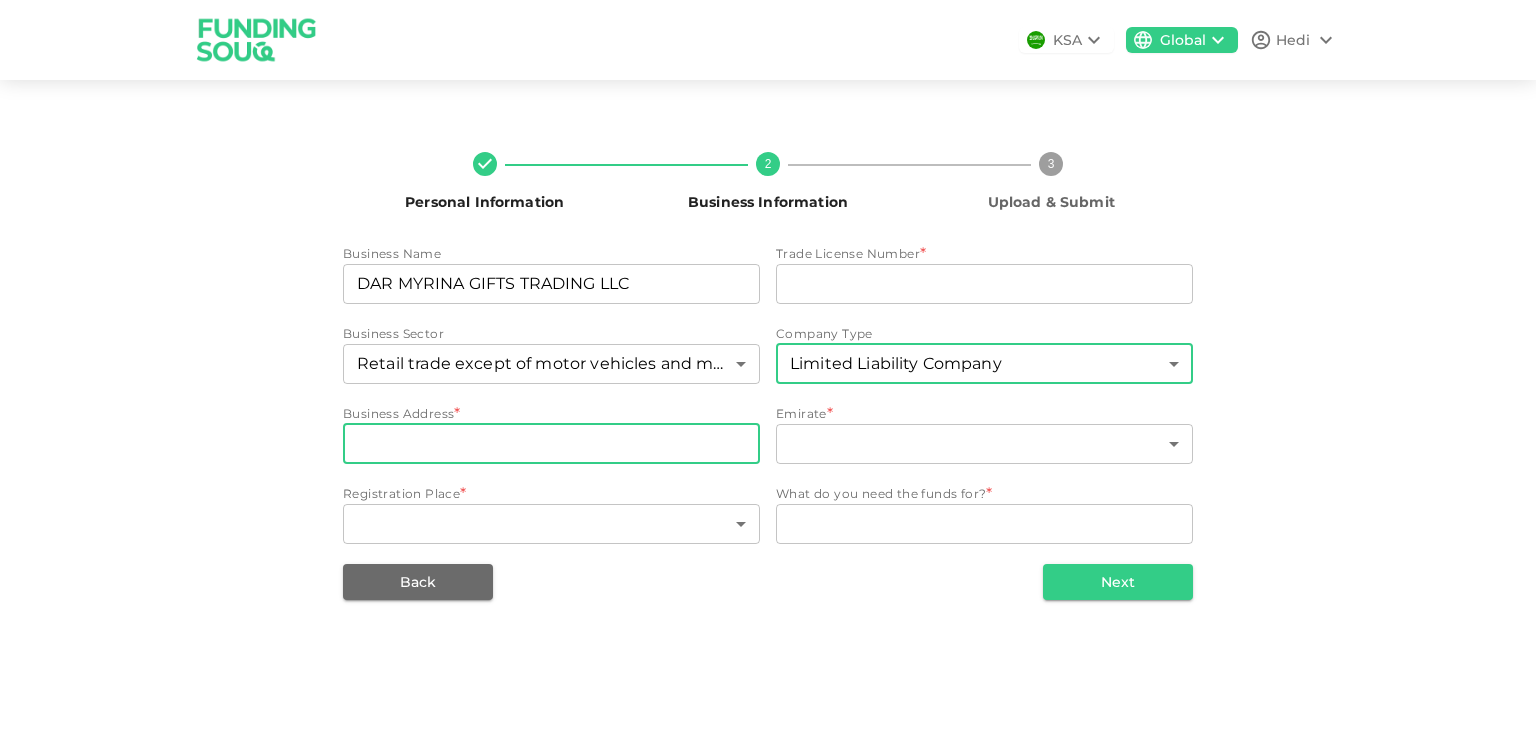 click on "businessAddress" at bounding box center [551, 444] 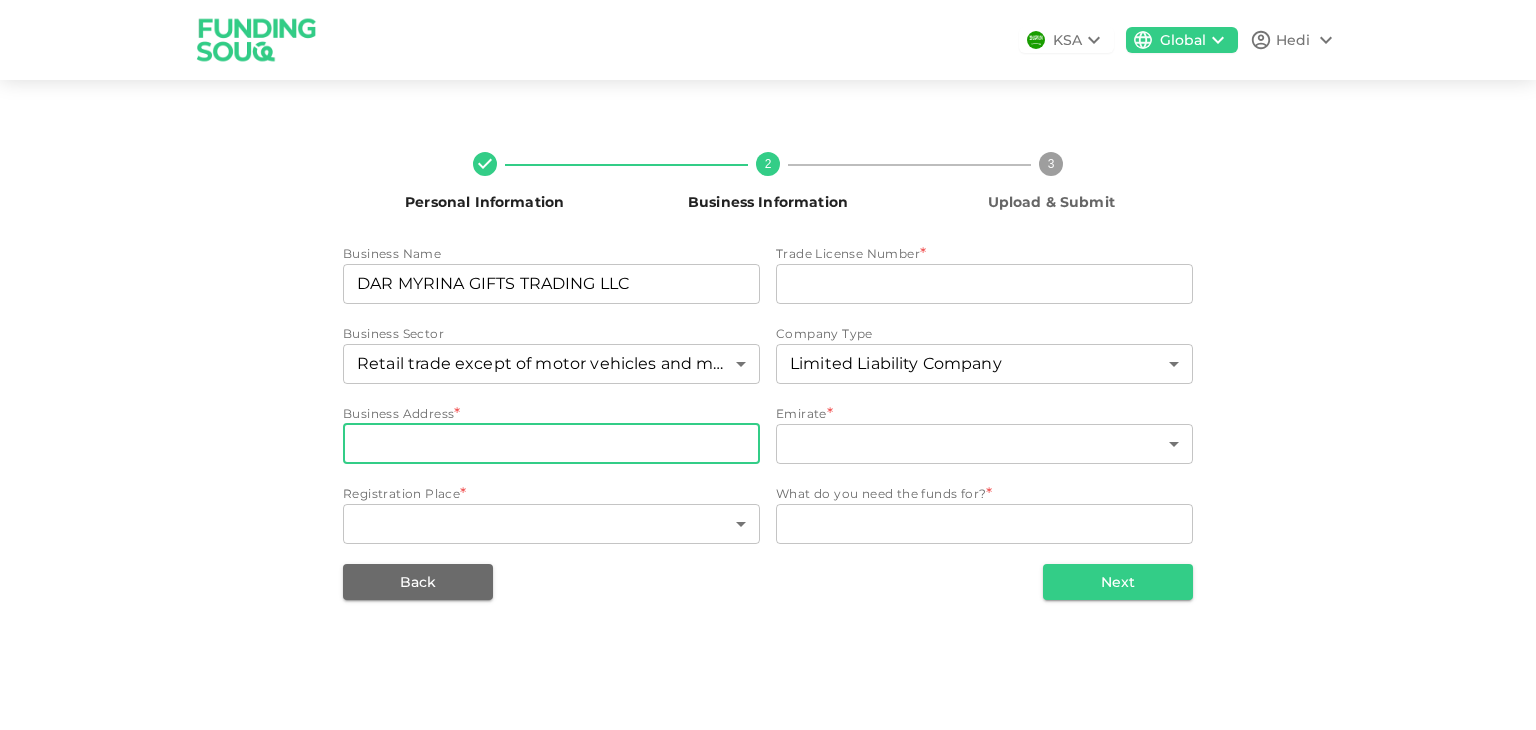 type on "Souk Madinat Jumeirah" 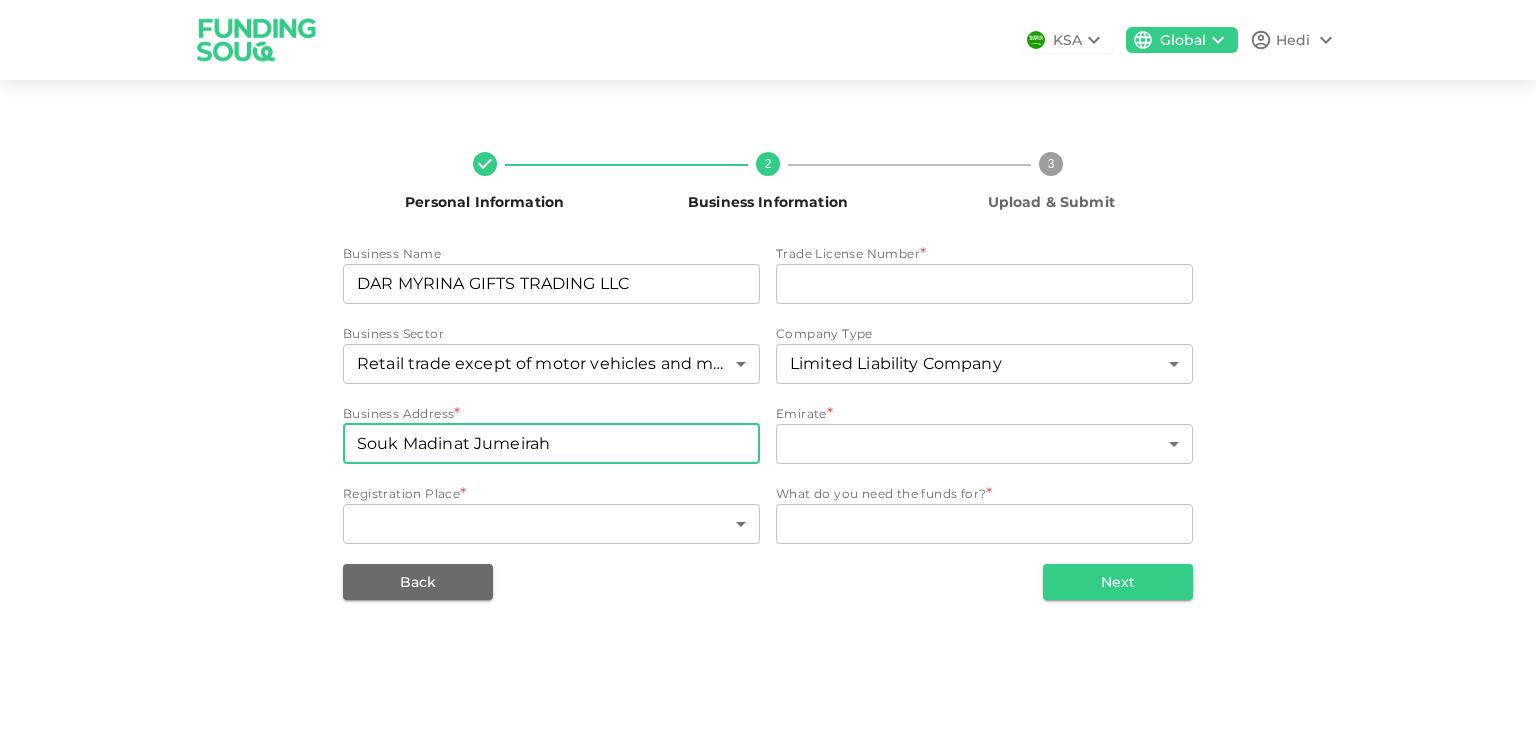 type on "4" 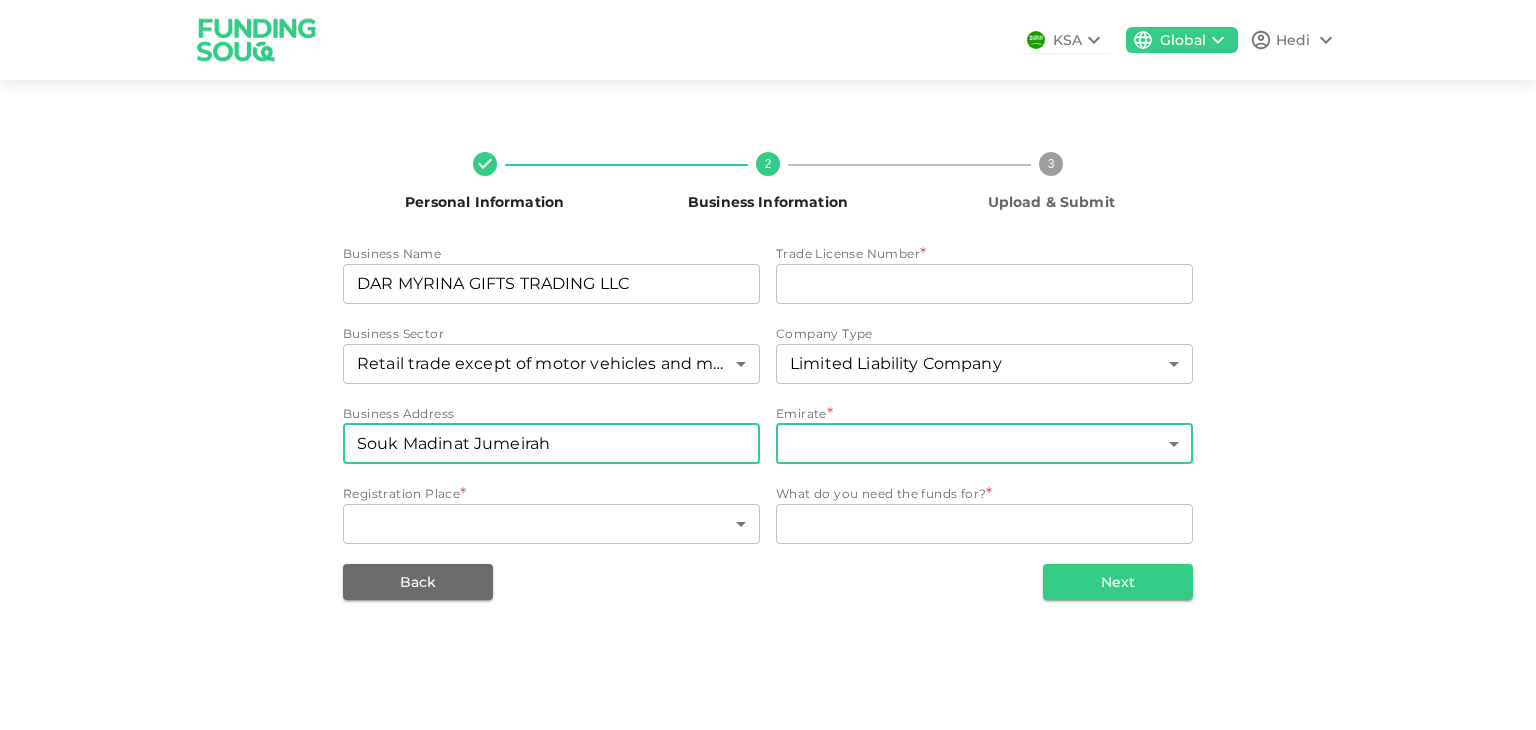 click on "KSA Global [FIRST] Personal Information 2 Business Information 3 Upload & Submit Business Name businessName DAR MYRINA GIFTS TRADING LLC businessName Trade License Number * tradeLicenseNumber tradeLicenseNumber Business Sector Retail trade except of motor vehicles and motorcycles 151 ​ Company Type Limited Liability Company 4 ​ Business Address businessAddress Souk Madinat Jumeirah businessAddress Emirate * ​ ​ Registration Place * ​ ​ What do you need the funds for? * WhatDoYouNeedFundsFor x WhatDoYouNeedFundsFor Back Next" at bounding box center (768, 365) 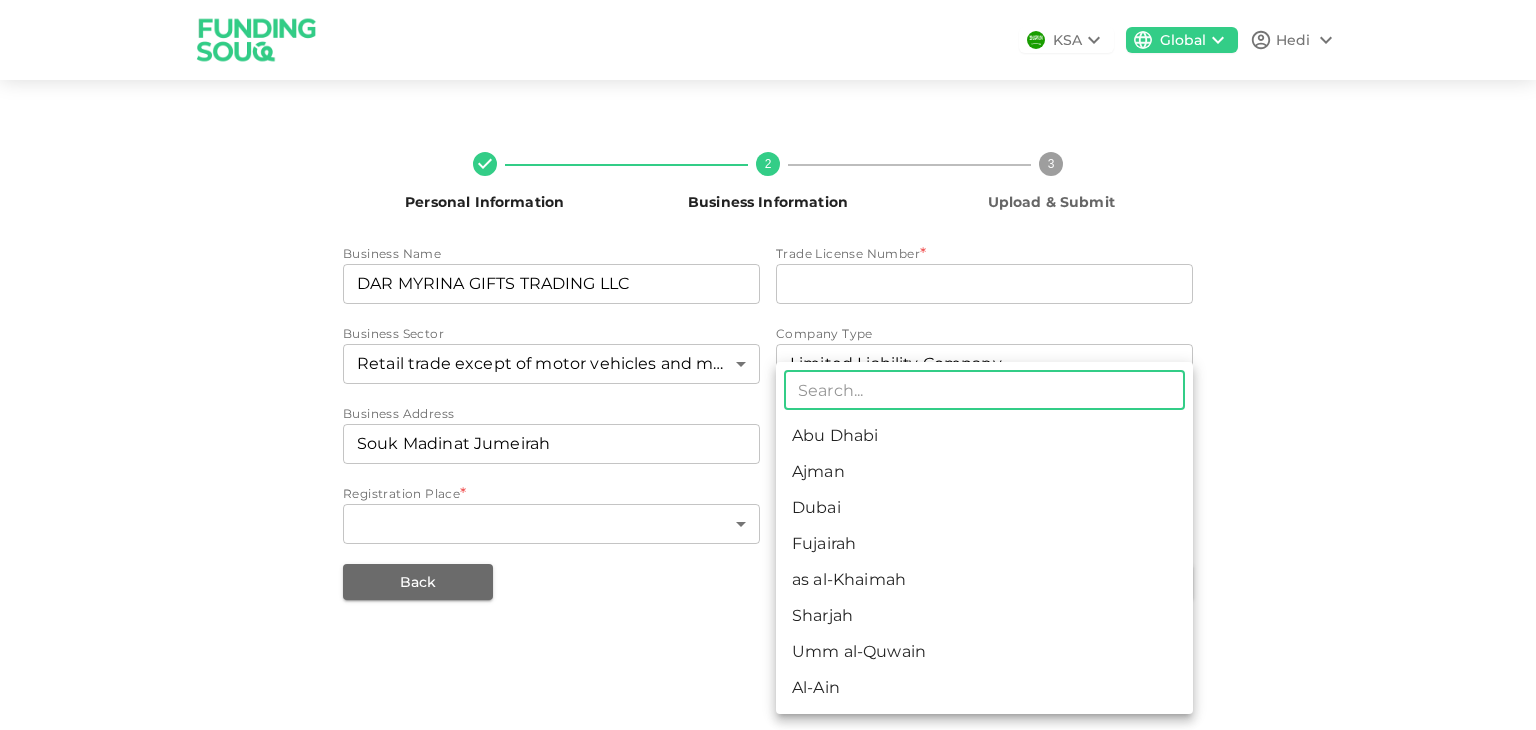 click on "Dubai" at bounding box center [984, 508] 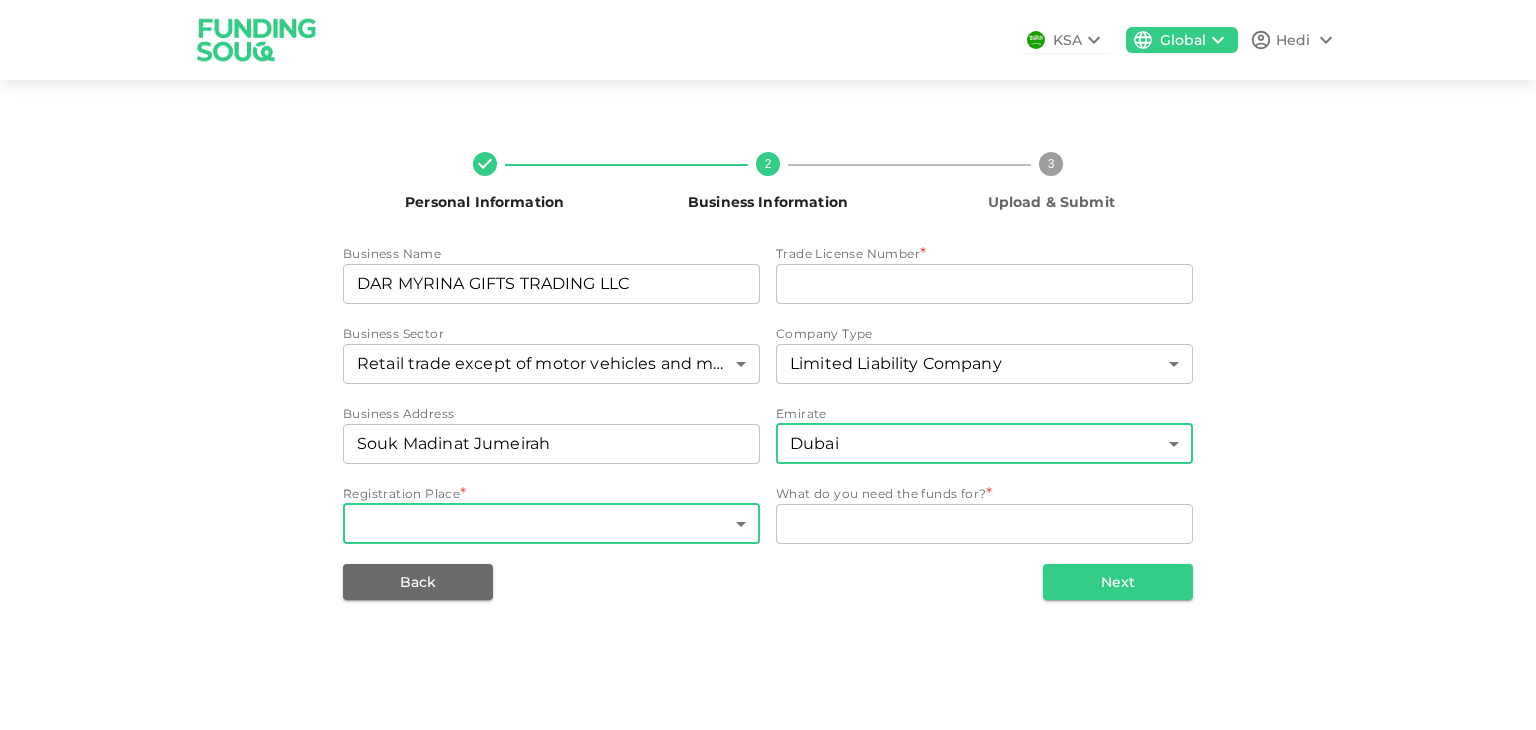 click on "KSA Global [FIRST] Personal Information 2 Business Information 3 Upload & Submit Business Name businessName DAR MYRINA GIFTS TRADING LLC businessName Trade License Number * tradeLicenseNumber tradeLicenseNumber Business Sector Retail trade except of motor vehicles and motorcycles 151 ​ Company Type Limited Liability Company 4 ​ Business Address businessAddress Souk Madinat Jumeirah businessAddress Emirate [CITY] 3 ​ Registration Place * ​ ​ What do you need the funds for? * WhatDoYouNeedFundsFor x WhatDoYouNeedFundsFor Back Next" at bounding box center [768, 365] 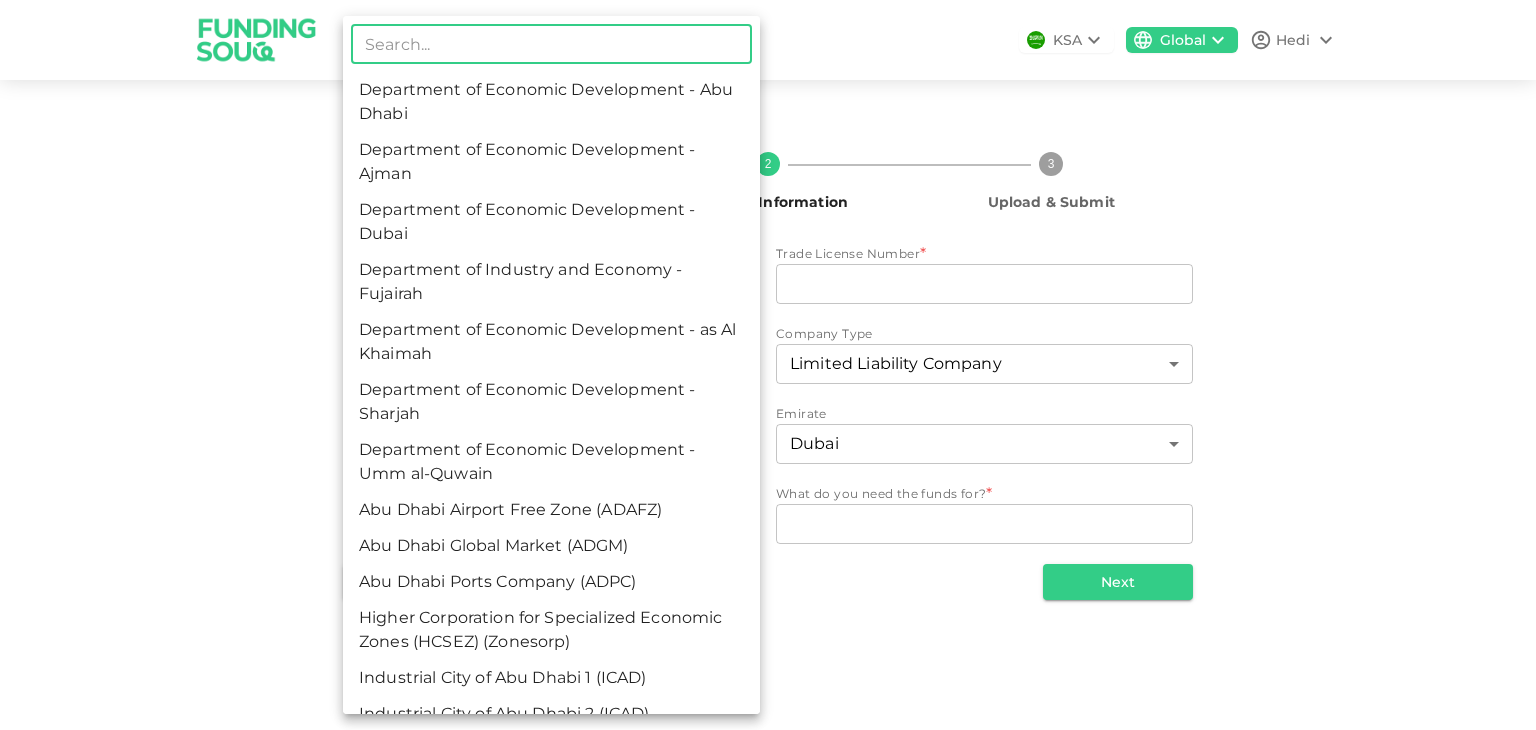 click on "Department of Economic Development - Dubai" at bounding box center (551, 222) 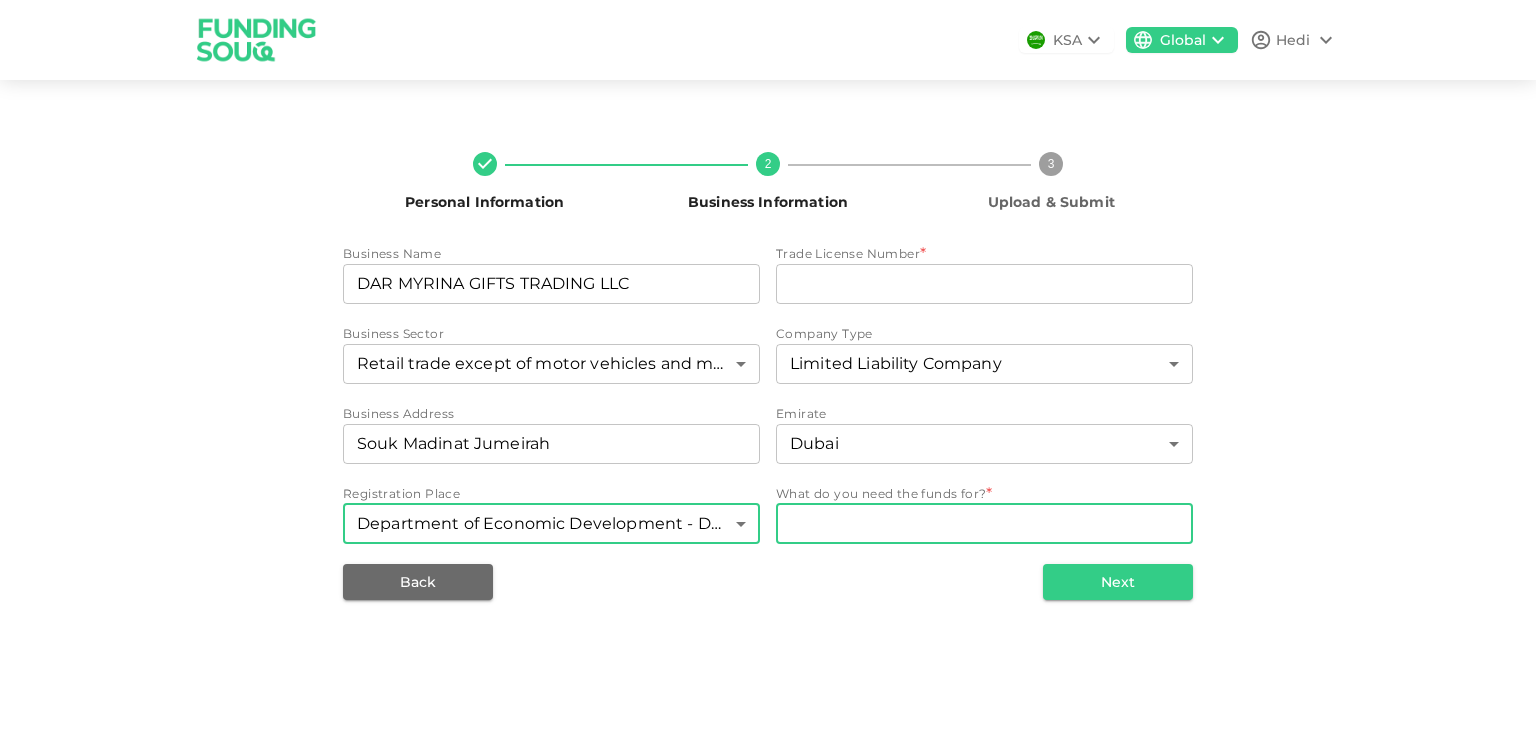 click on "WhatDoYouNeedFundsFor" at bounding box center (984, 523) 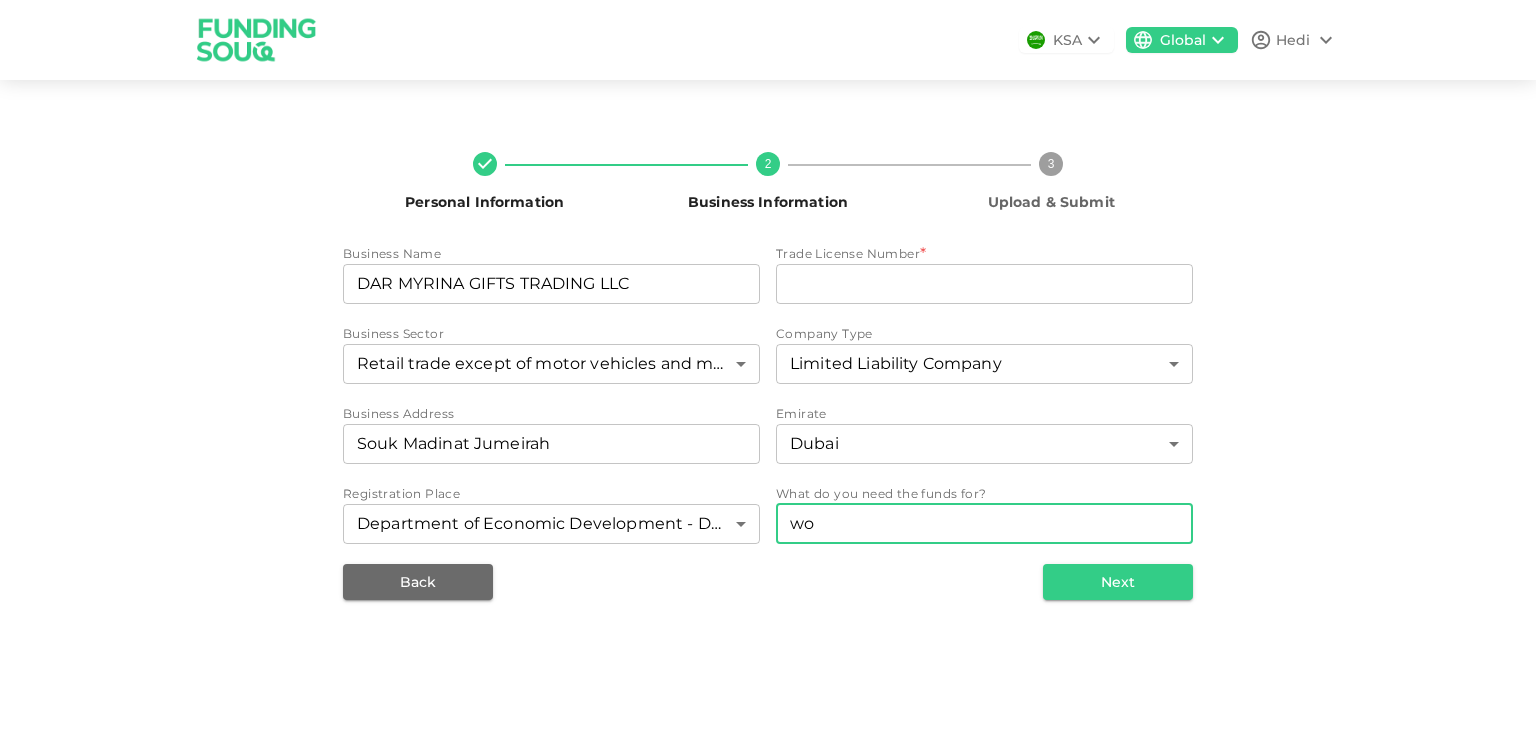type on "w" 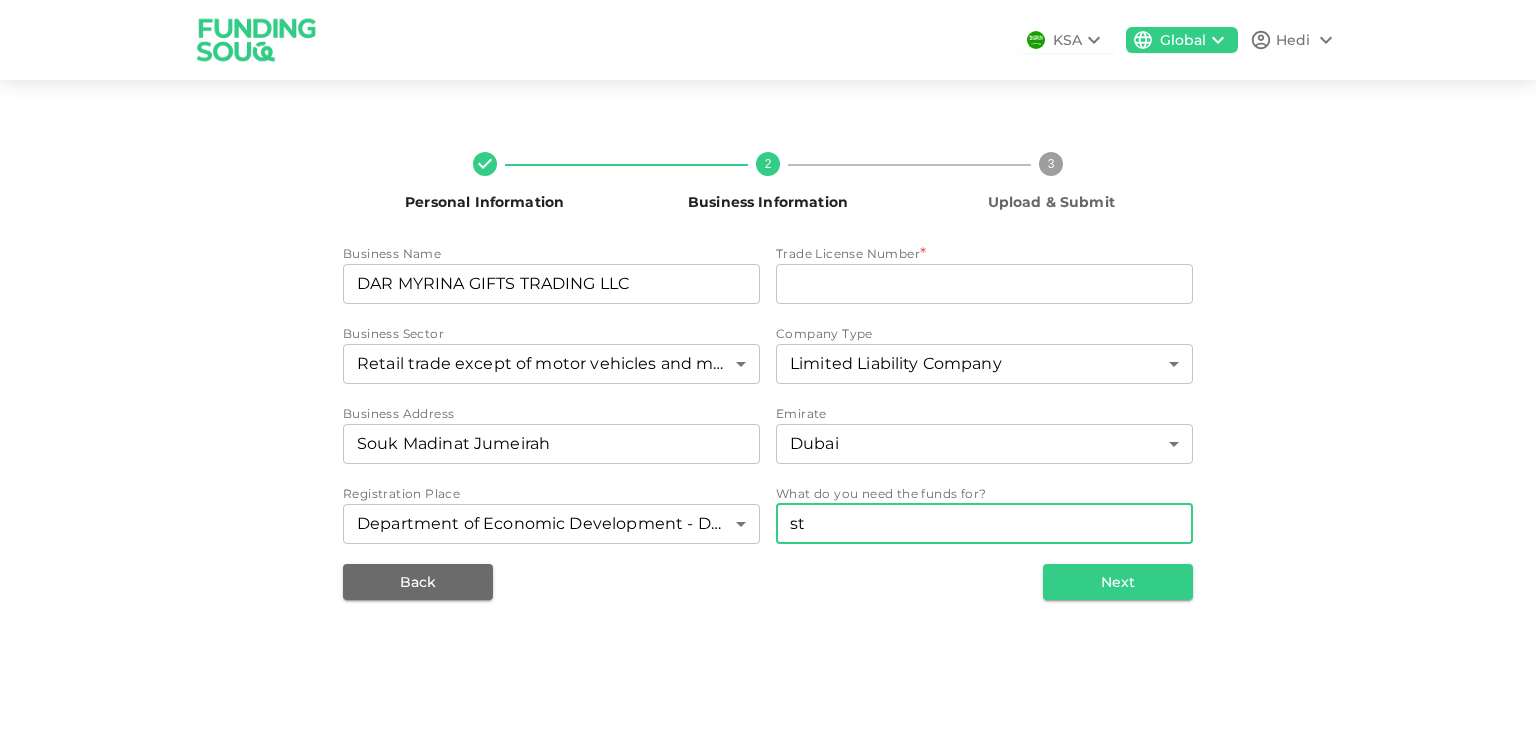 type on "s" 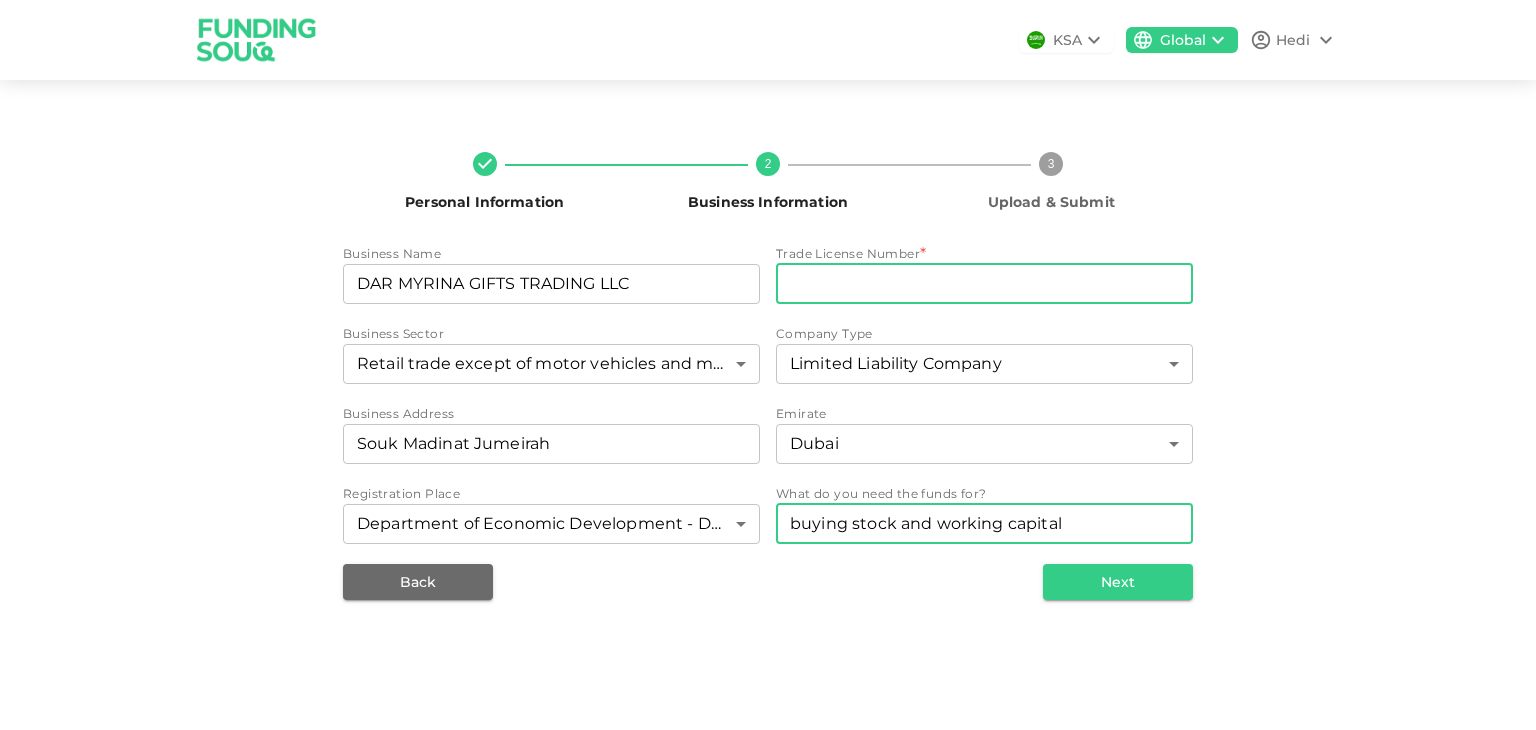 type on "buying stock and working capital" 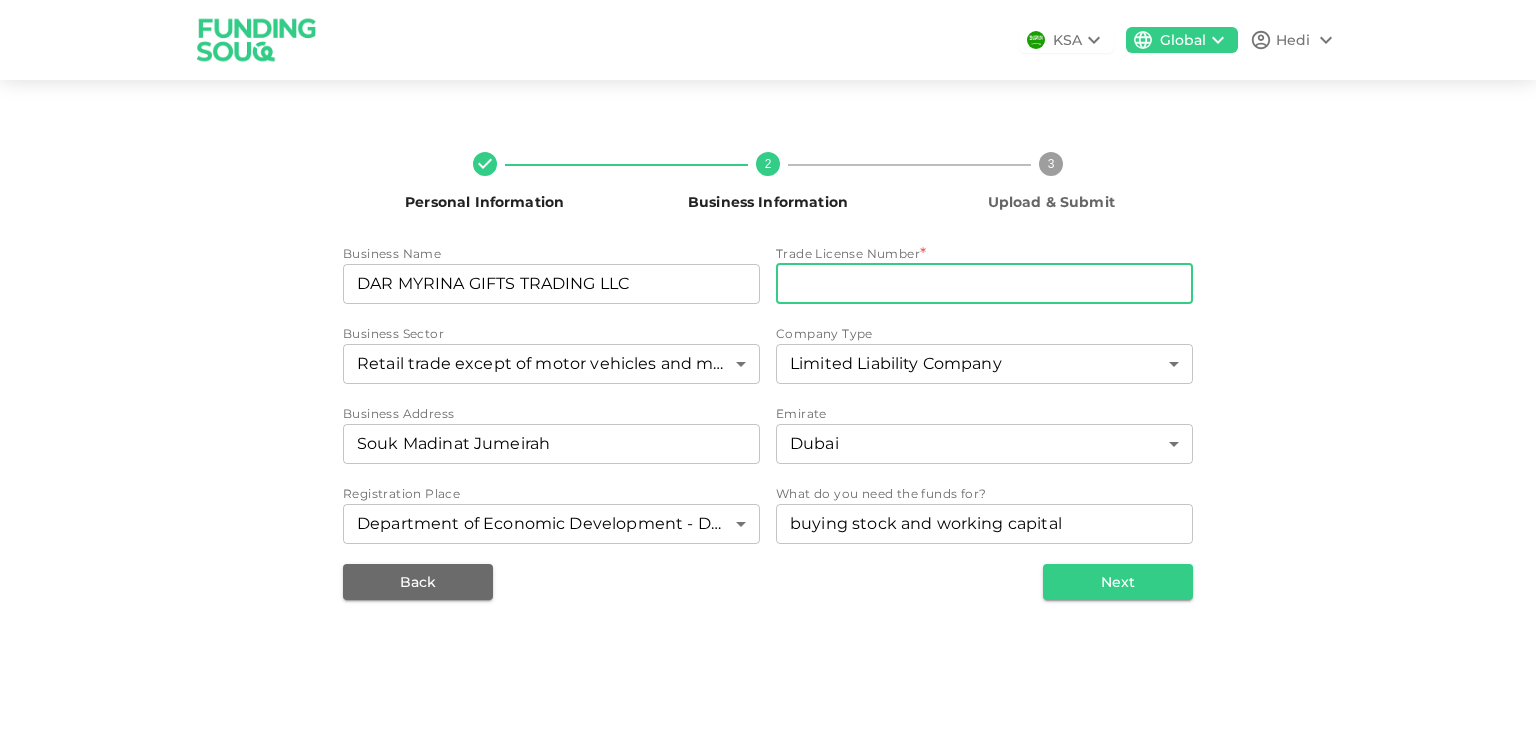 click on "tradeLicenseNumber" at bounding box center [984, 284] 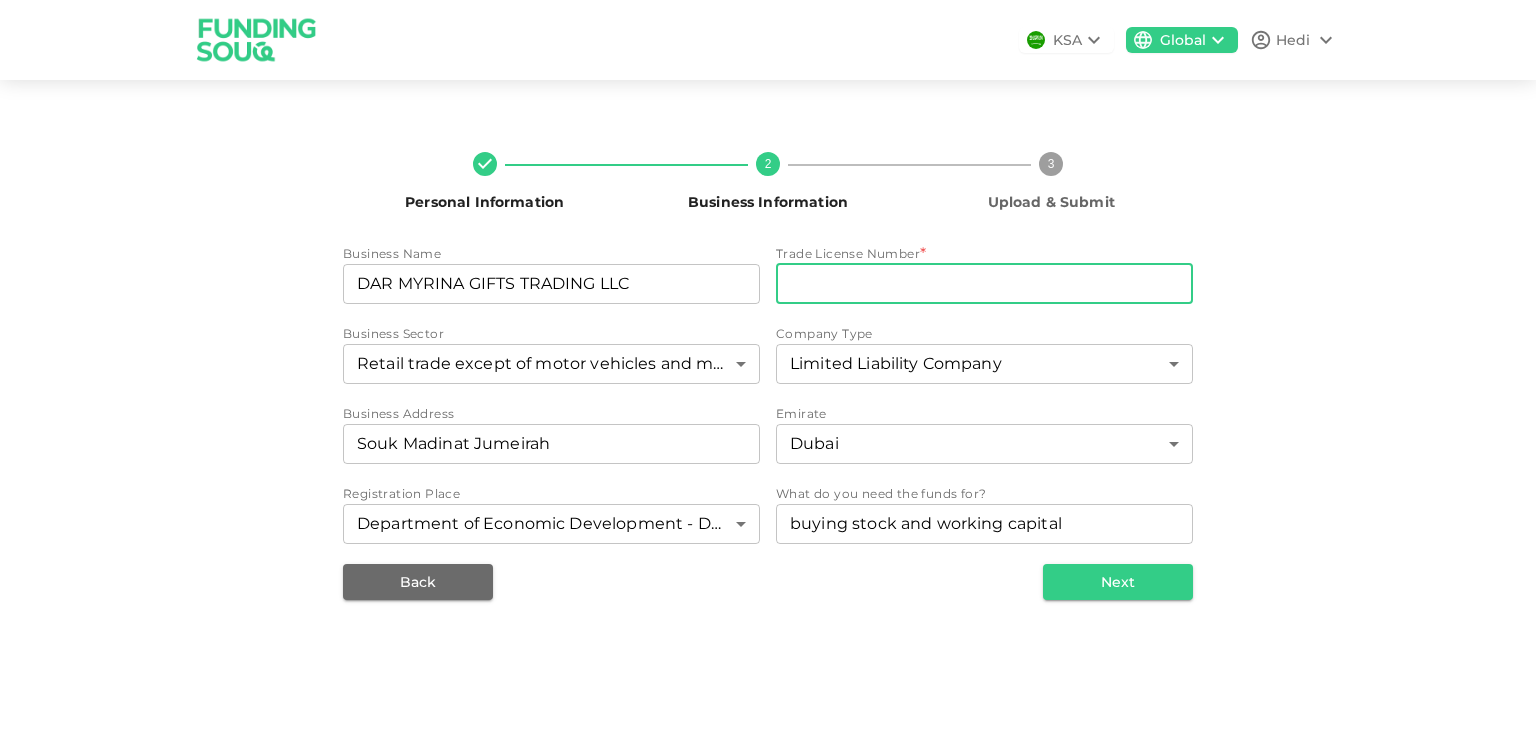 paste on "1198813" 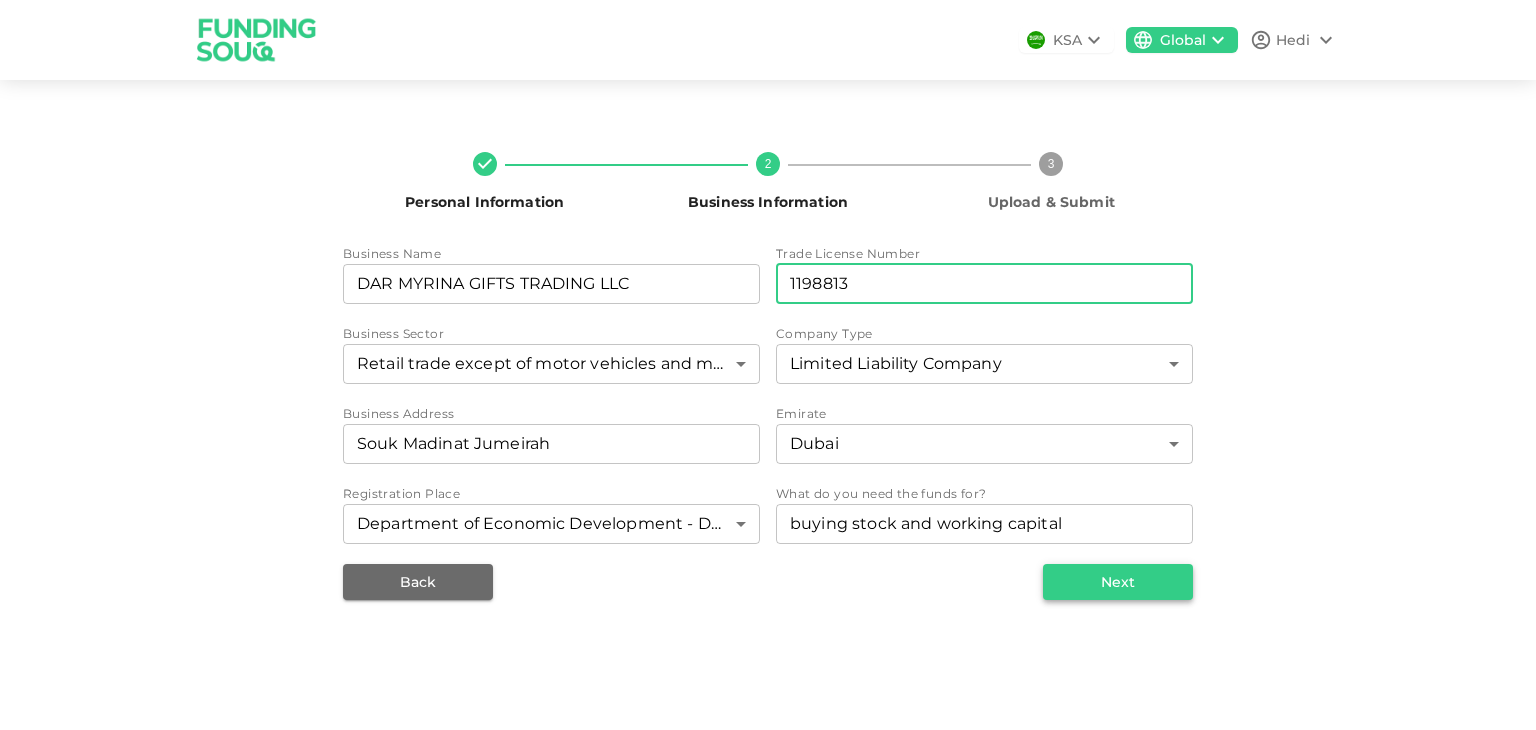 type on "1198813" 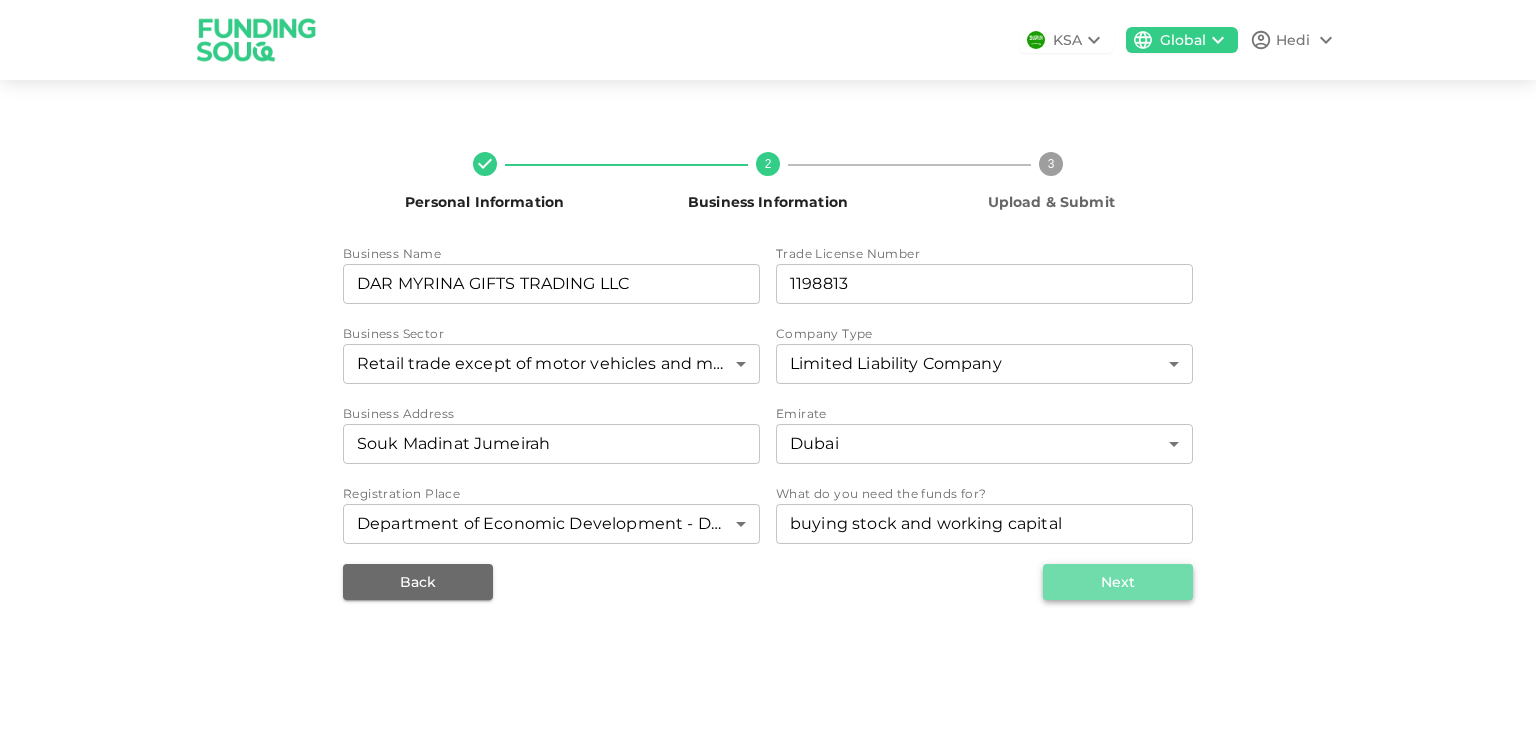 click on "Next" at bounding box center [1118, 582] 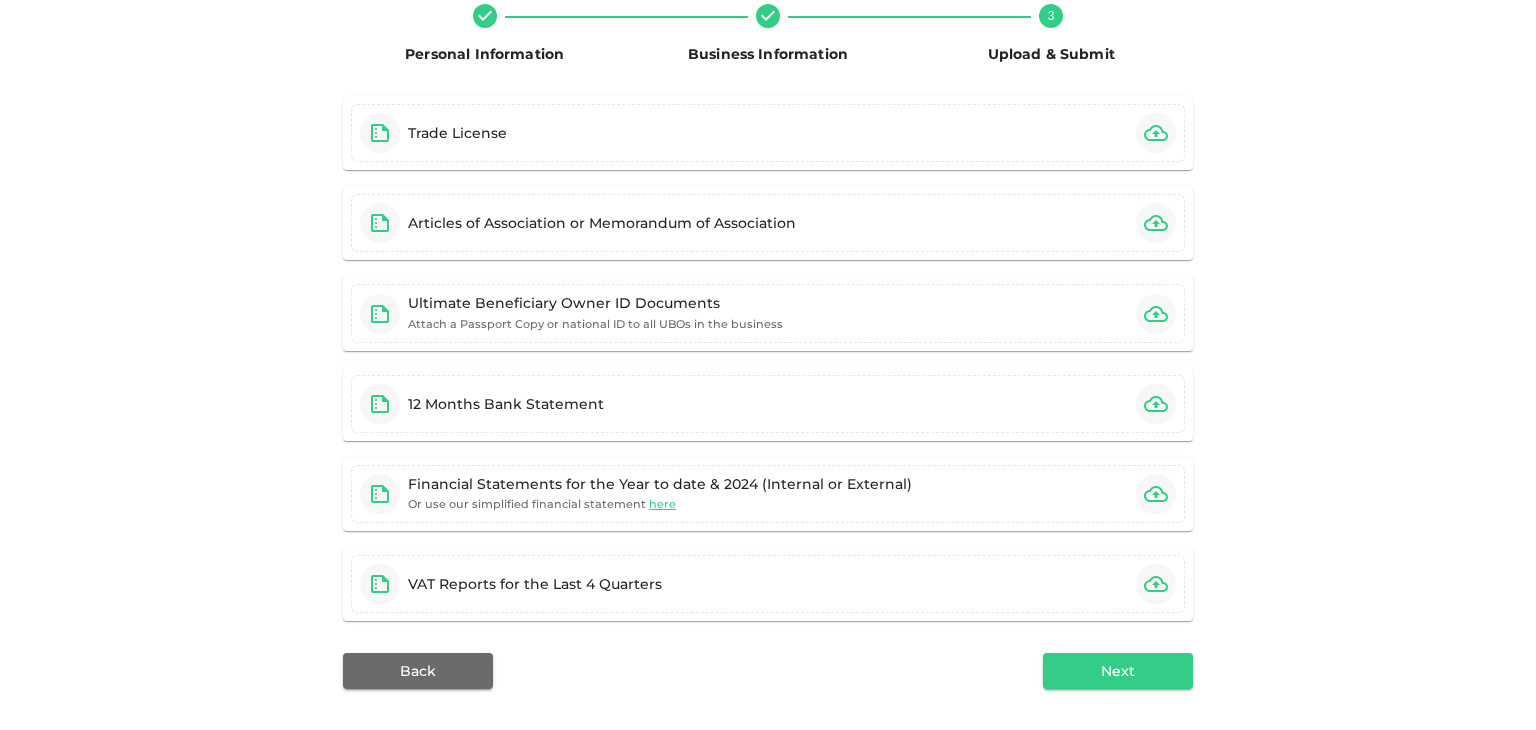 scroll, scrollTop: 160, scrollLeft: 0, axis: vertical 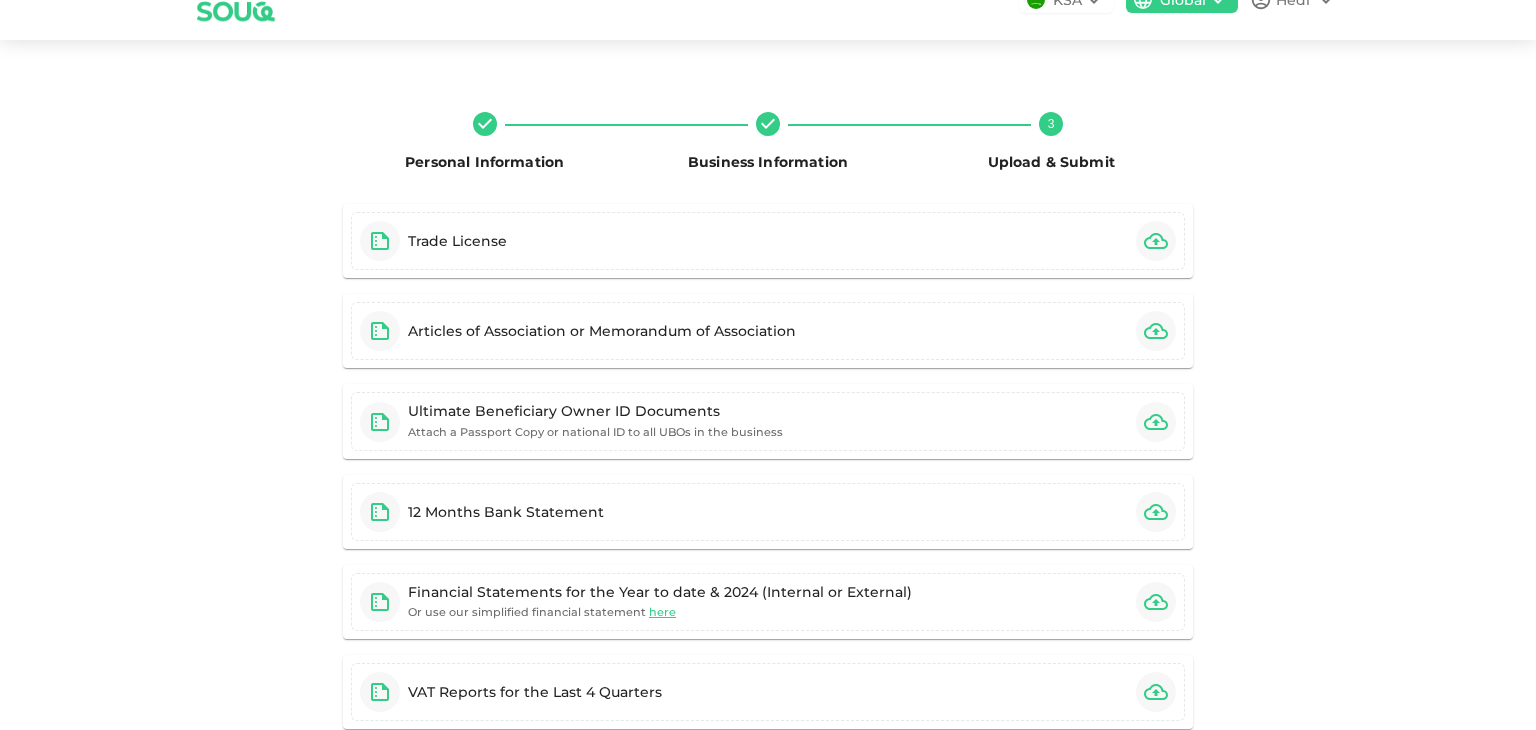 click on "Personal Information Business Information 3 Upload & Submit Trade License Articles of Association or Memorandum of Association Ultimate Beneficiary Owner ID Documents  Attach a Passport Copy or national ID to all UBOs in the business  12 Months Bank Statement Financial Statements for the Year to date & 2024 (Internal or External) Or use our simplified financial statement   here VAT Reports for the Last 4 Quarters Back Next Have issues in uploading your documents? FIX 1: Remove Chrome Permissions Click on the Apple menu on your Mac and select System Preferences. Select Security & Privacy and click on Privacy. Select Files and Folders from the left menu bar. Scroll to Chrome and uncheck the Downloads folder permission. Launch Chrome on your macOS and check if the issue of being unable to upload files has been fixed or not. FIX 2: Add Chrome to Full Disk Access Click on the Apple menu on your Mac and select System Preferences. Select Security & Privacy and click on Privacy." at bounding box center (768, 486) 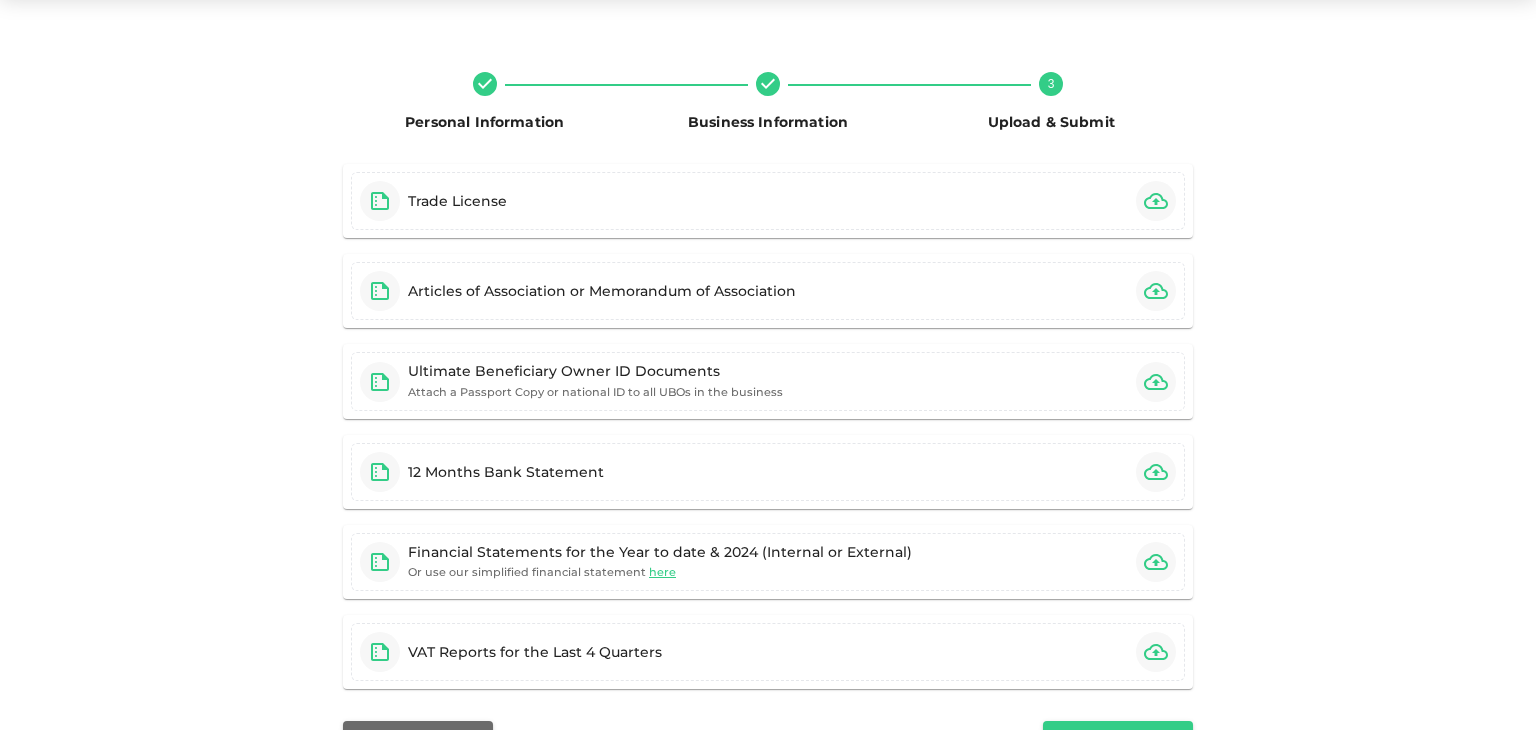 scroll, scrollTop: 0, scrollLeft: 0, axis: both 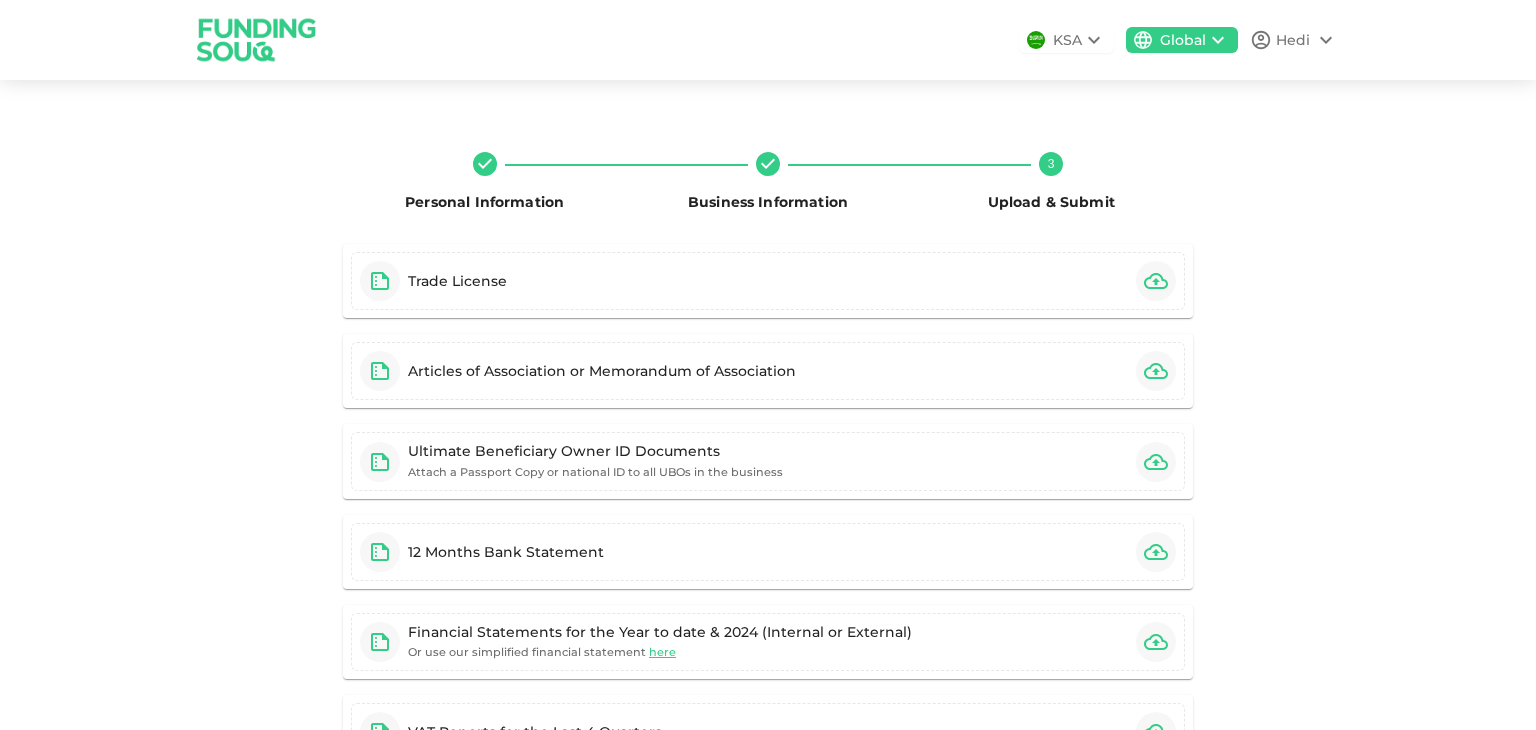 click 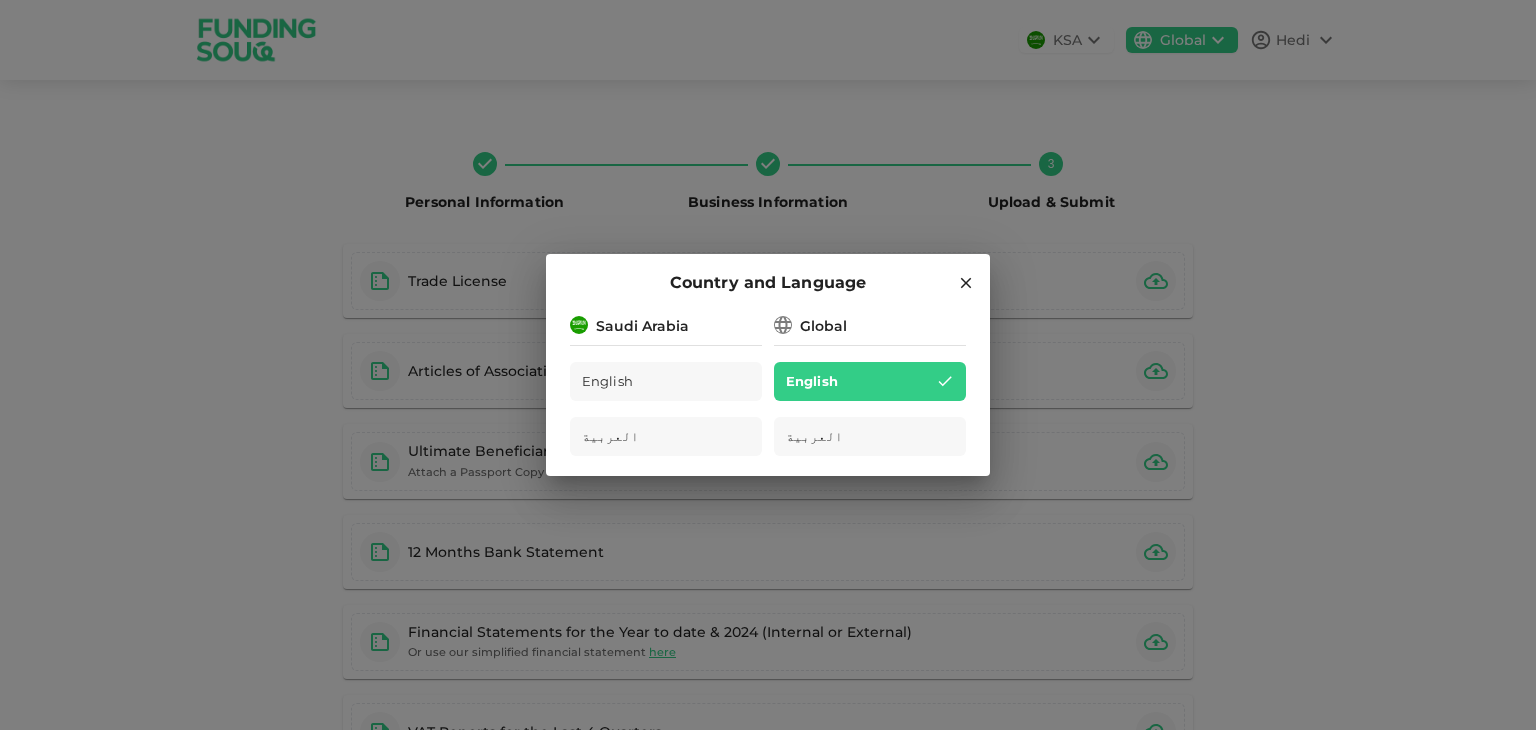 click 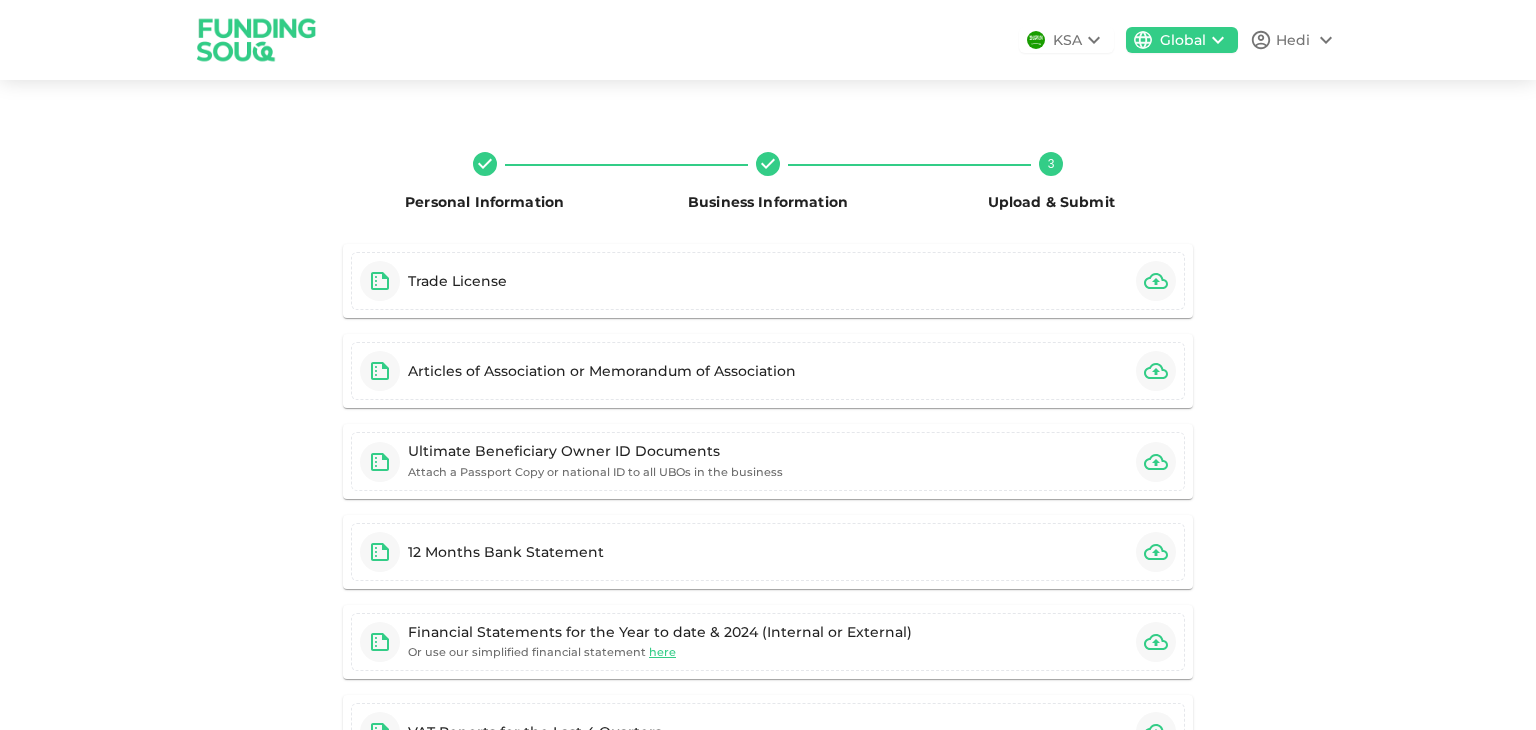 click 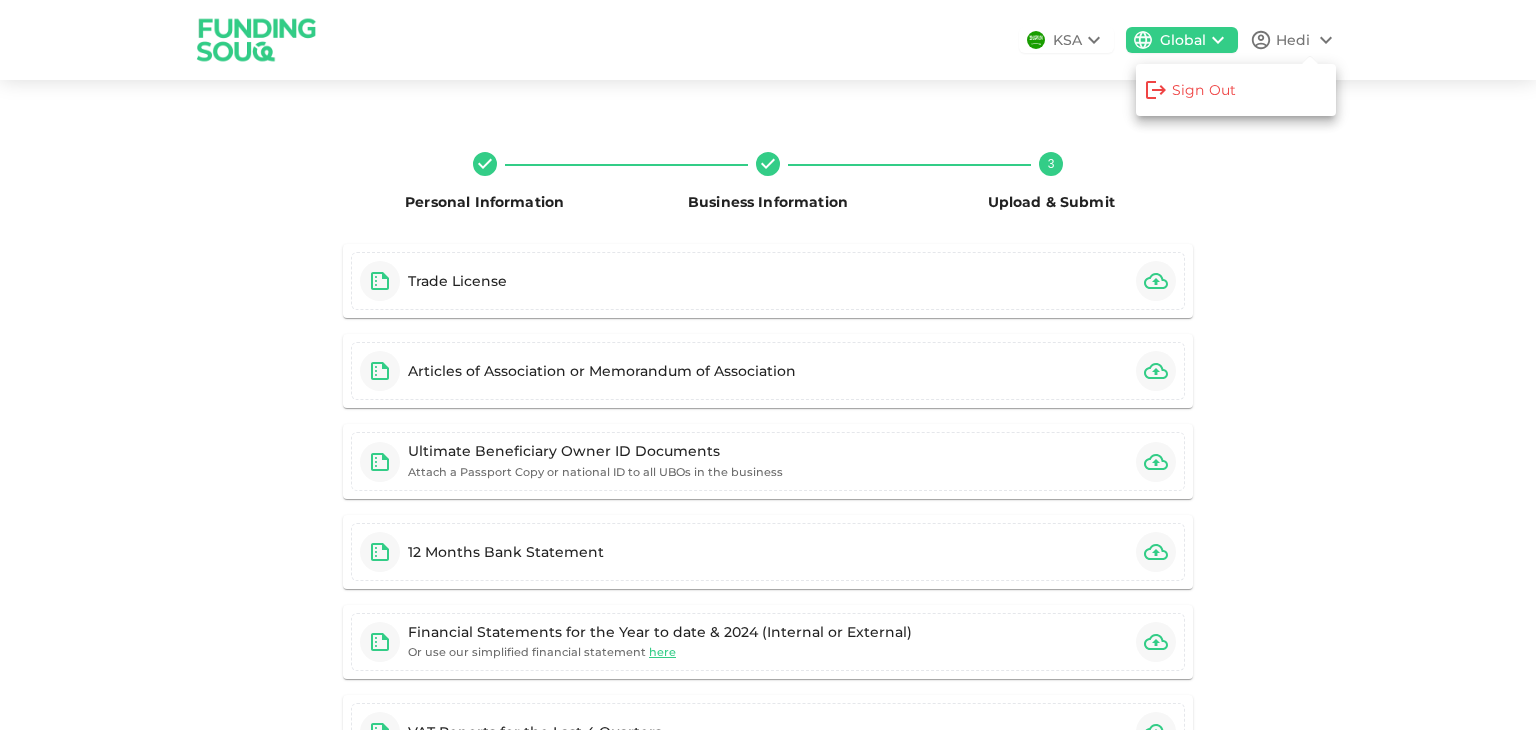 click at bounding box center [768, 365] 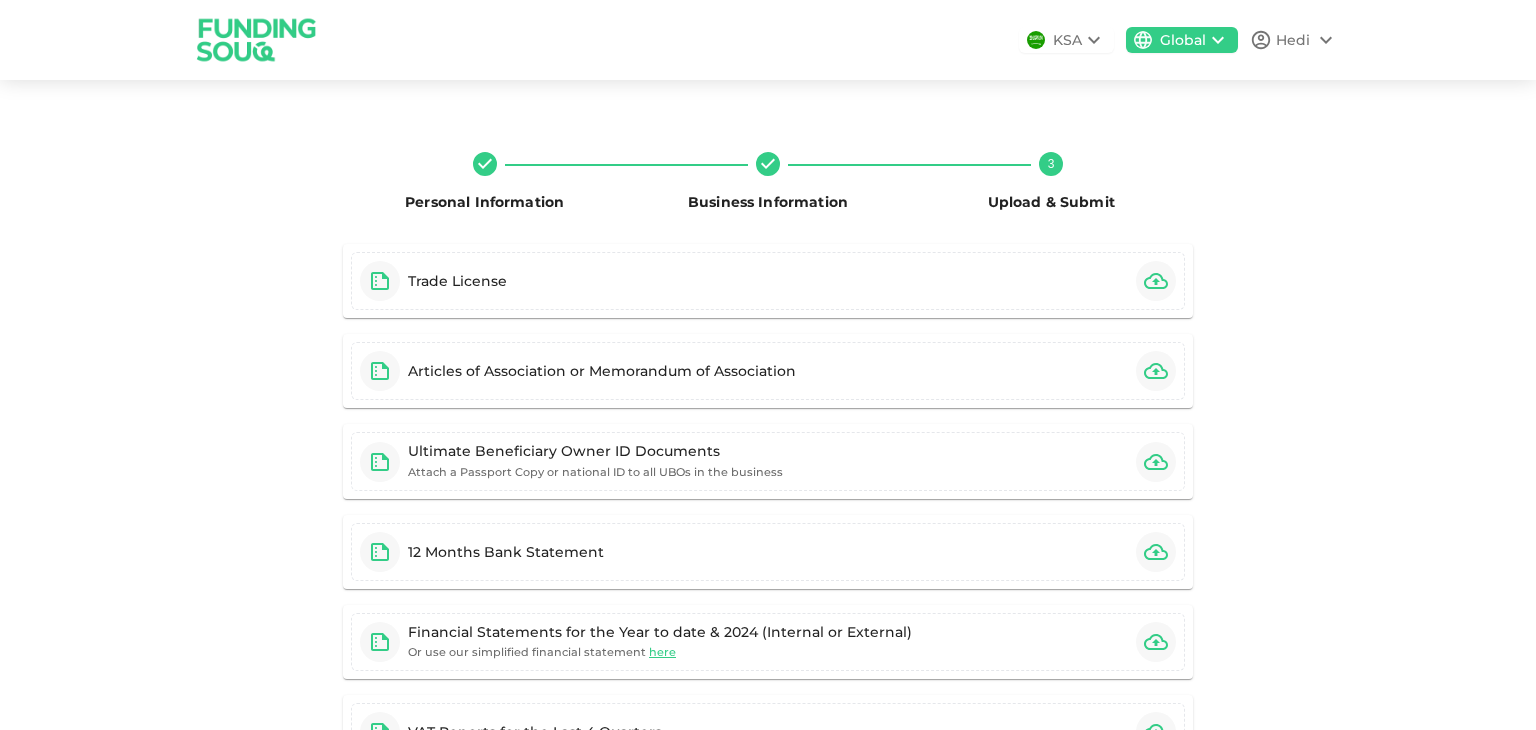 click on "Personal Information Business Information 3 Upload & Submit Trade License Articles of Association or Memorandum of Association Ultimate Beneficiary Owner ID Documents  Attach a Passport Copy or national ID to all UBOs in the business  12 Months Bank Statement Financial Statements for the Year to date & 2024 (Internal or External) Or use our simplified financial statement   here VAT Reports for the Last 4 Quarters Back Next Have issues in uploading your documents? FIX 1: Remove Chrome Permissions Click on the Apple menu on your Mac and select System Preferences. Select Security & Privacy and click on Privacy. Select Files and Folders from the left menu bar. Scroll to Chrome and uncheck the Downloads folder permission. Launch Chrome on your macOS and check if the issue of being unable to upload files has been fixed or not. FIX 2: Add Chrome to Full Disk Access Click on the Apple menu on your Mac and select System Preferences. Select Security & Privacy and click on Privacy." at bounding box center [768, 526] 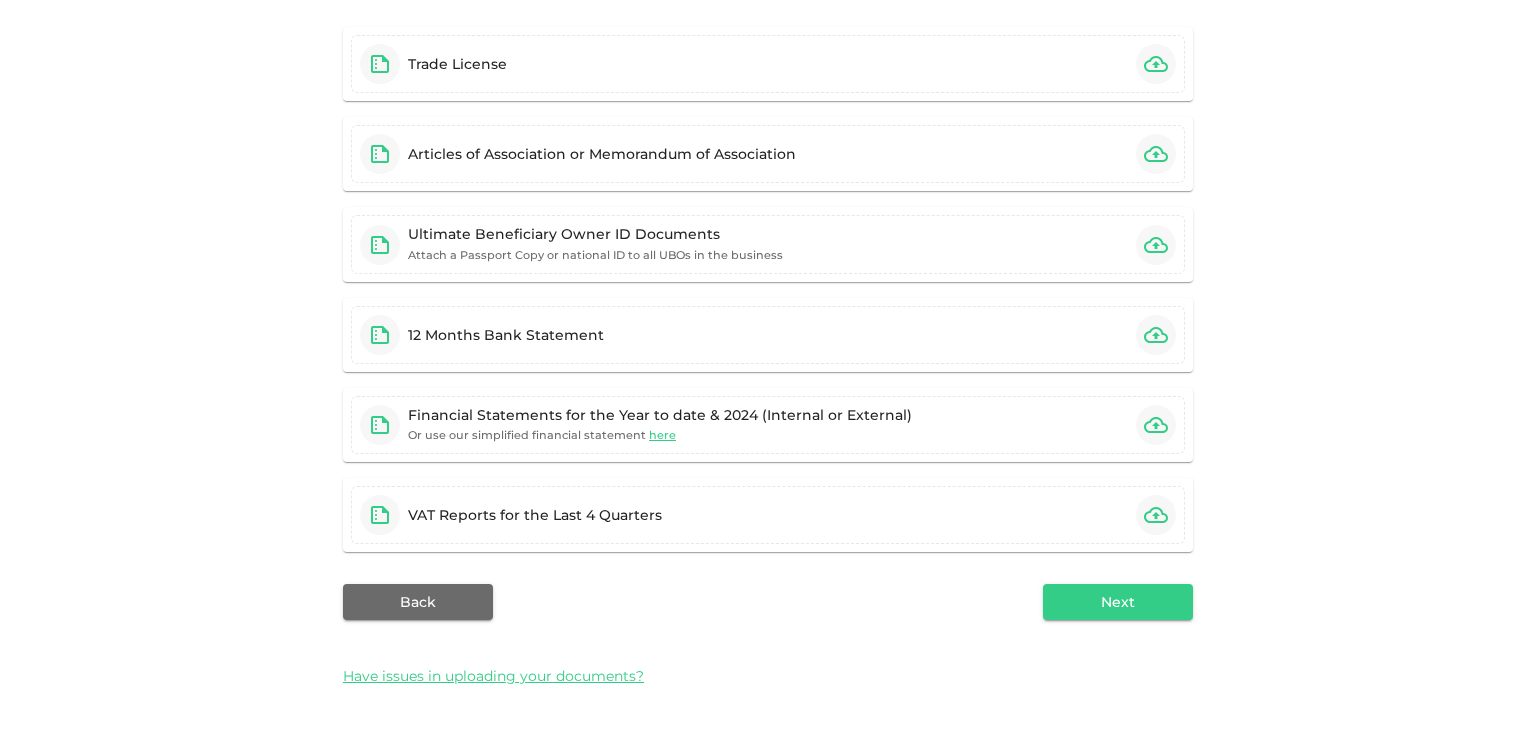 click on "Personal Information Business Information 3 Upload & Submit Trade License Articles of Association or Memorandum of Association Ultimate Beneficiary Owner ID Documents  Attach a Passport Copy or national ID to all UBOs in the business  12 Months Bank Statement Financial Statements for the Year to date & 2024 (Internal or External) Or use our simplified financial statement   here VAT Reports for the Last 4 Quarters Back Next Have issues in uploading your documents? FIX 1: Remove Chrome Permissions Click on the Apple menu on your Mac and select System Preferences. Select Security & Privacy and click on Privacy. Select Files and Folders from the left menu bar. Scroll to Chrome and uncheck the Downloads folder permission. Launch Chrome on your macOS and check if the issue of being unable to upload files has been fixed or not. FIX 2: Add Chrome to Full Disk Access Click on the Apple menu on your Mac and select System Preferences. Select Security & Privacy and click on Privacy." at bounding box center [768, 309] 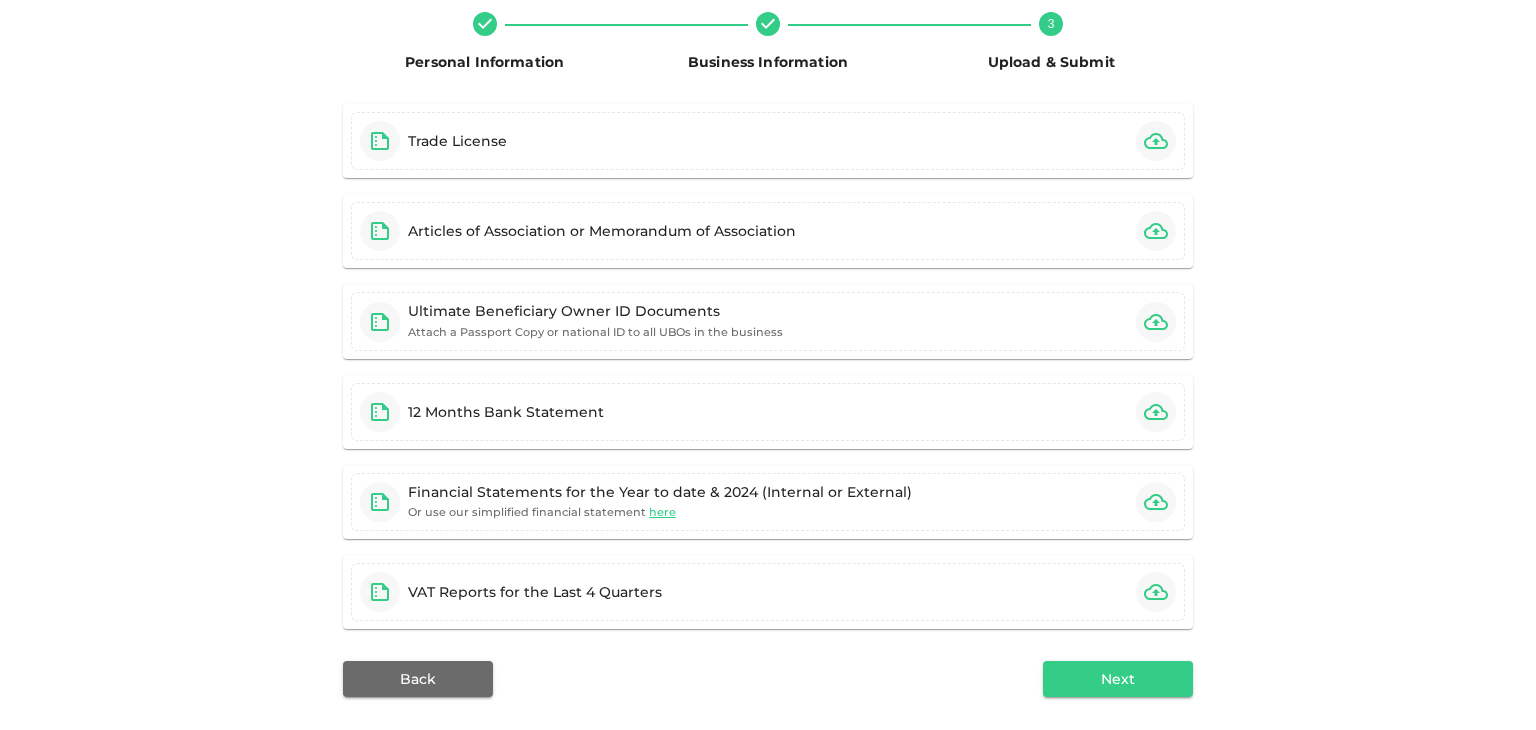 scroll, scrollTop: 144, scrollLeft: 0, axis: vertical 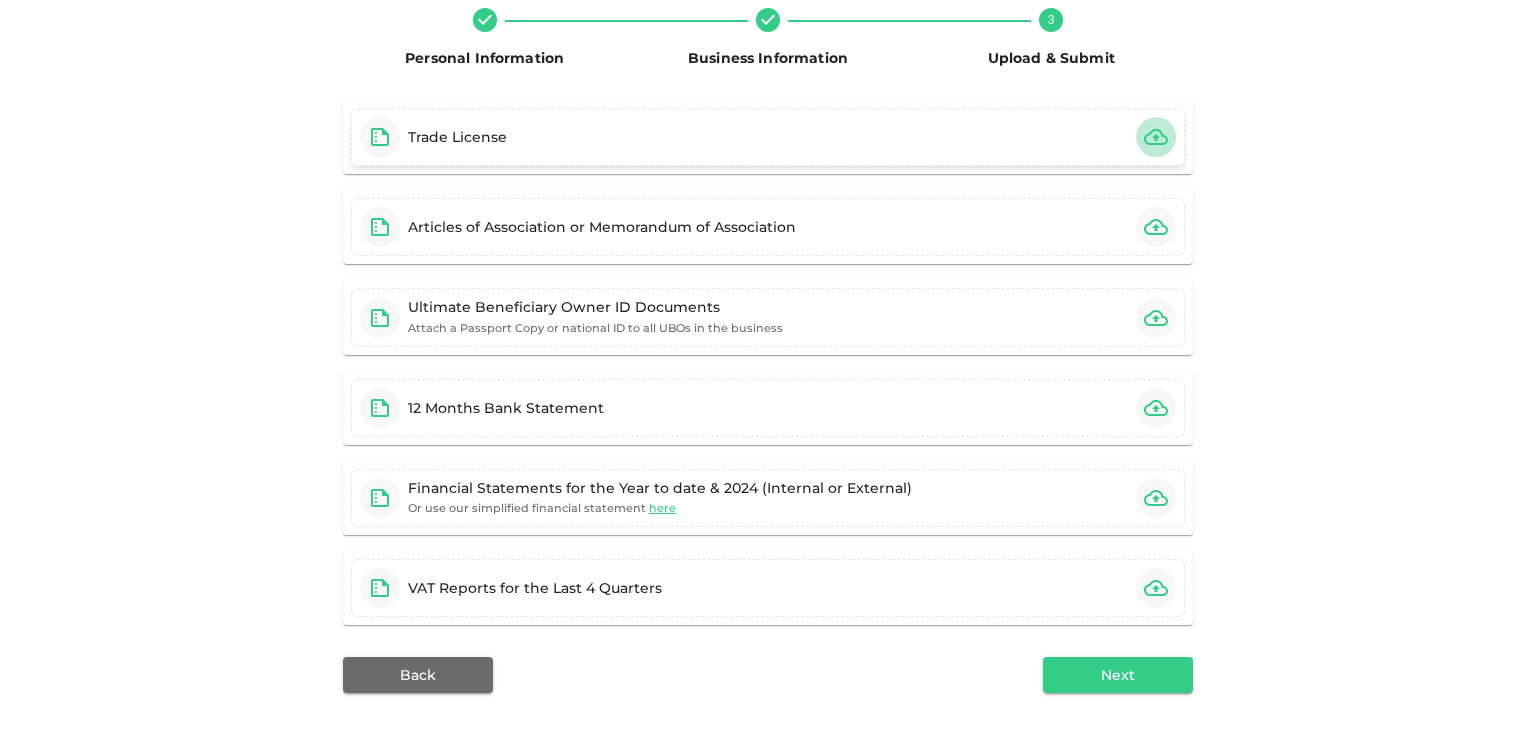 click 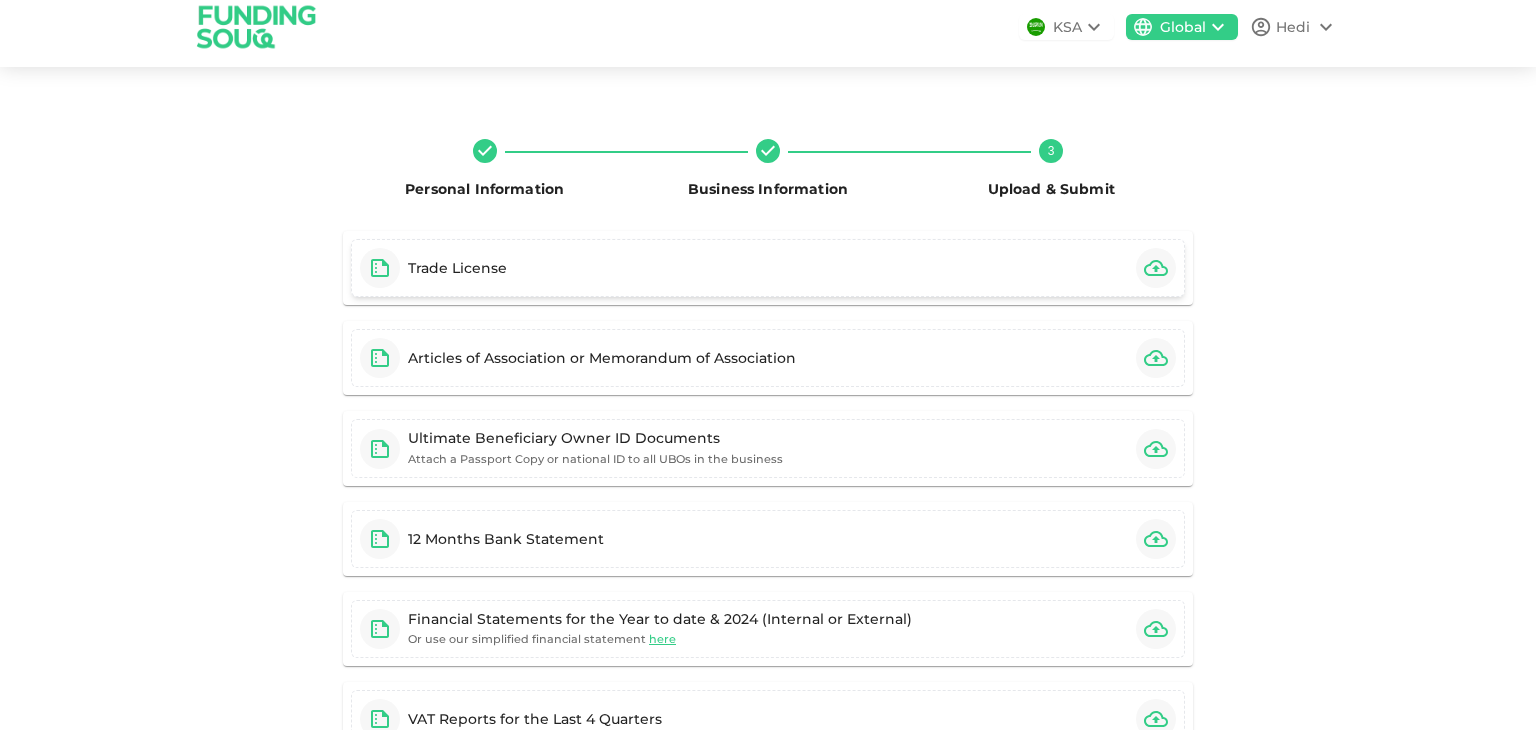 scroll, scrollTop: 9, scrollLeft: 0, axis: vertical 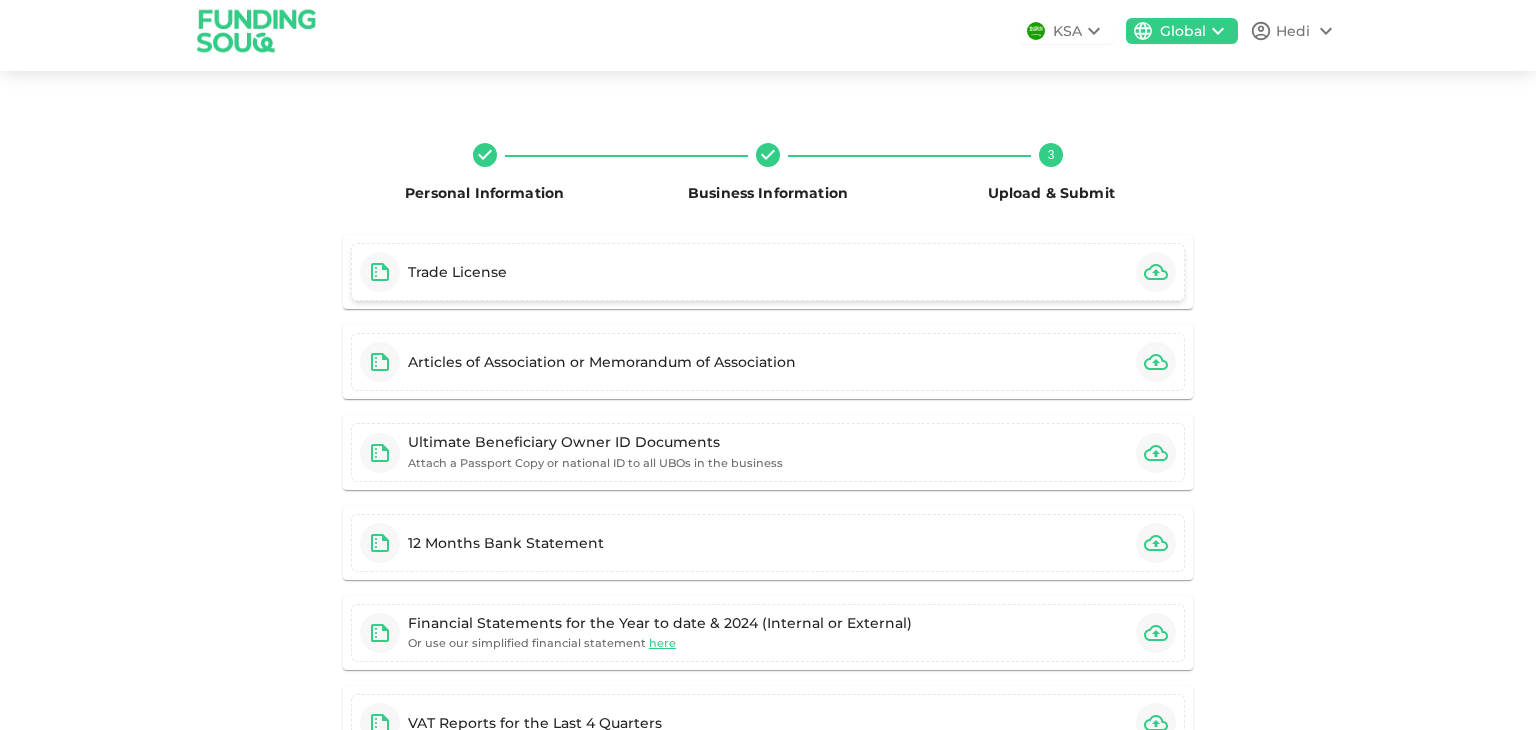 click on "Hedi" at bounding box center (1294, 31) 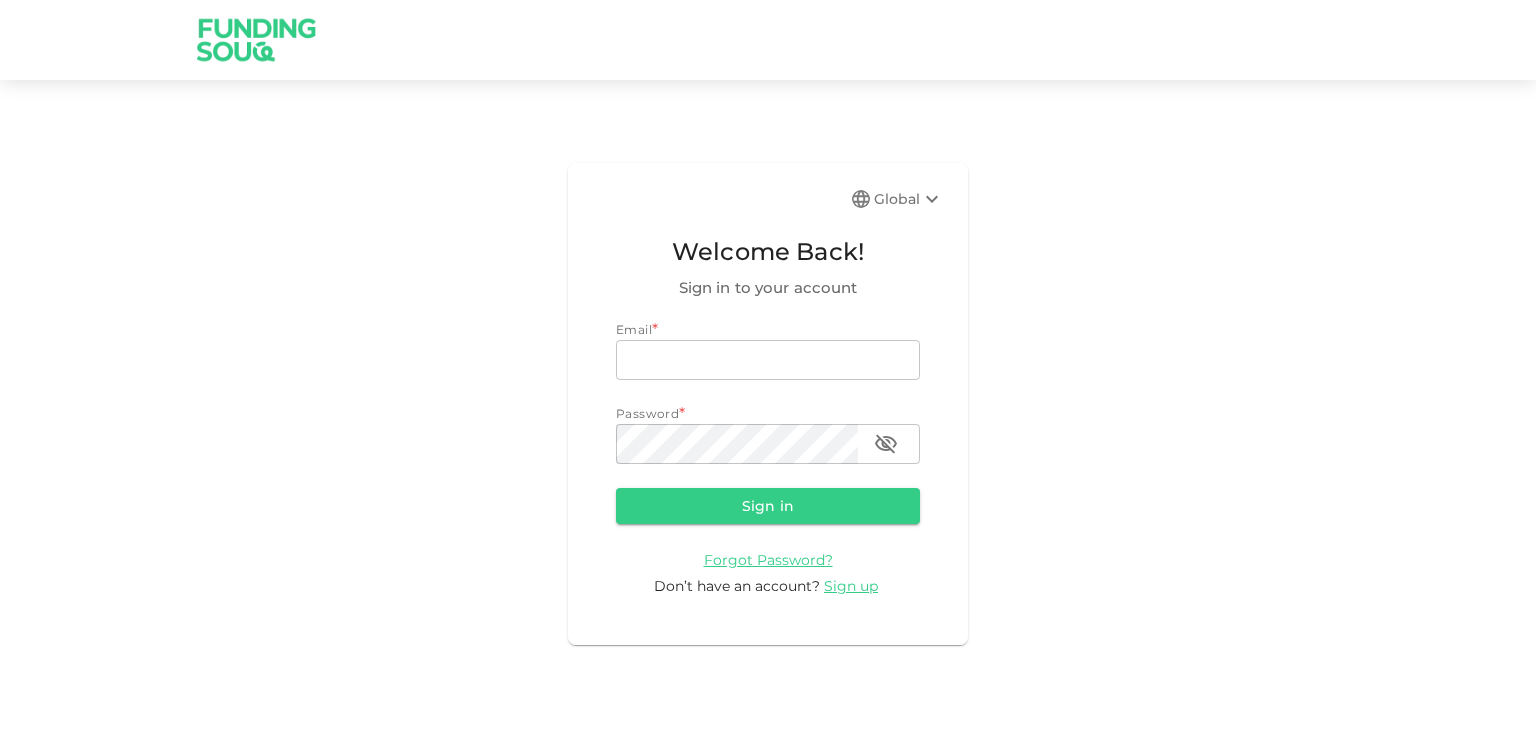 scroll, scrollTop: 0, scrollLeft: 0, axis: both 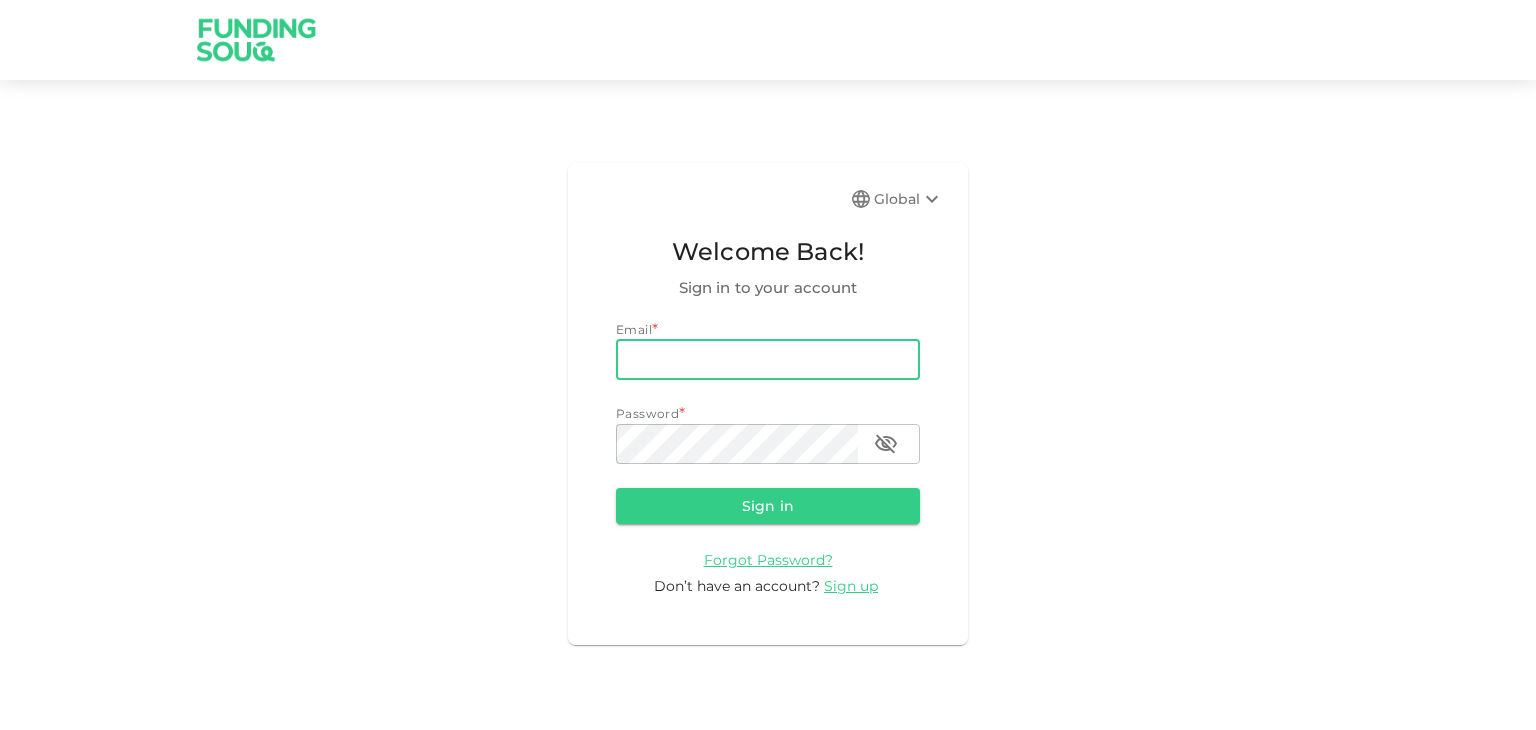 click on "email" at bounding box center [768, 360] 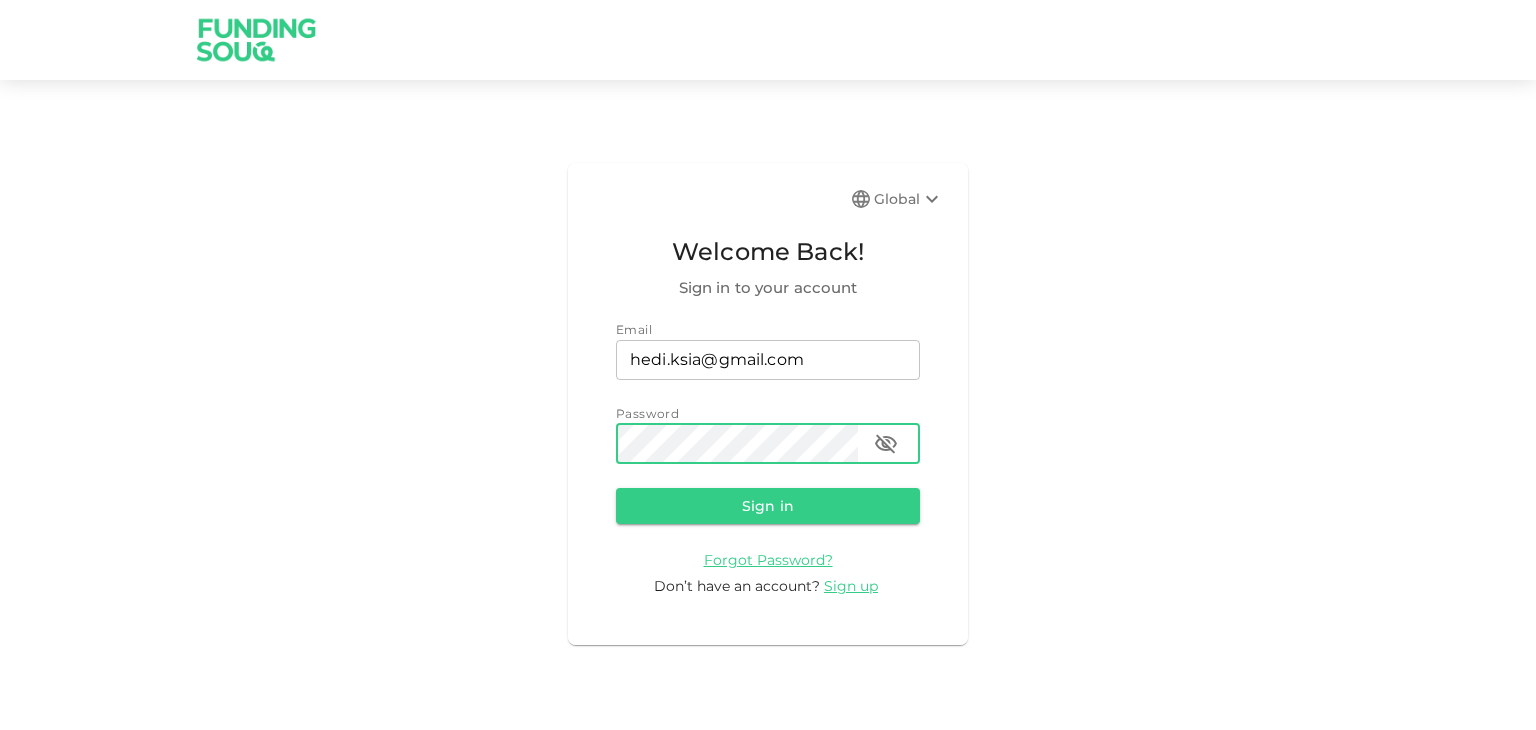 click on "Sign in" at bounding box center (768, 506) 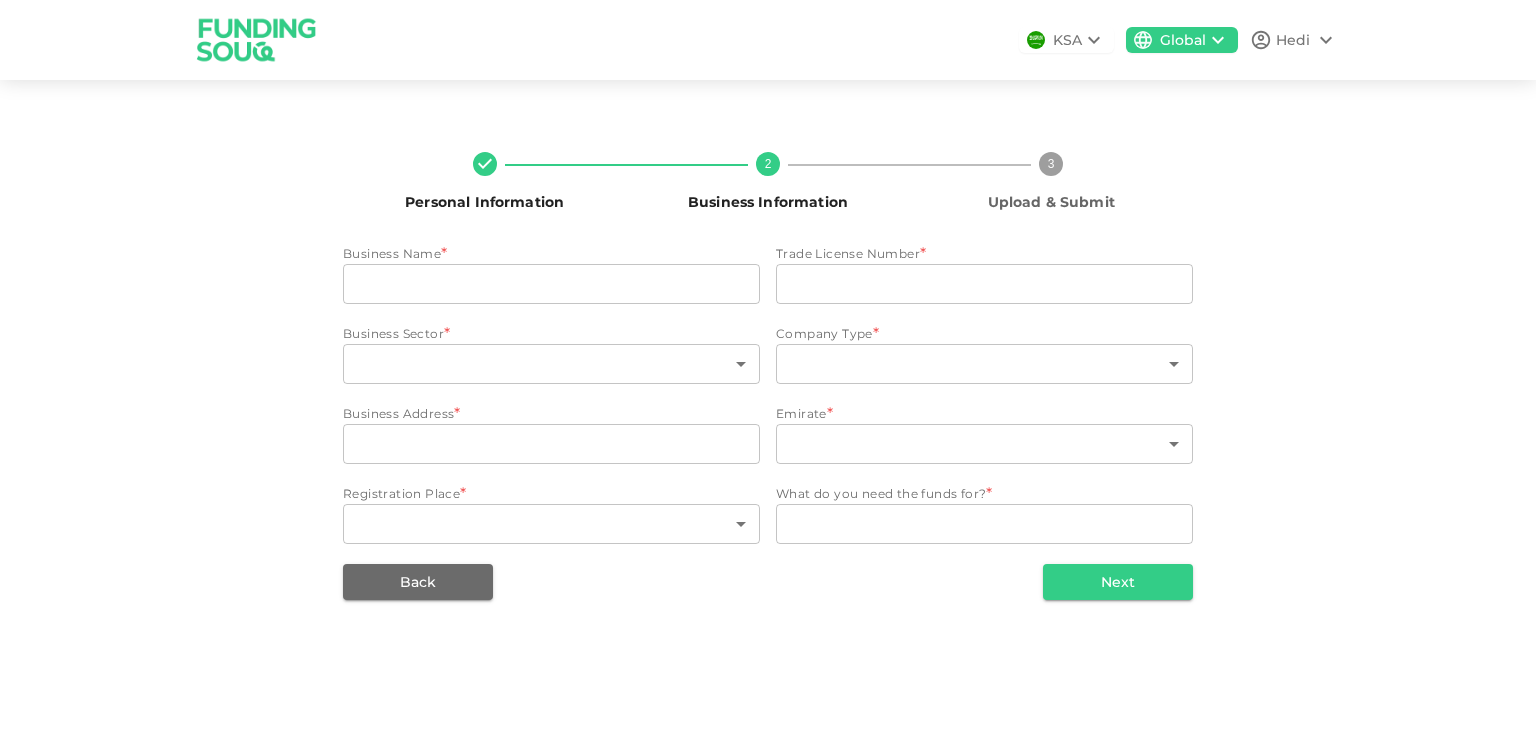 type on "DAR MYRINA GIFTS TRADING LLC" 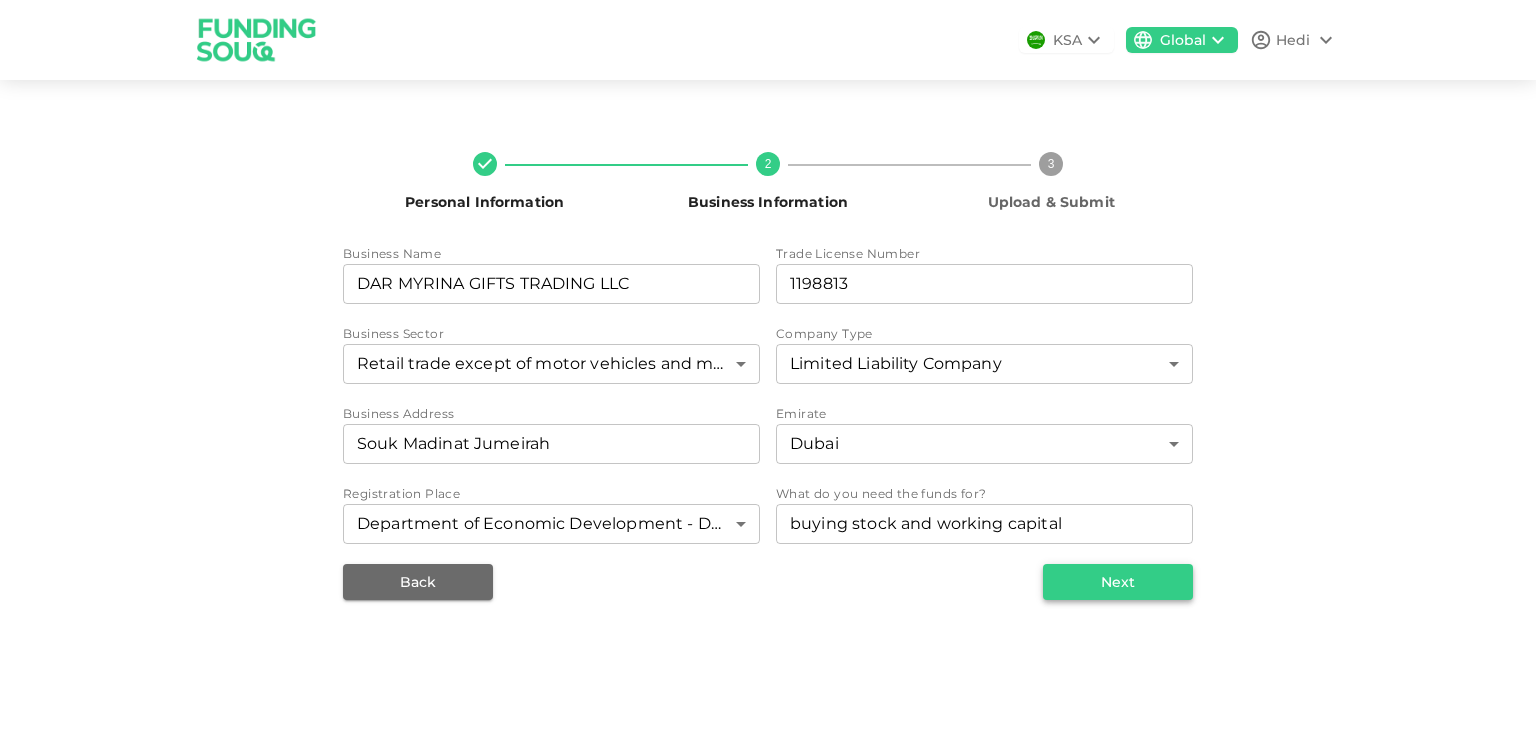 click on "Next" at bounding box center [1118, 582] 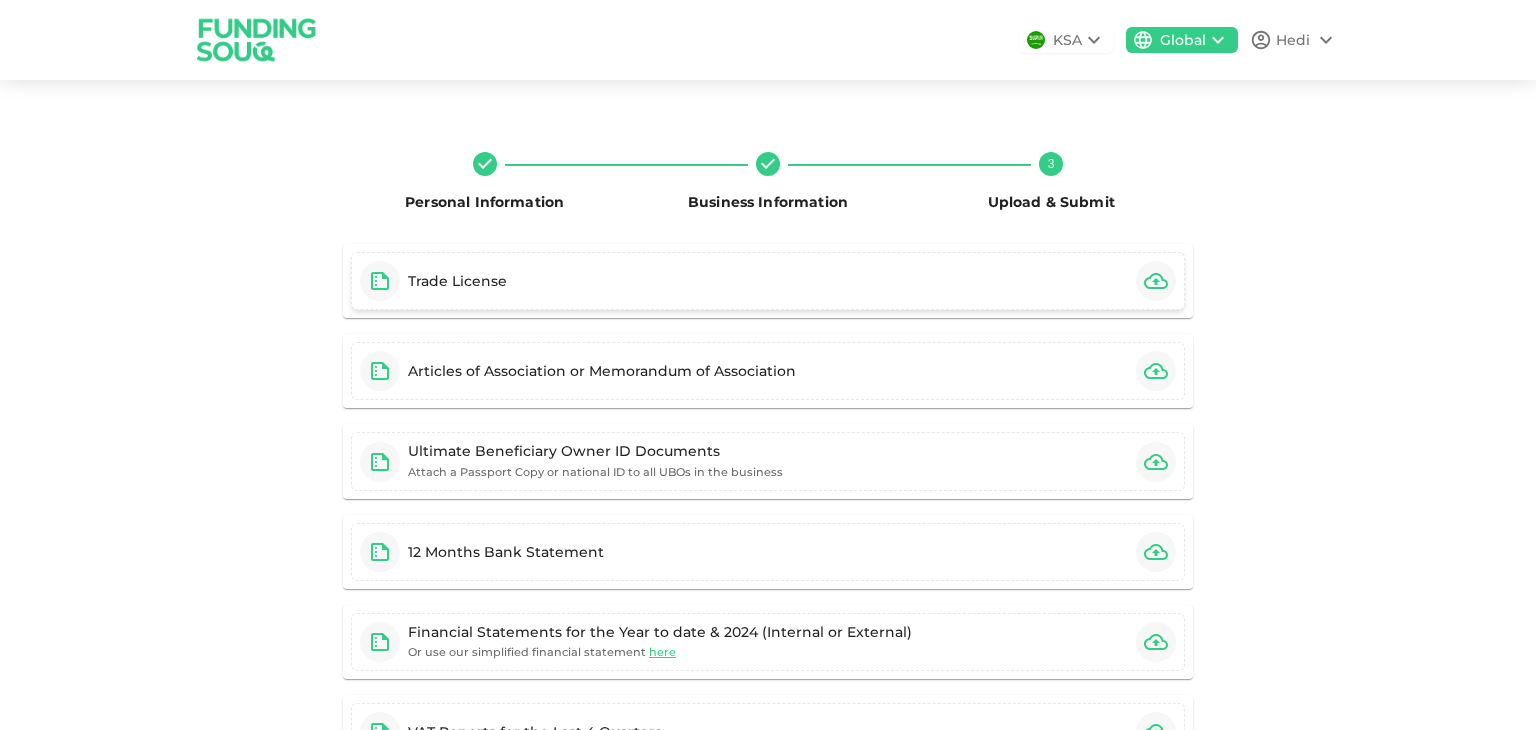 click 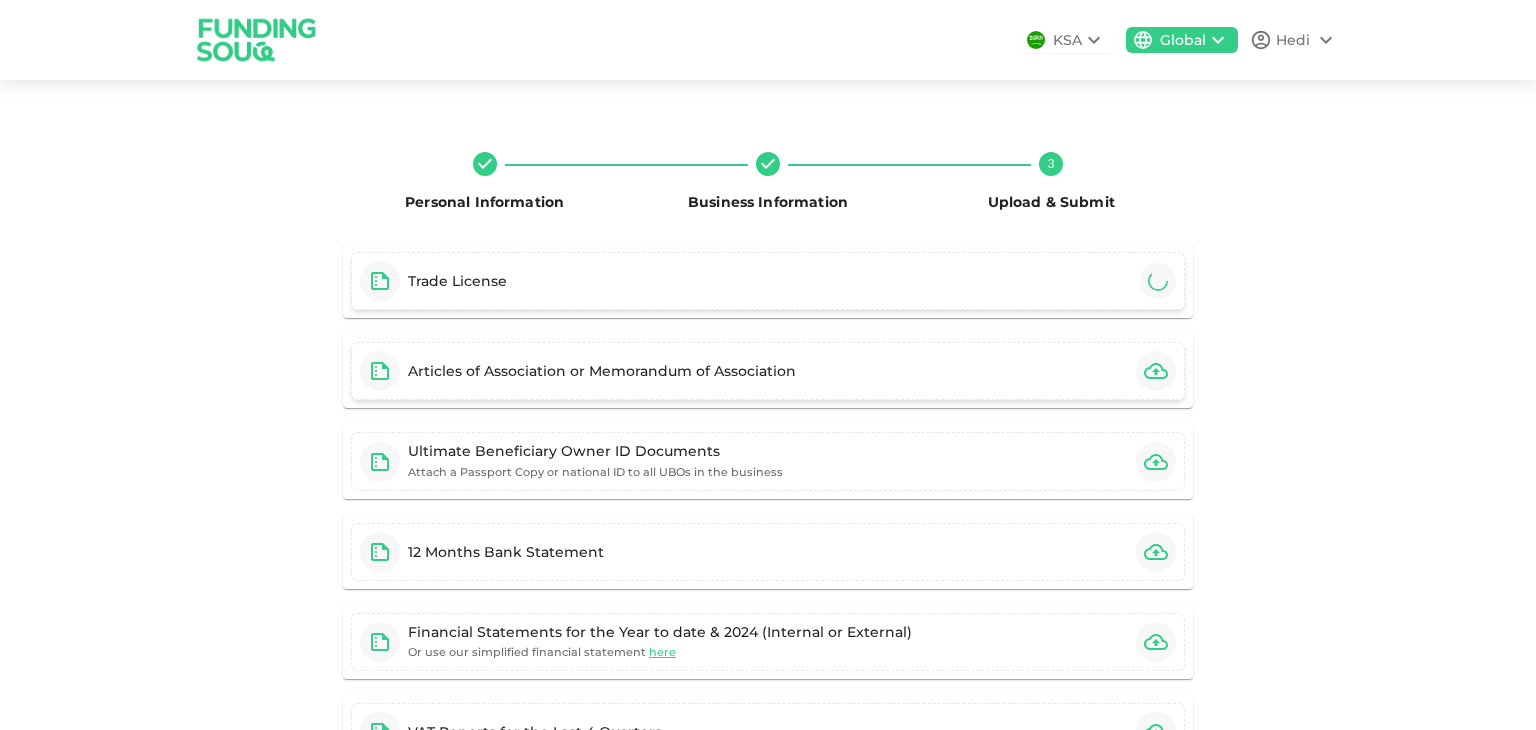 click 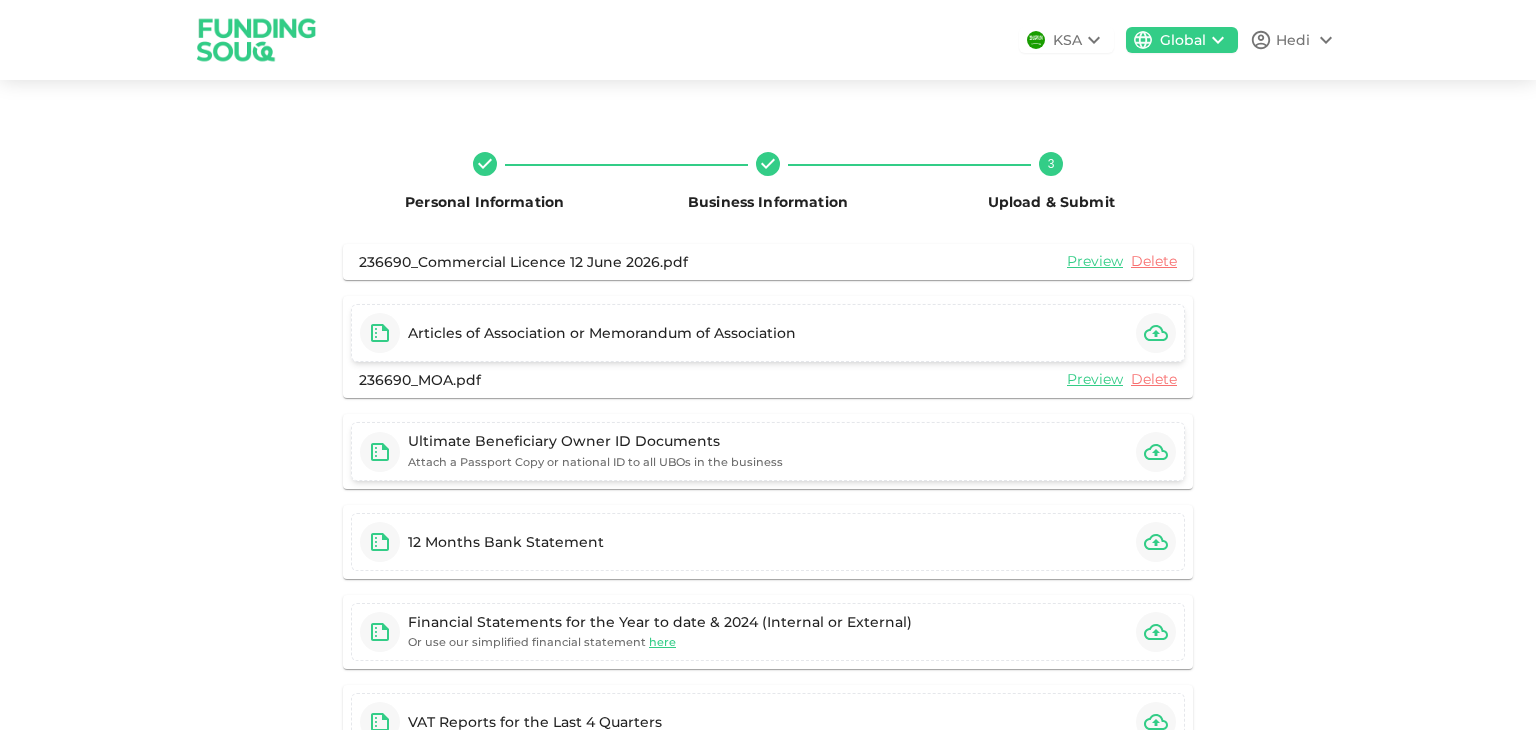 click 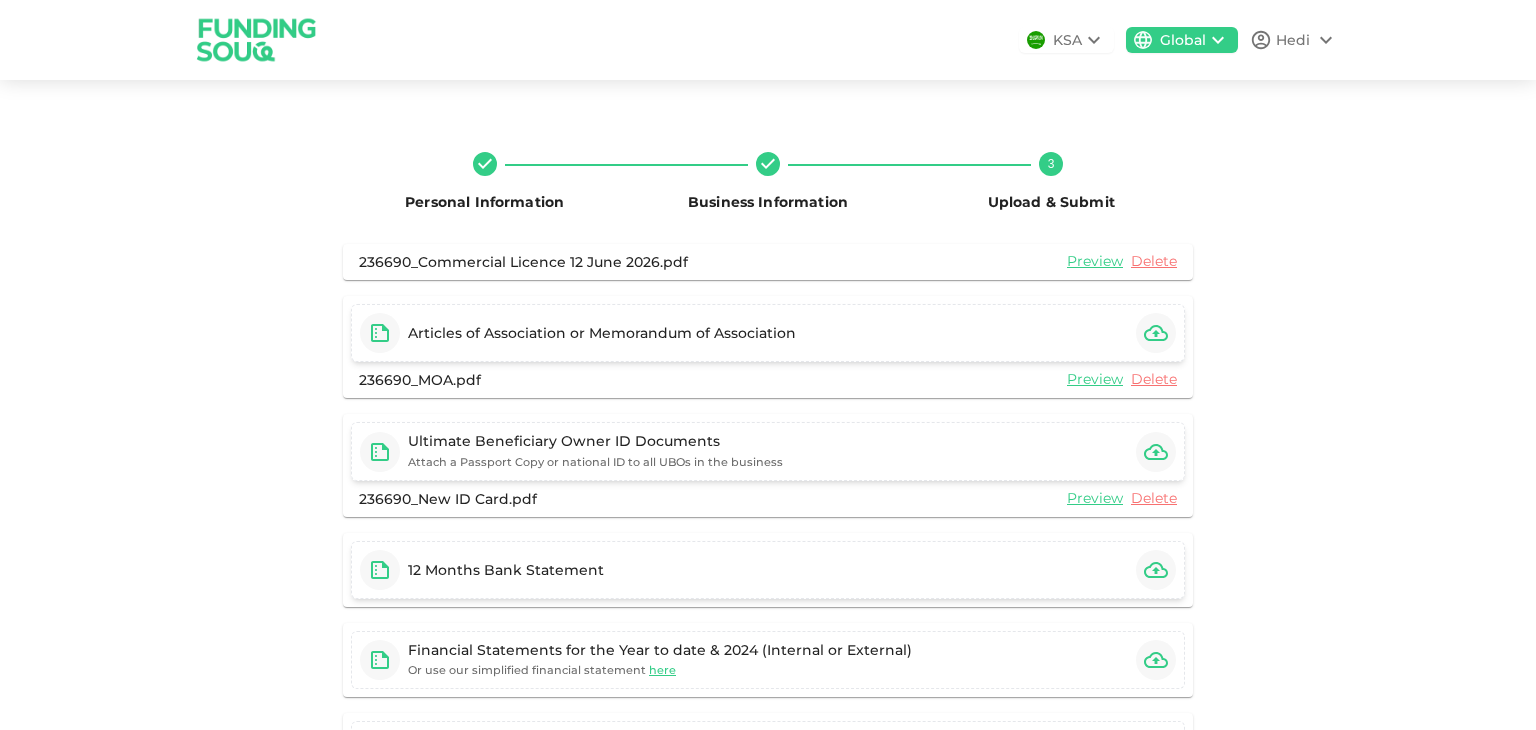 click 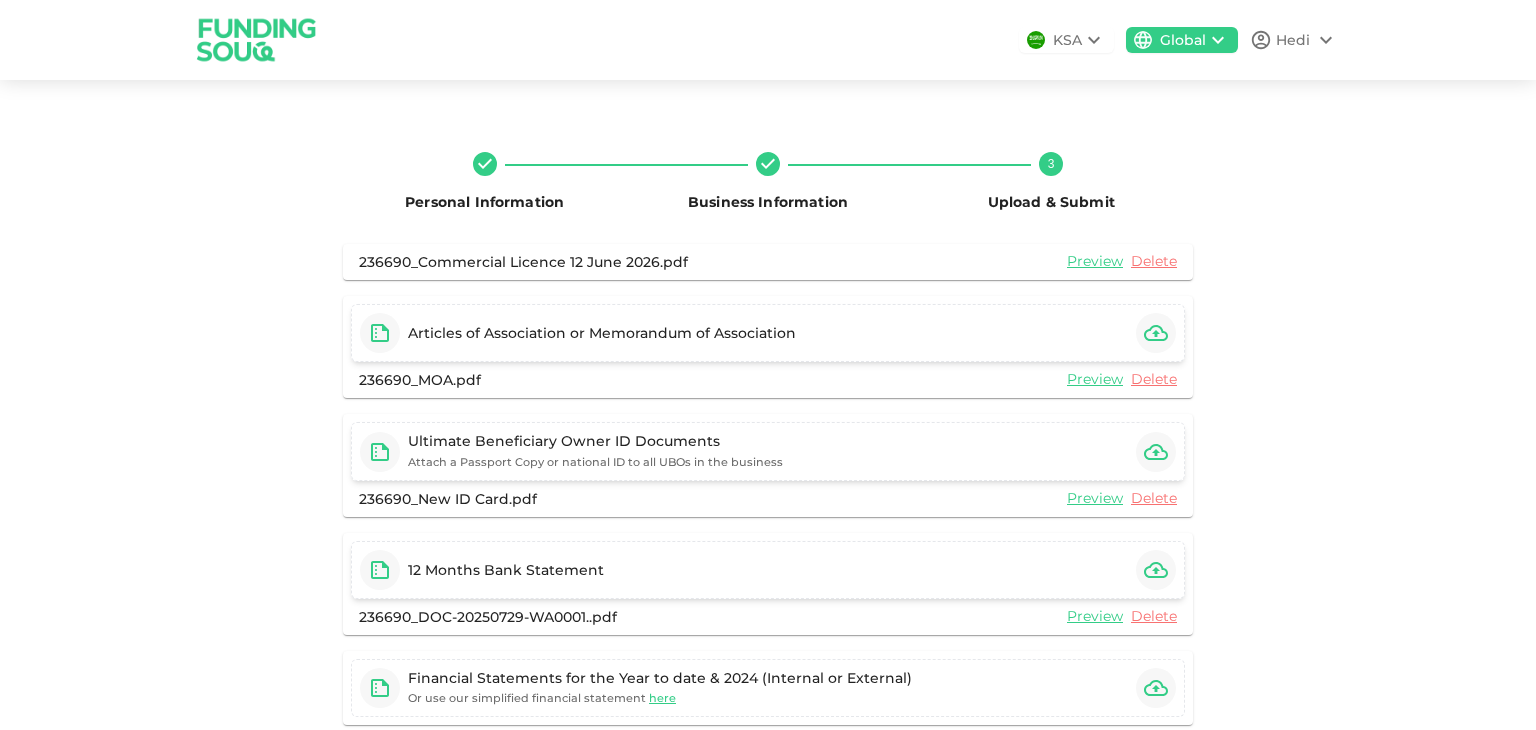 click 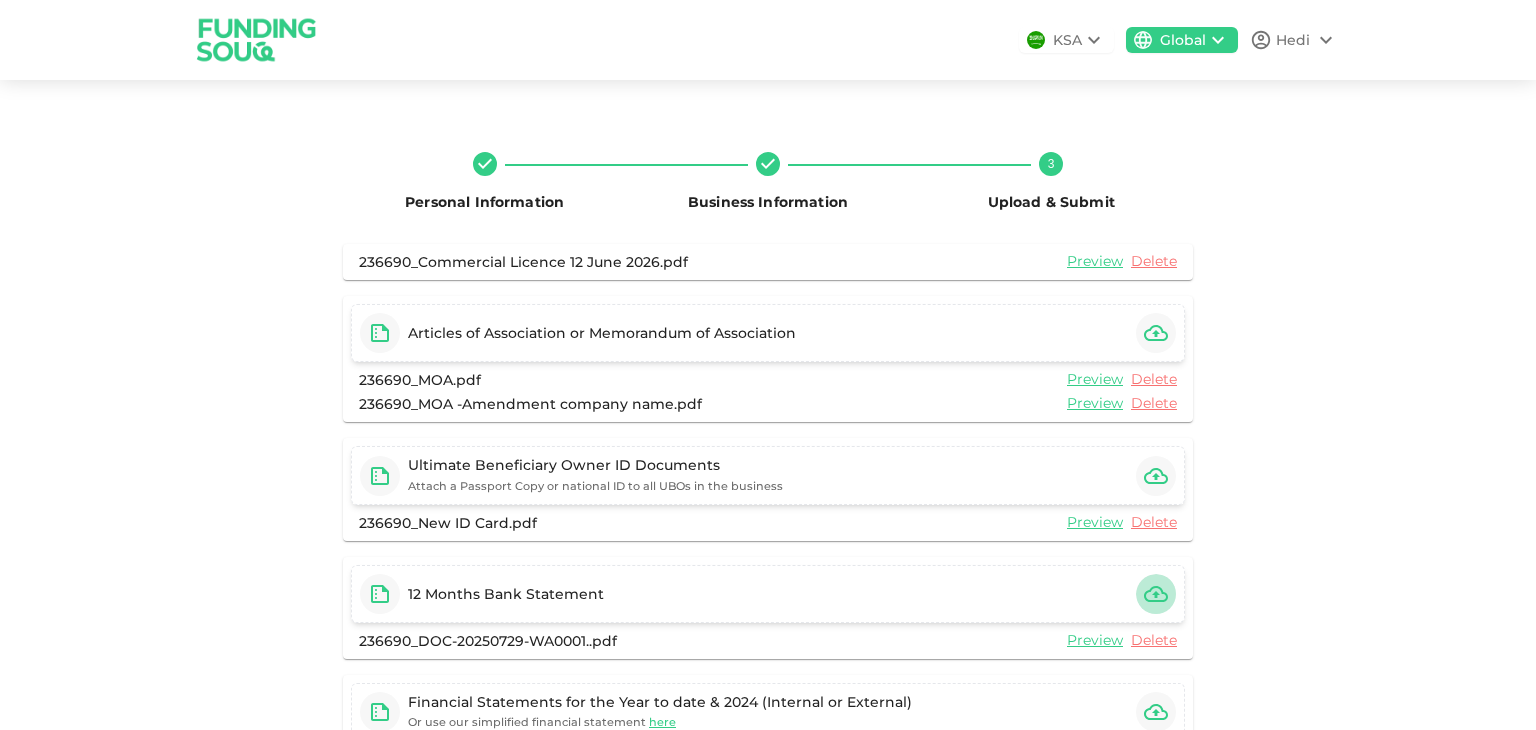 click 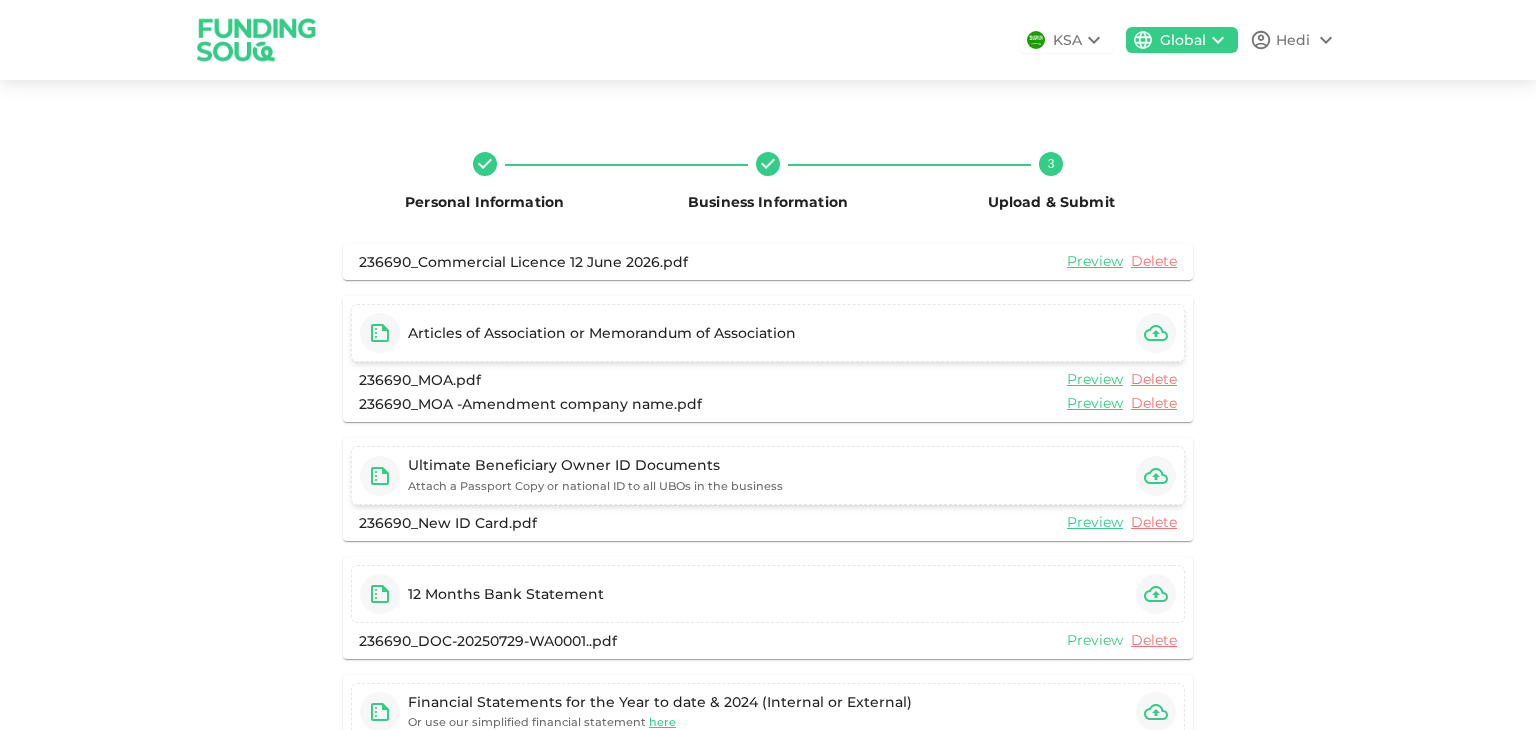 click on "Preview" at bounding box center (1095, 640) 